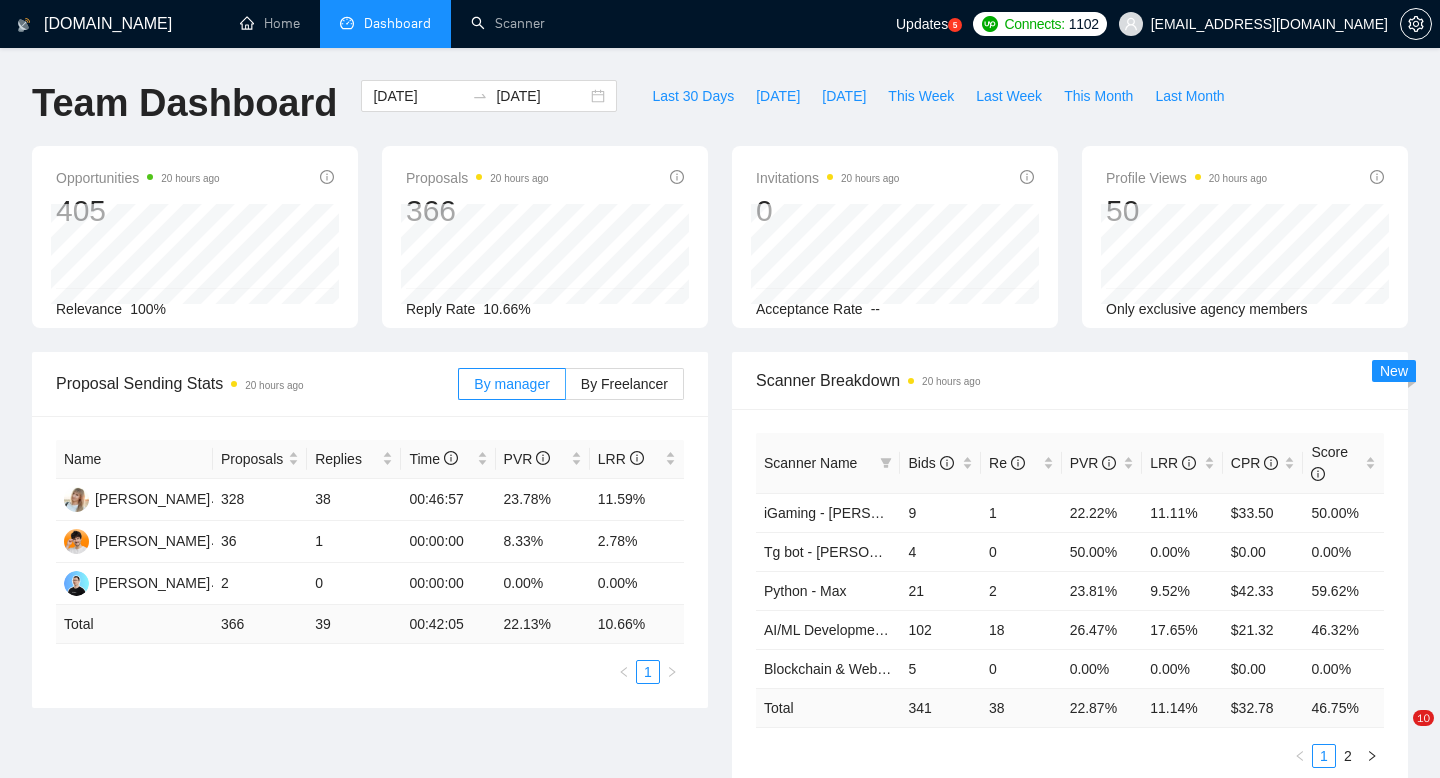 scroll, scrollTop: 0, scrollLeft: 0, axis: both 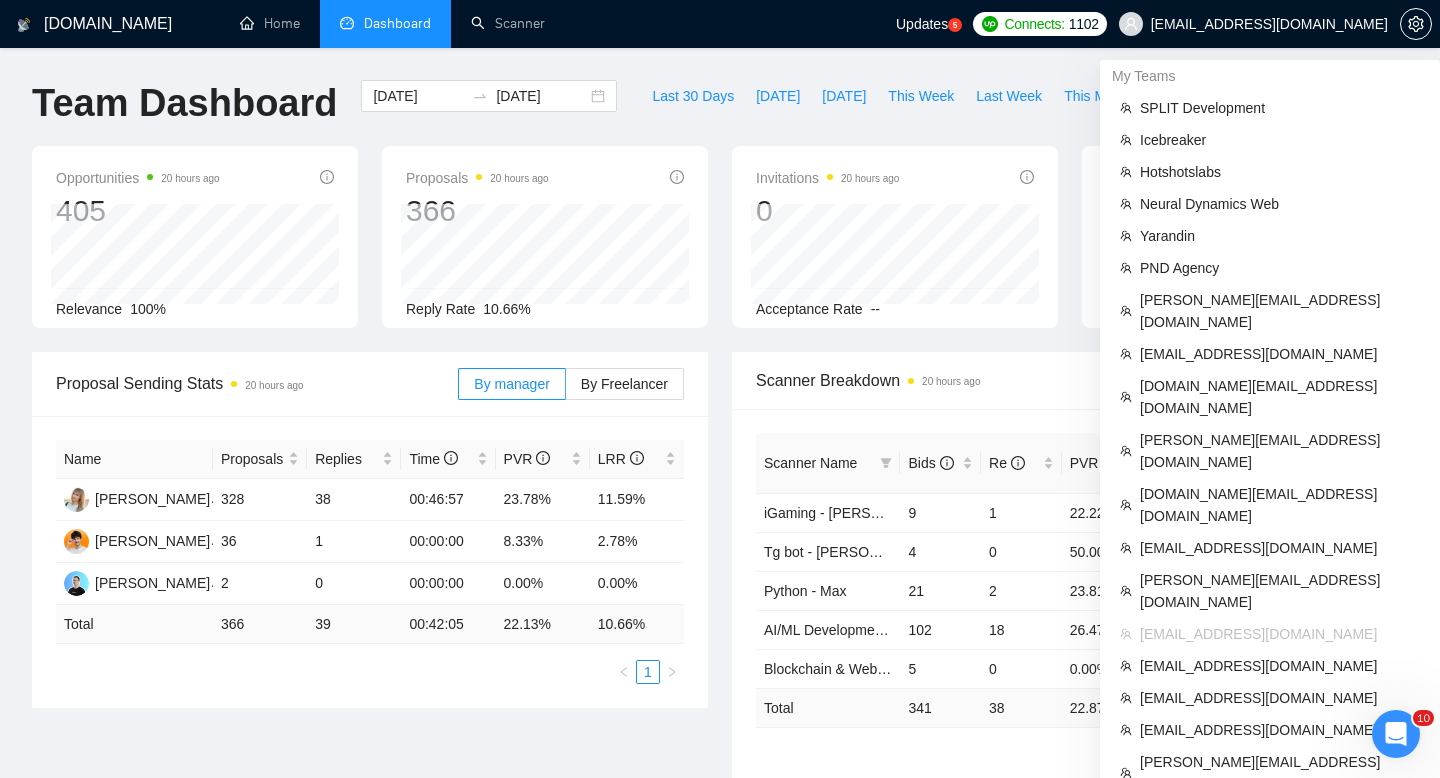 click on "[EMAIL_ADDRESS][DOMAIN_NAME]" at bounding box center (1269, 24) 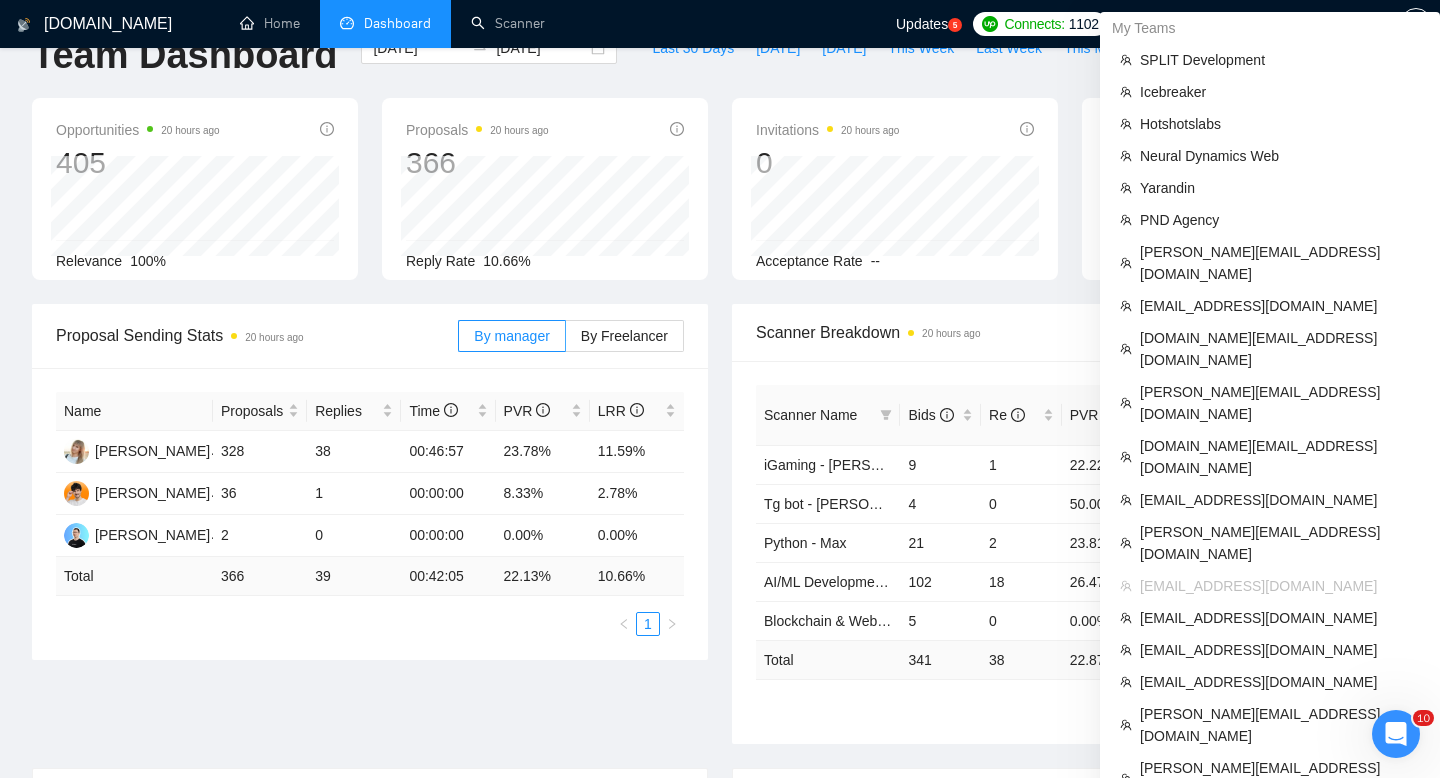 scroll, scrollTop: 72, scrollLeft: 0, axis: vertical 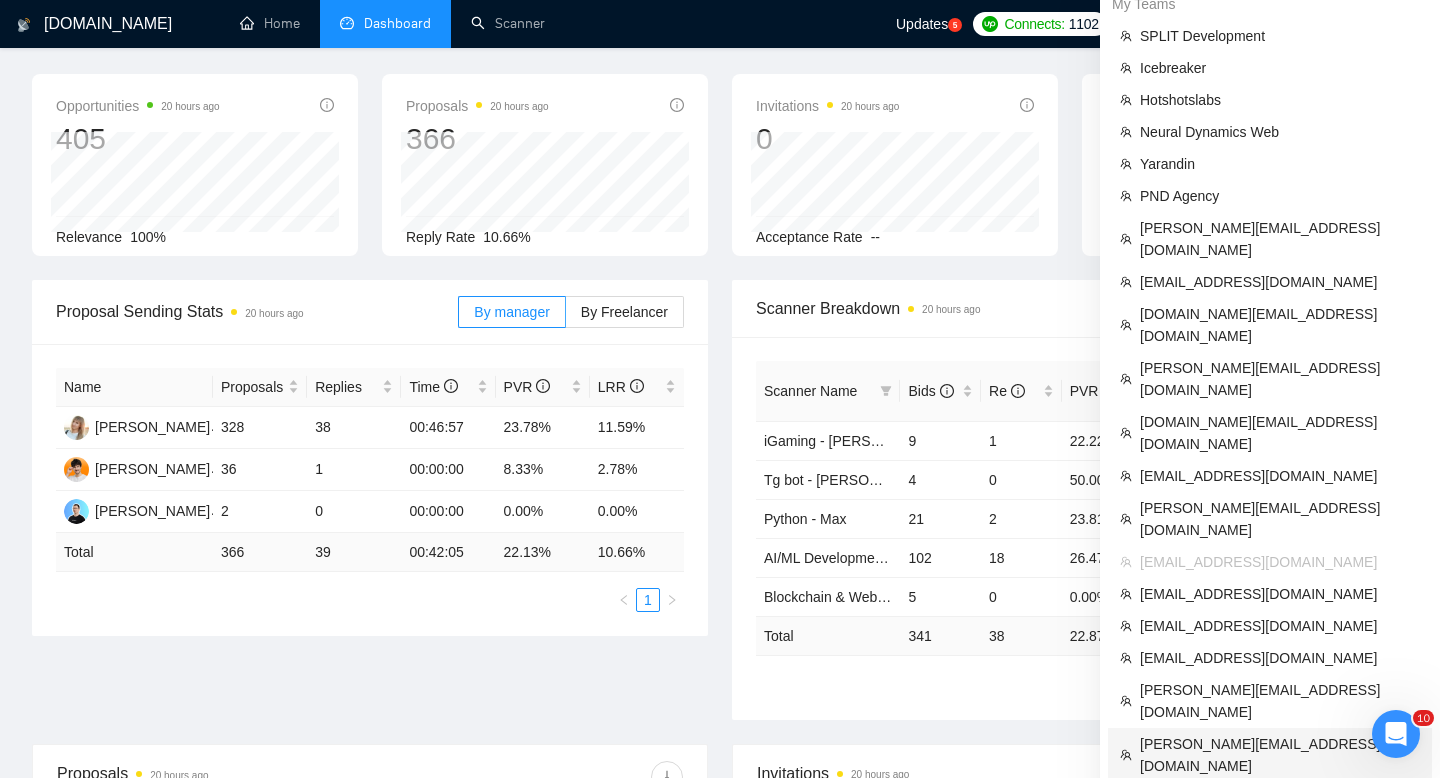 click on "[PERSON_NAME][EMAIL_ADDRESS][DOMAIN_NAME]" at bounding box center (1280, 755) 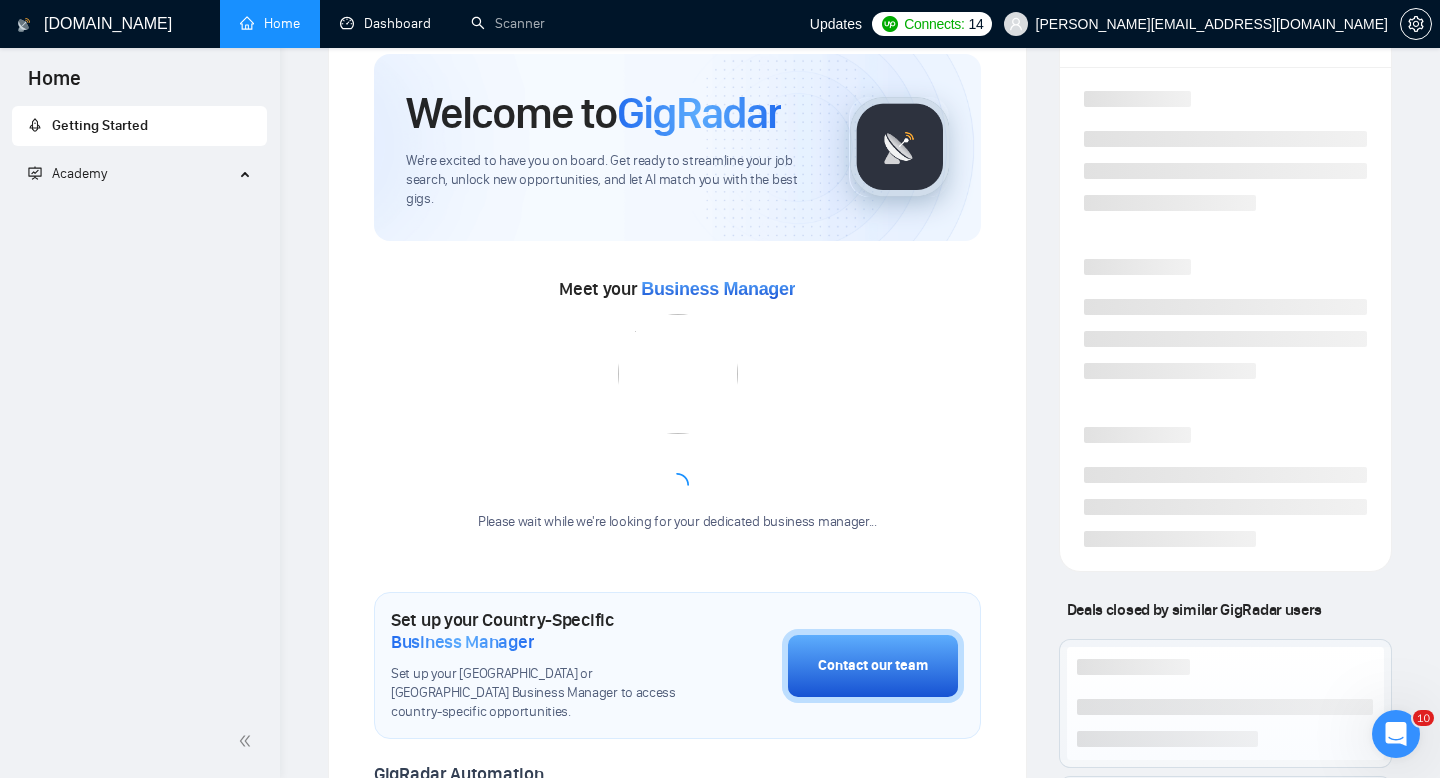 scroll, scrollTop: 449, scrollLeft: 0, axis: vertical 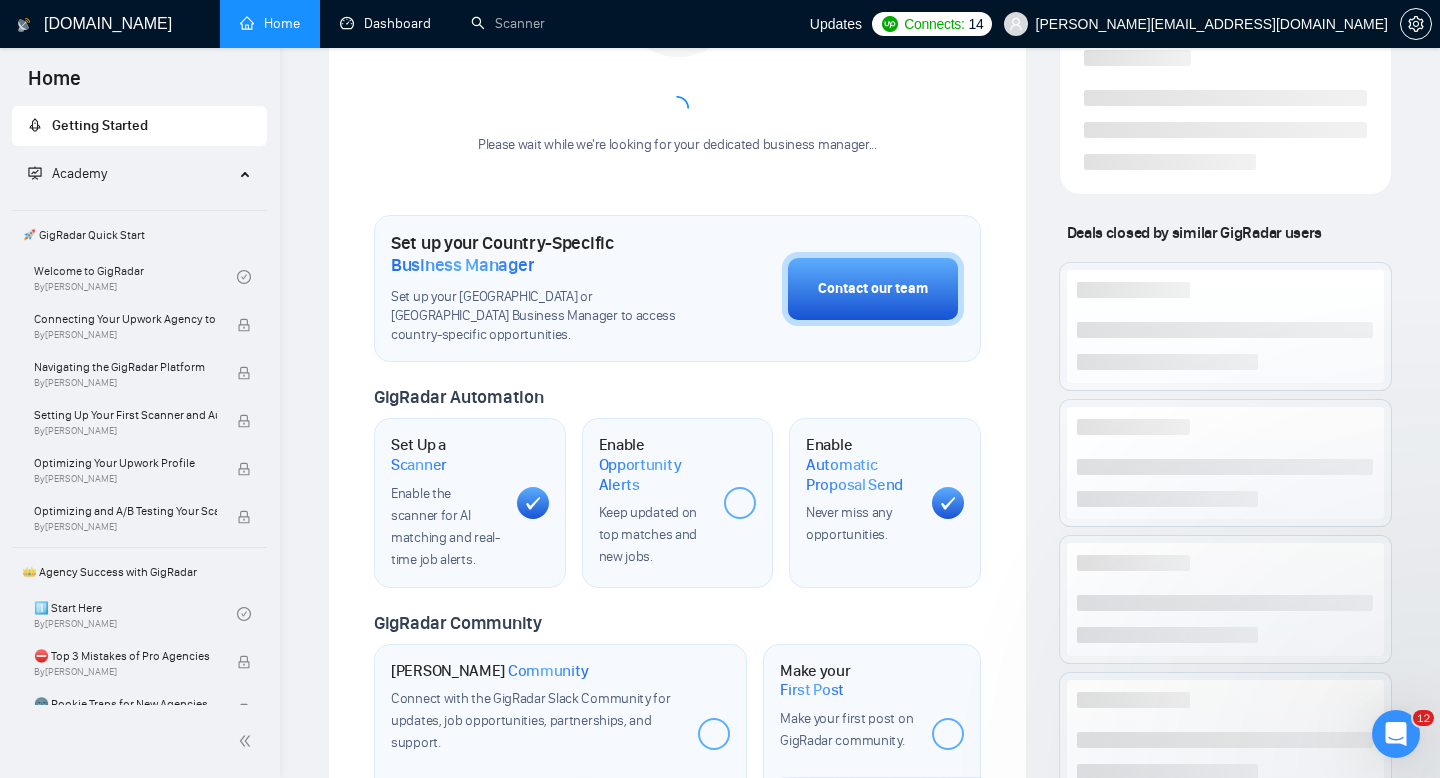 click on "[PERSON_NAME][EMAIL_ADDRESS][DOMAIN_NAME]" at bounding box center [1196, 24] 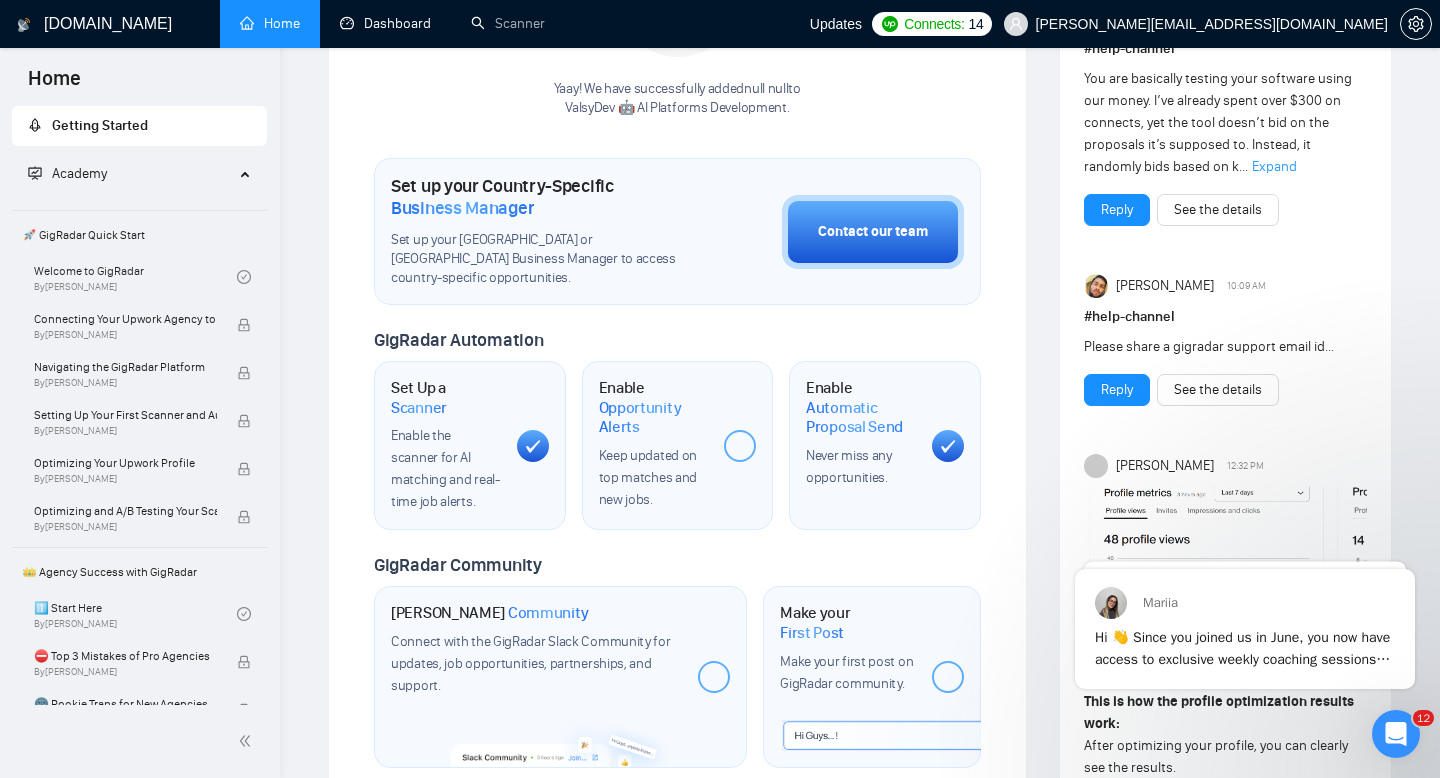 scroll, scrollTop: 0, scrollLeft: 0, axis: both 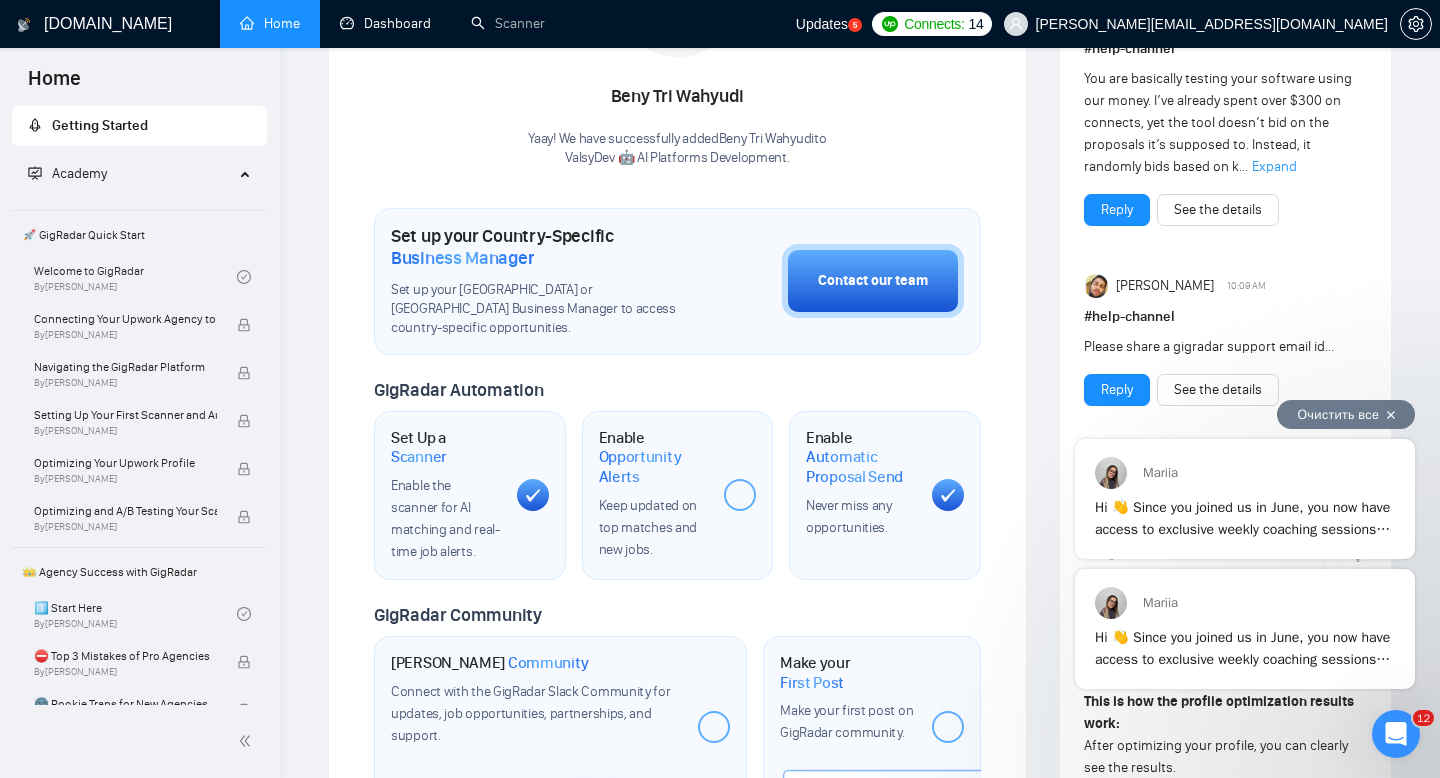 click on "Очистить все" at bounding box center (1346, 414) 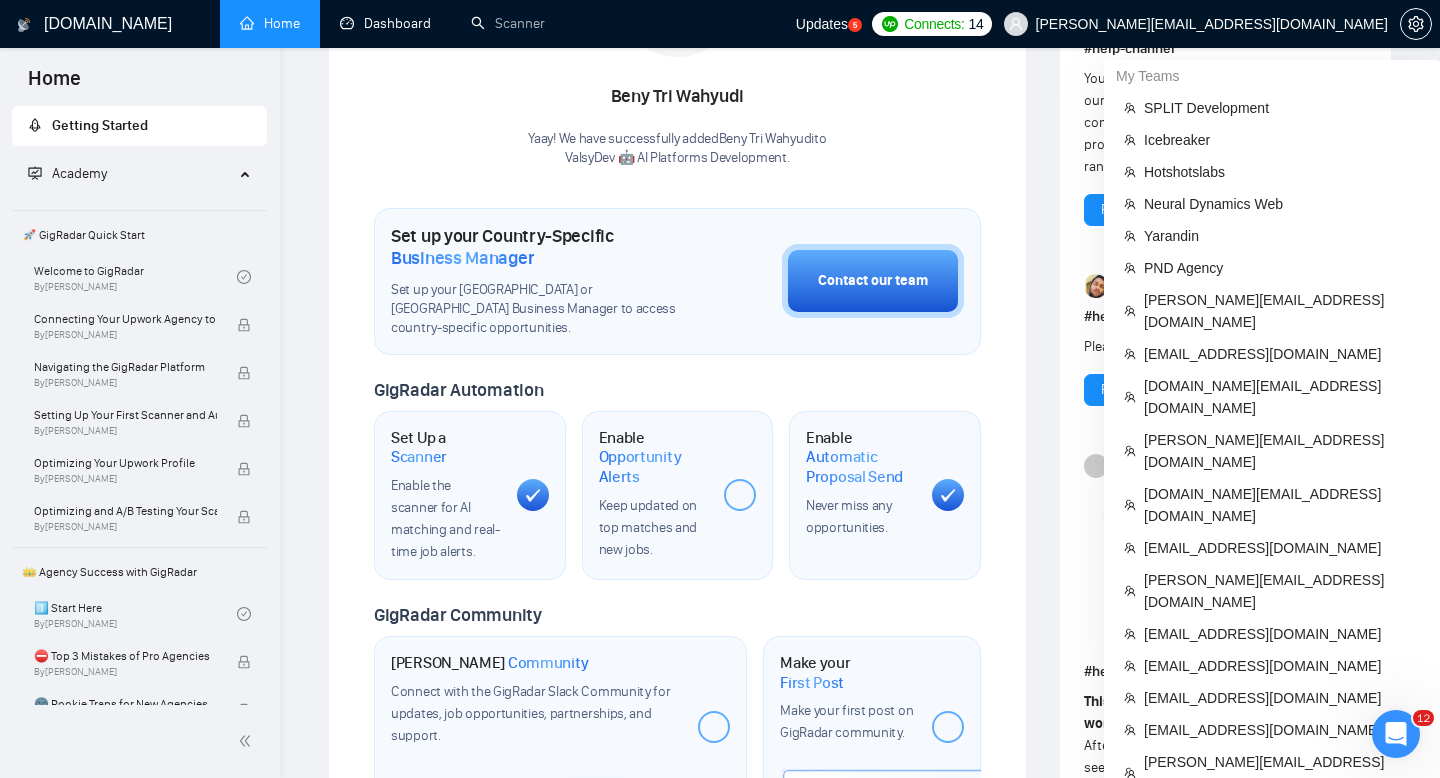 click on "[PERSON_NAME][EMAIL_ADDRESS][DOMAIN_NAME]" at bounding box center (1212, 24) 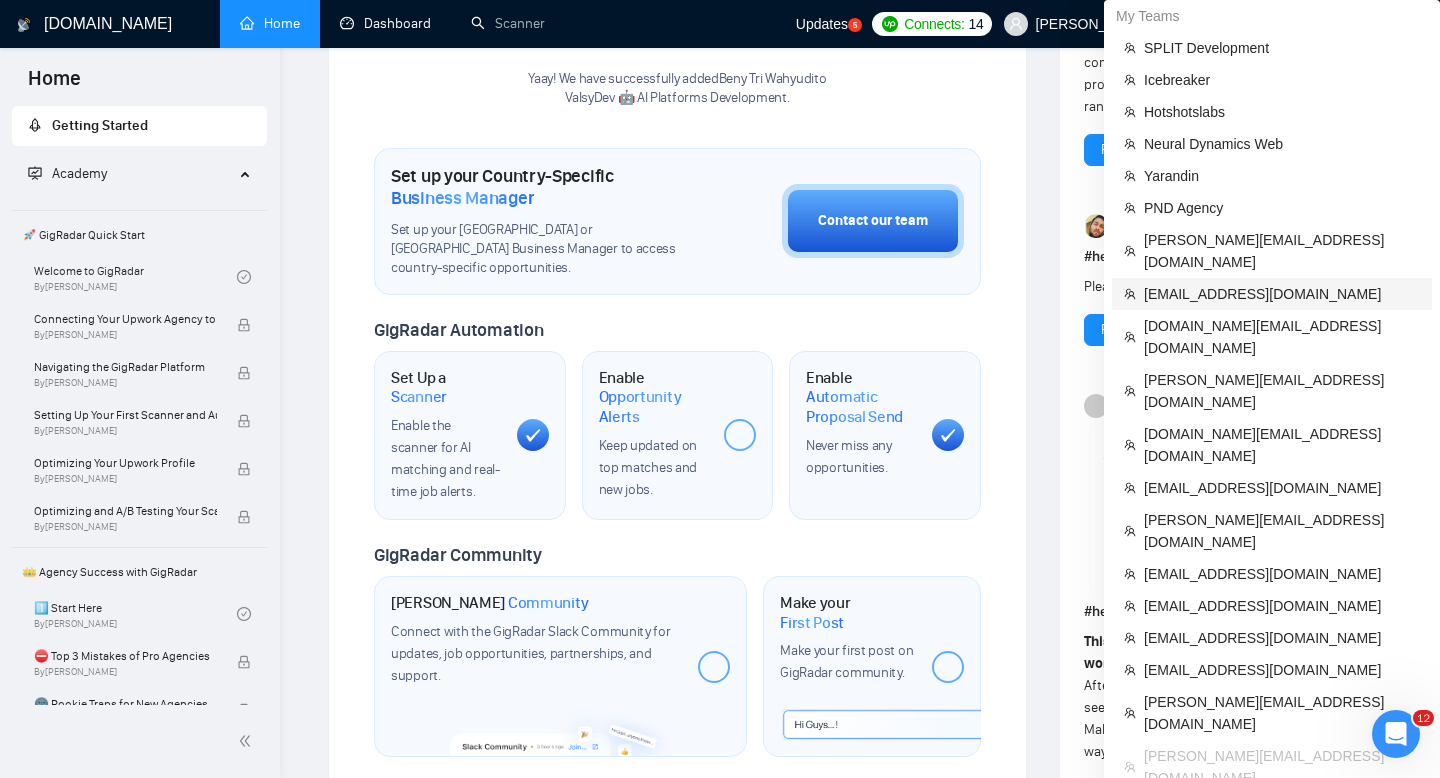 scroll, scrollTop: 502, scrollLeft: 0, axis: vertical 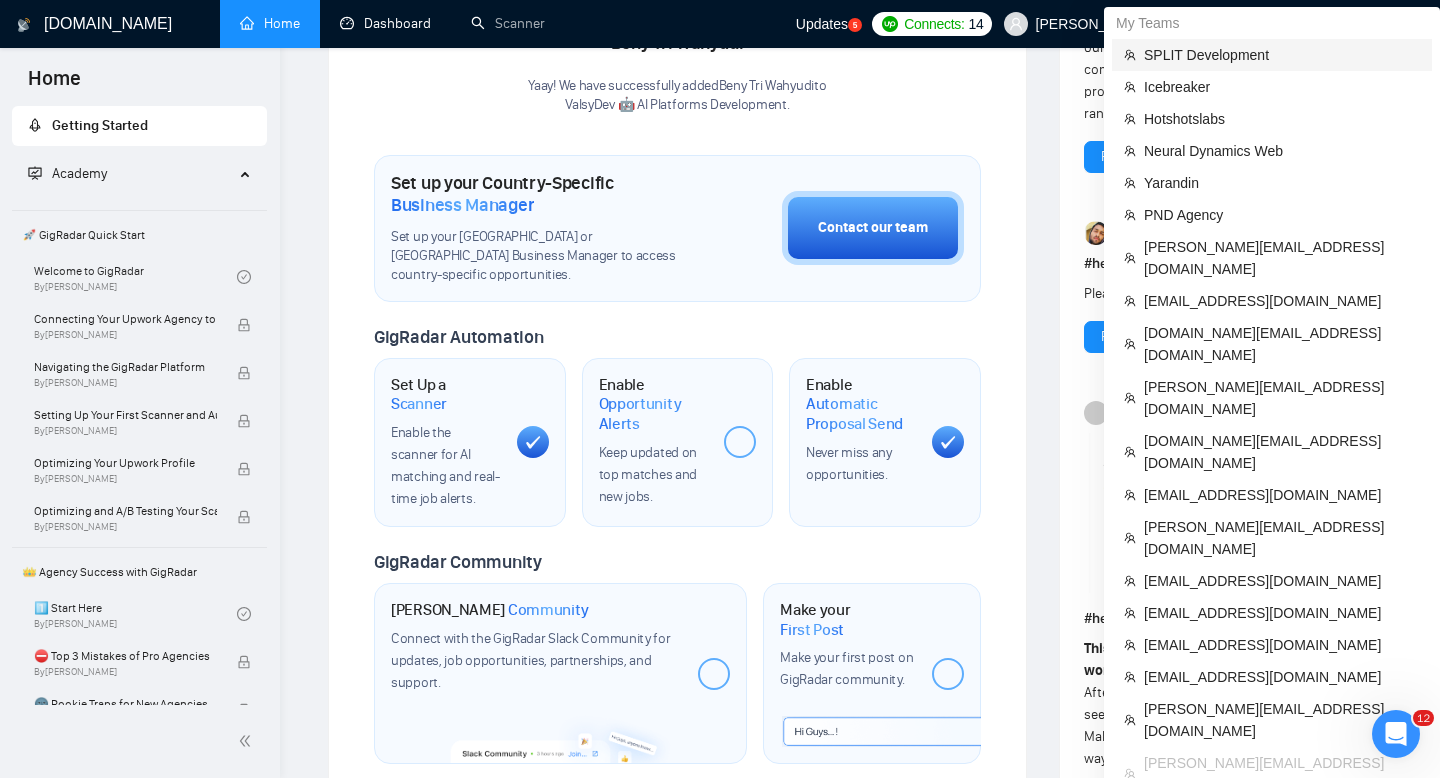 click on "SPLIT Development" at bounding box center [1282, 55] 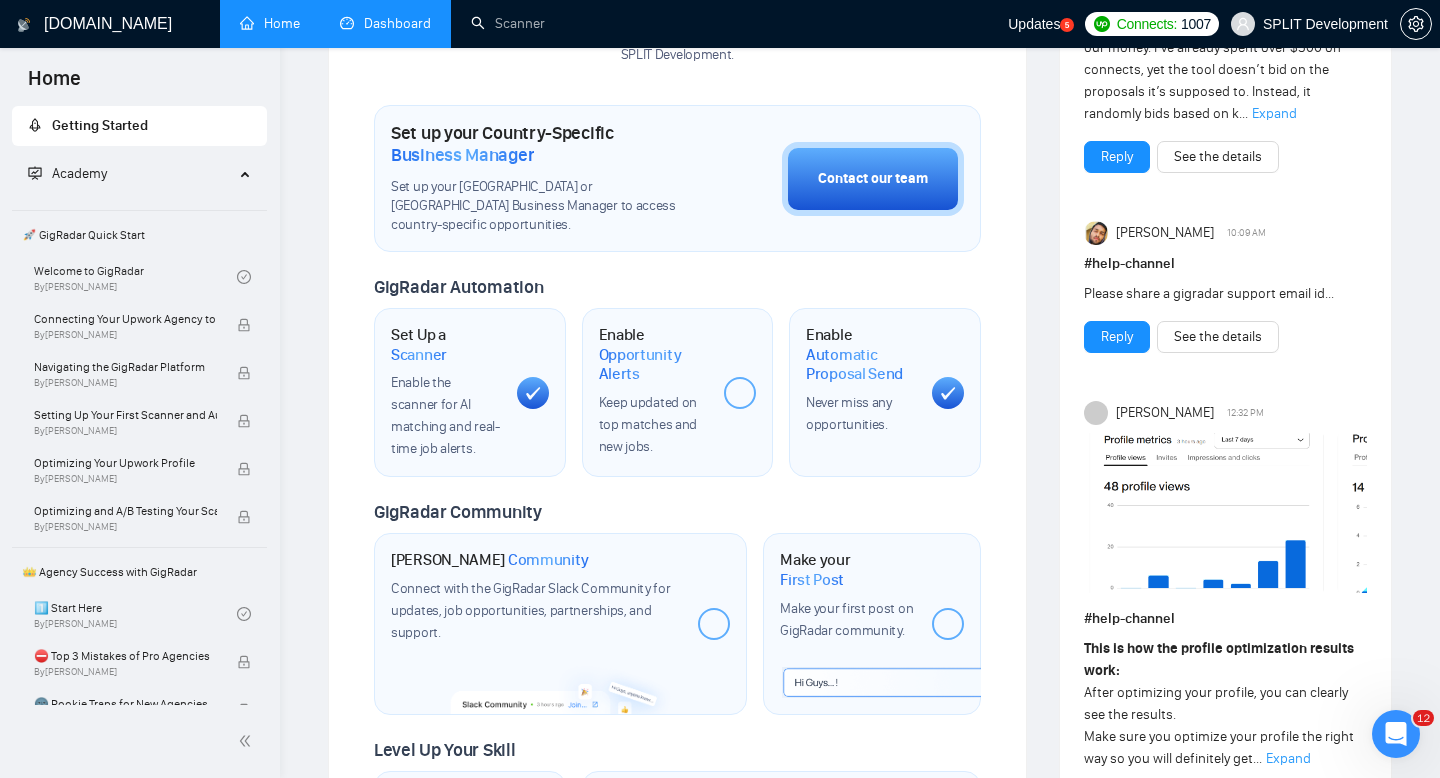 click on "Dashboard" at bounding box center (385, 23) 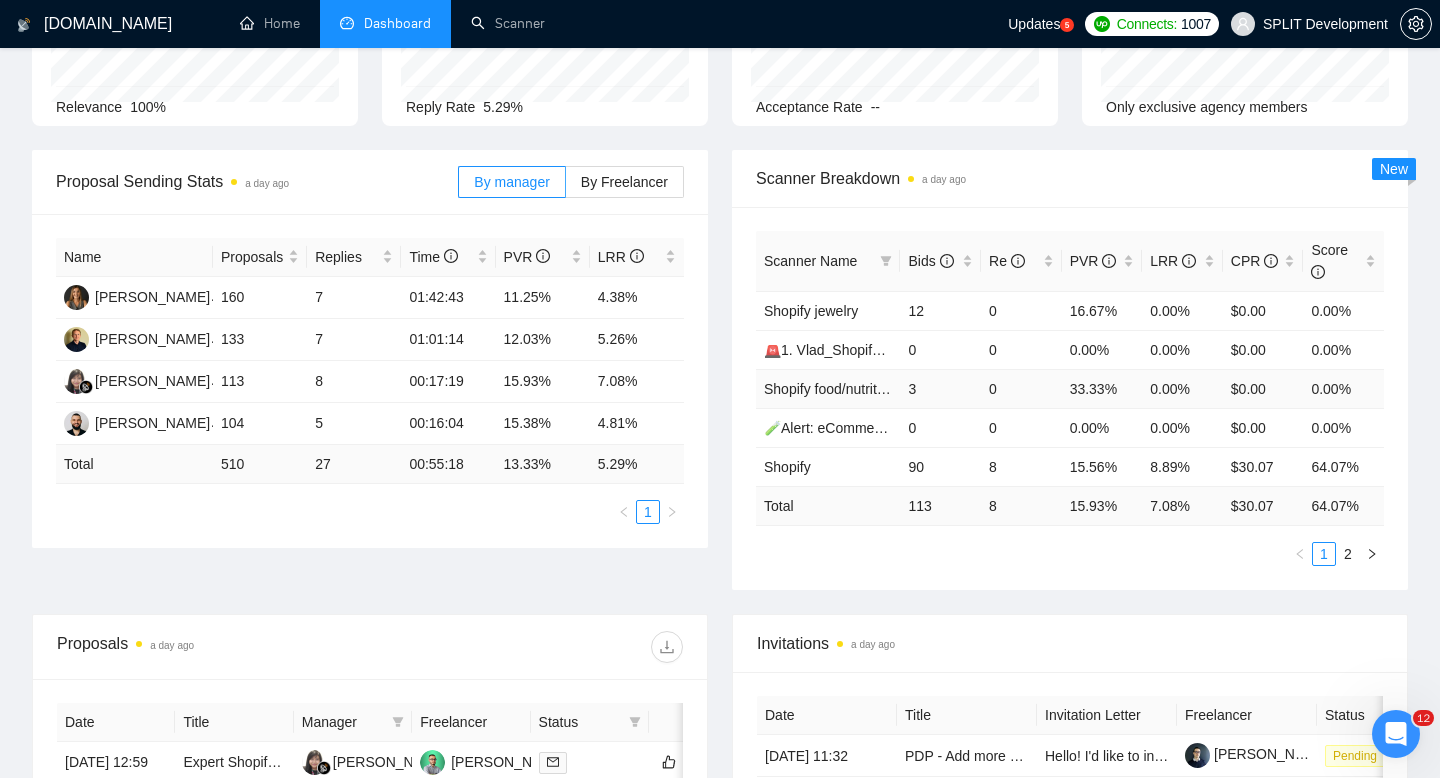 scroll, scrollTop: 0, scrollLeft: 0, axis: both 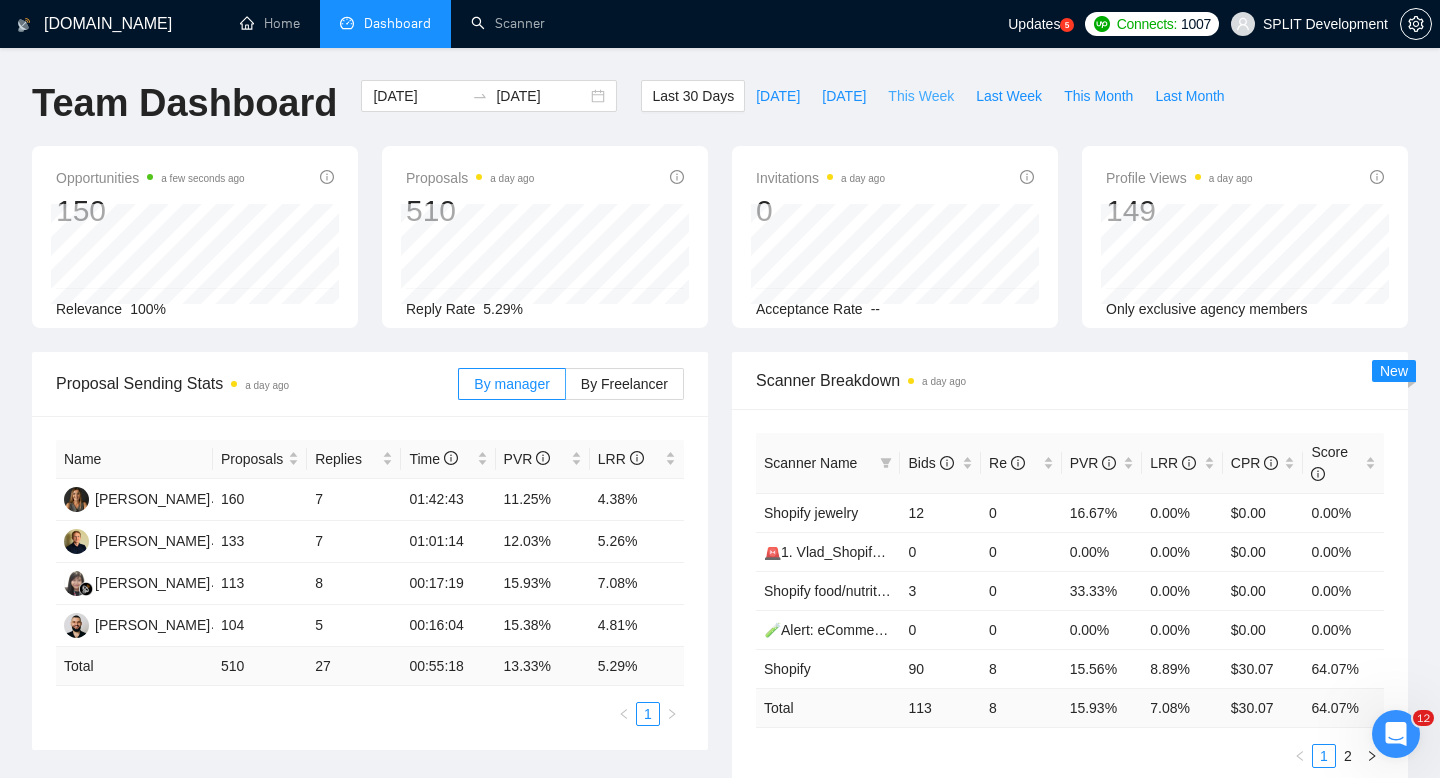 click on "This Week" at bounding box center [921, 96] 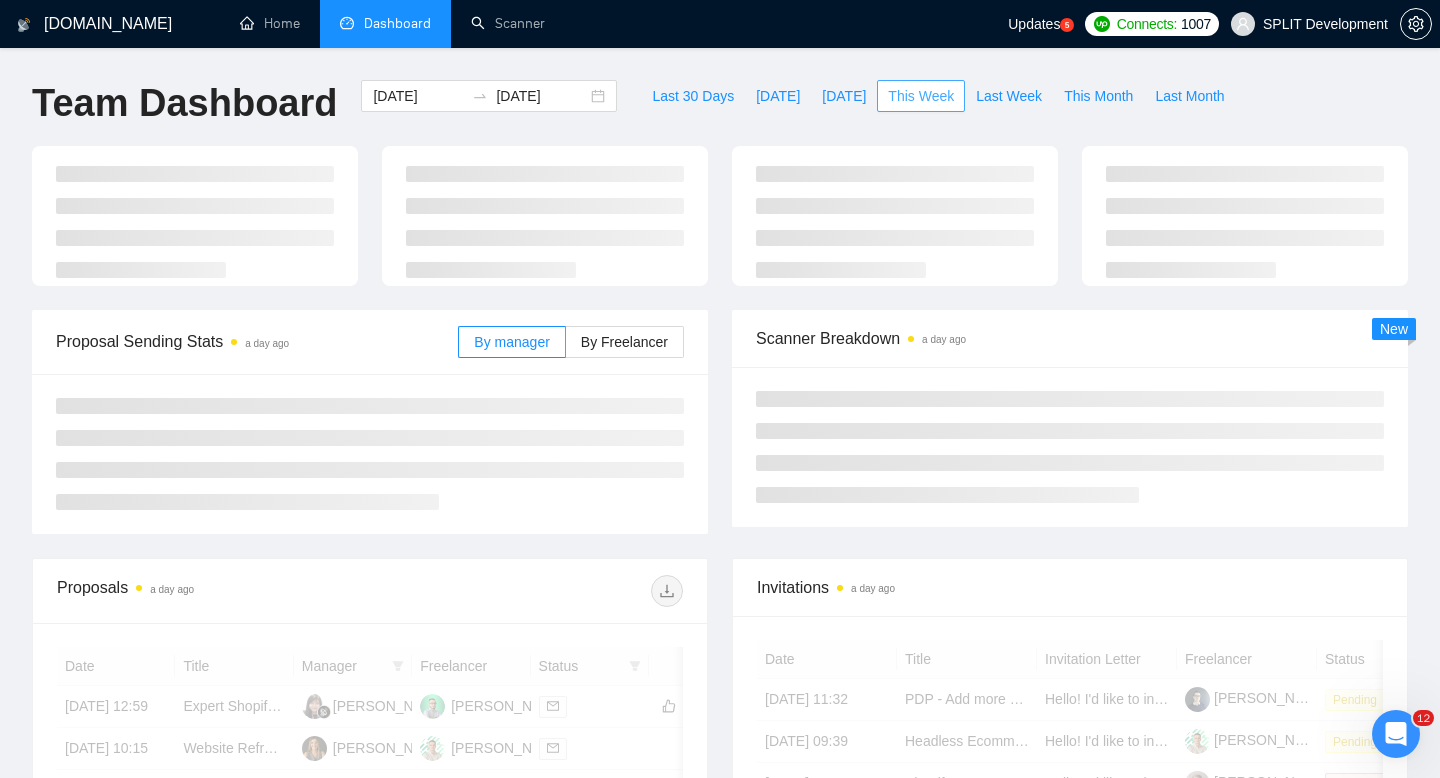 type on "[DATE]" 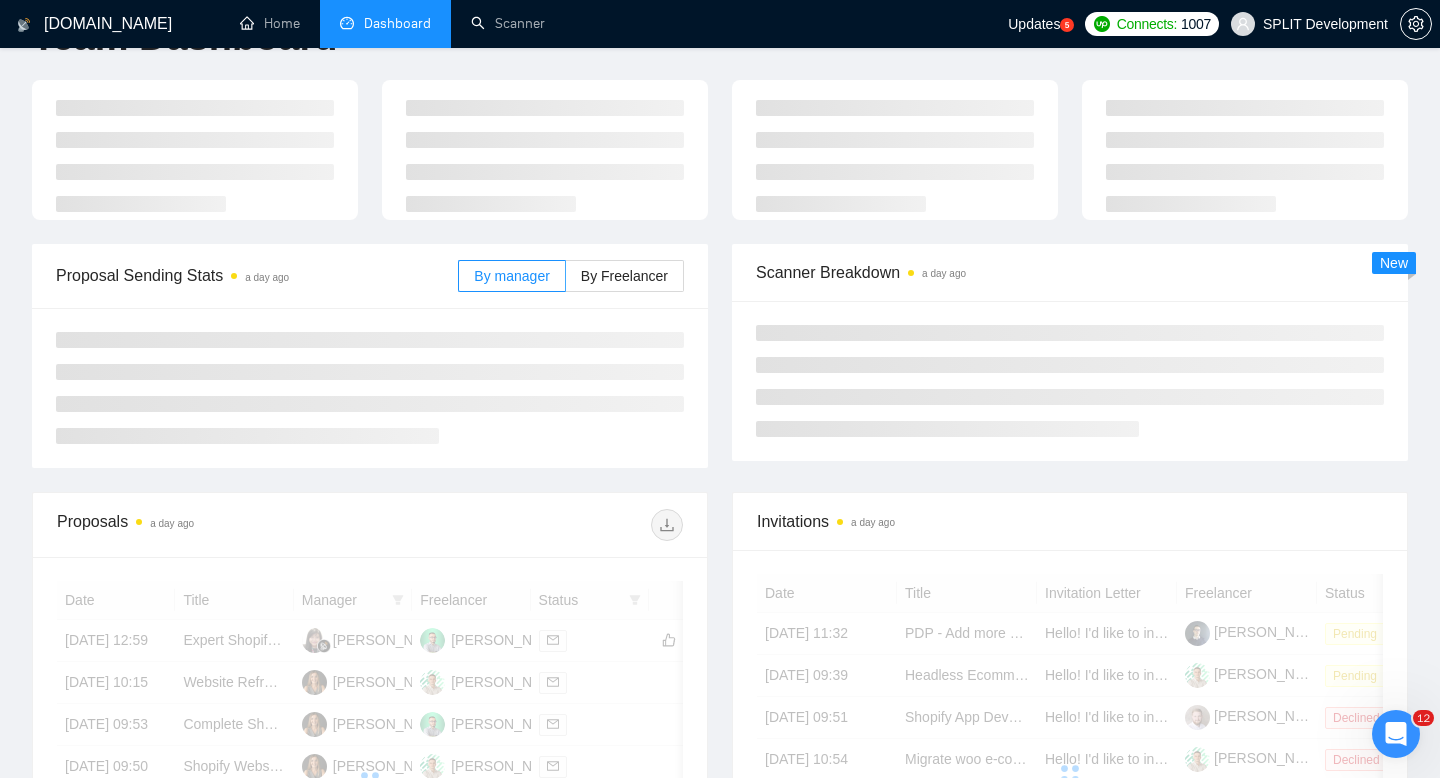 scroll, scrollTop: 76, scrollLeft: 0, axis: vertical 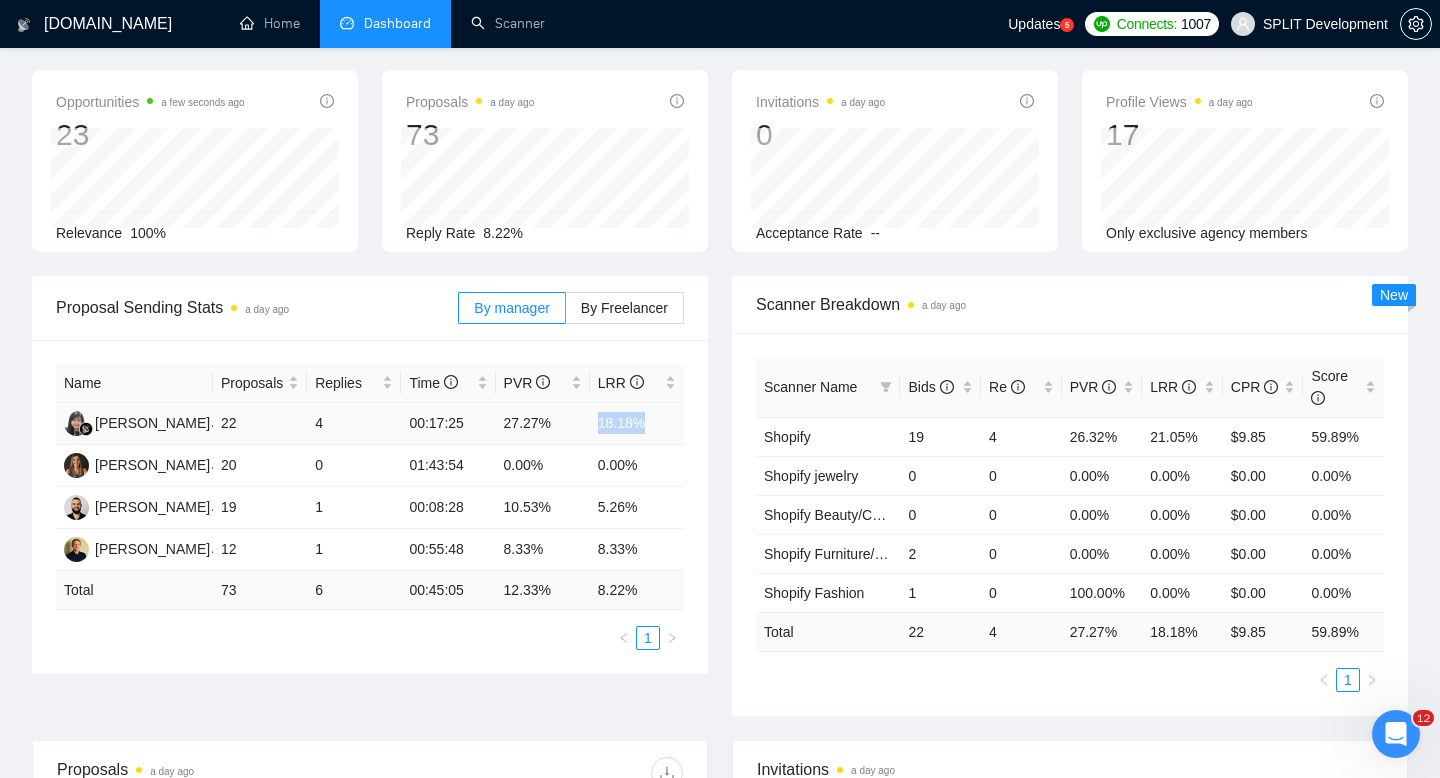 drag, startPoint x: 592, startPoint y: 421, endPoint x: 657, endPoint y: 421, distance: 65 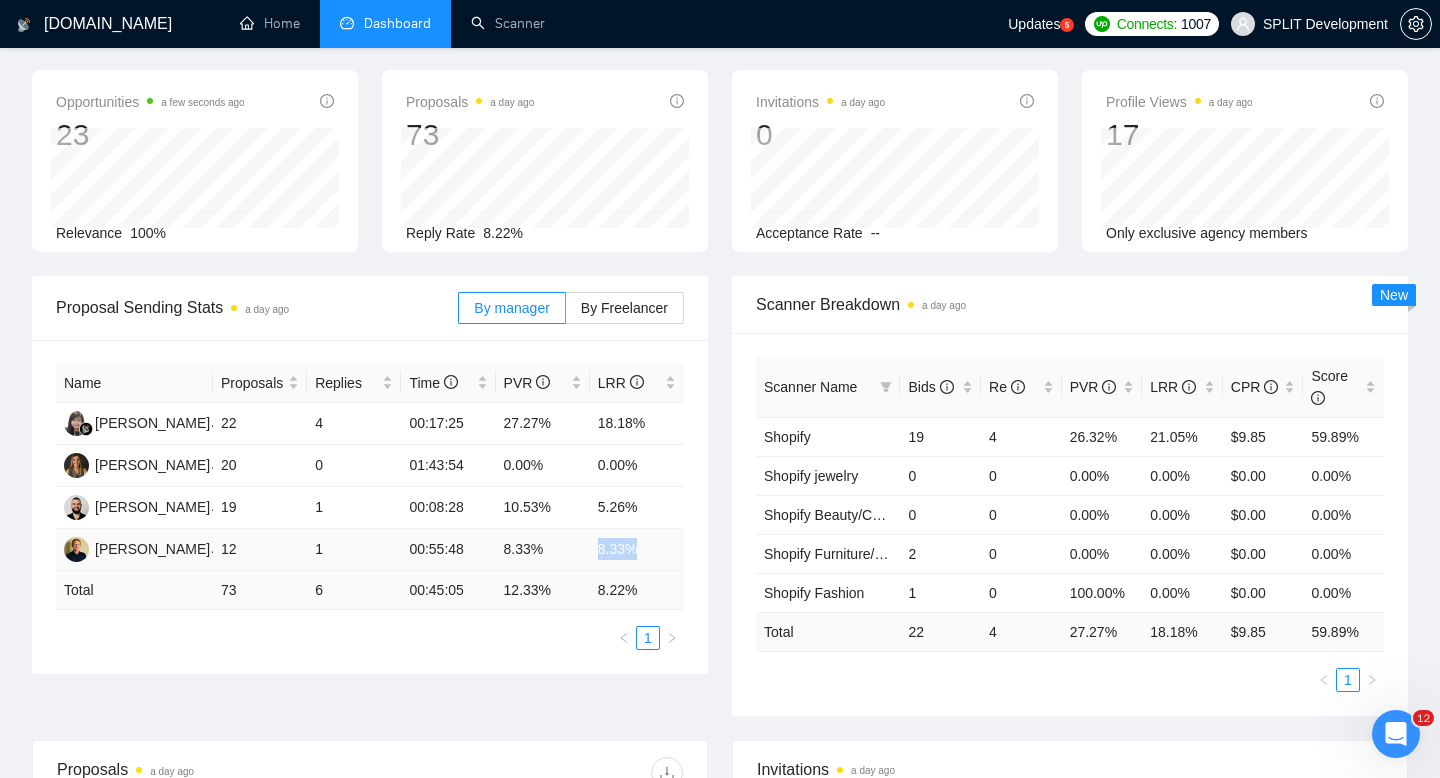 drag, startPoint x: 596, startPoint y: 547, endPoint x: 658, endPoint y: 547, distance: 62 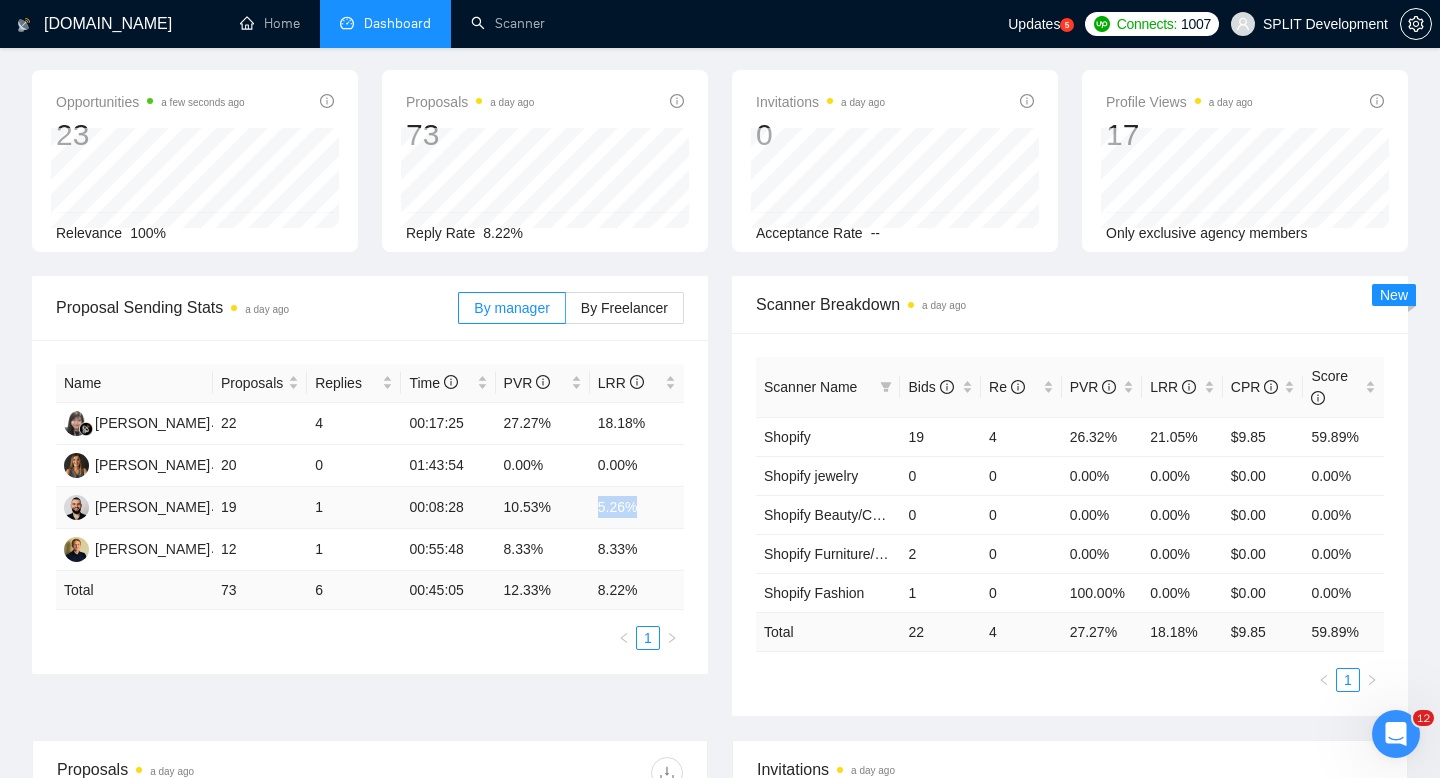 drag, startPoint x: 588, startPoint y: 506, endPoint x: 671, endPoint y: 506, distance: 83 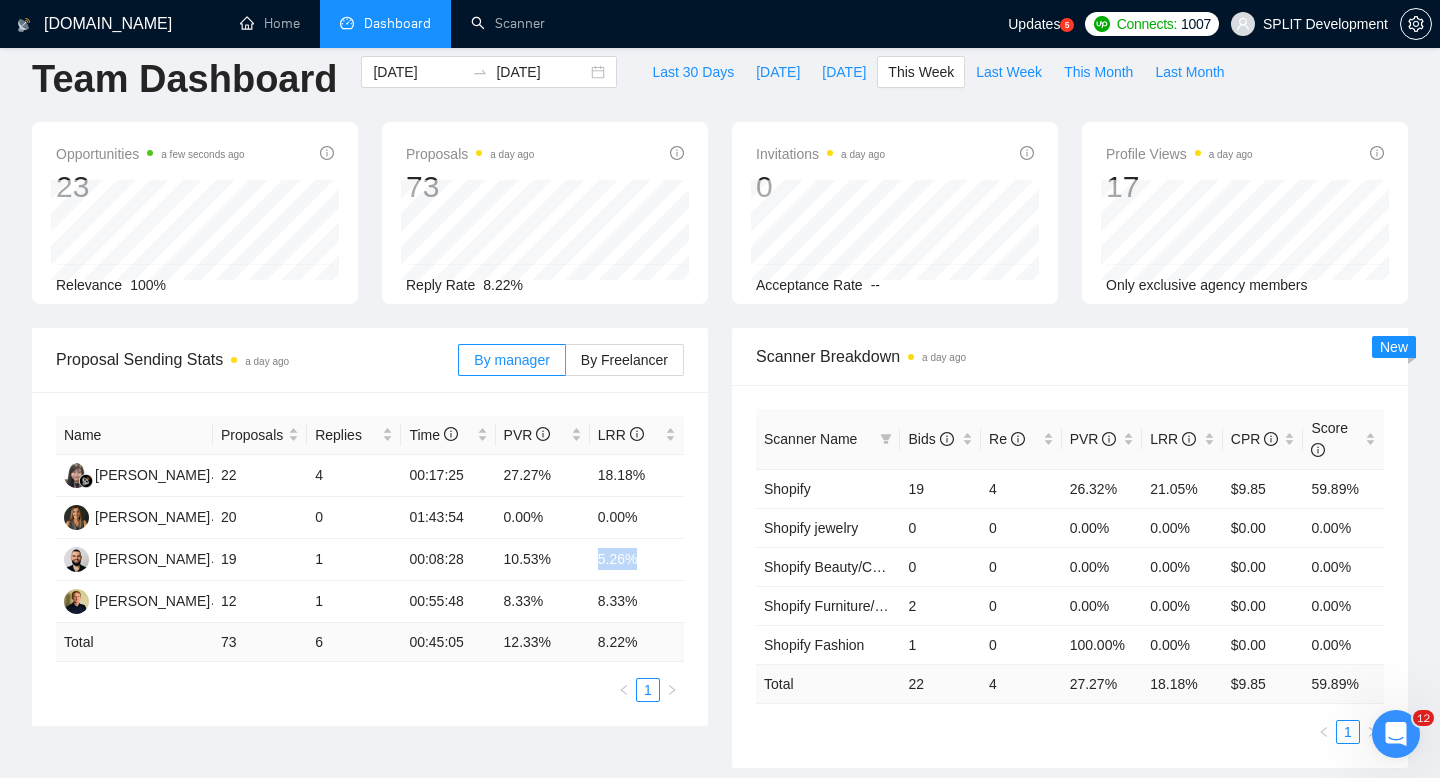 scroll, scrollTop: 0, scrollLeft: 0, axis: both 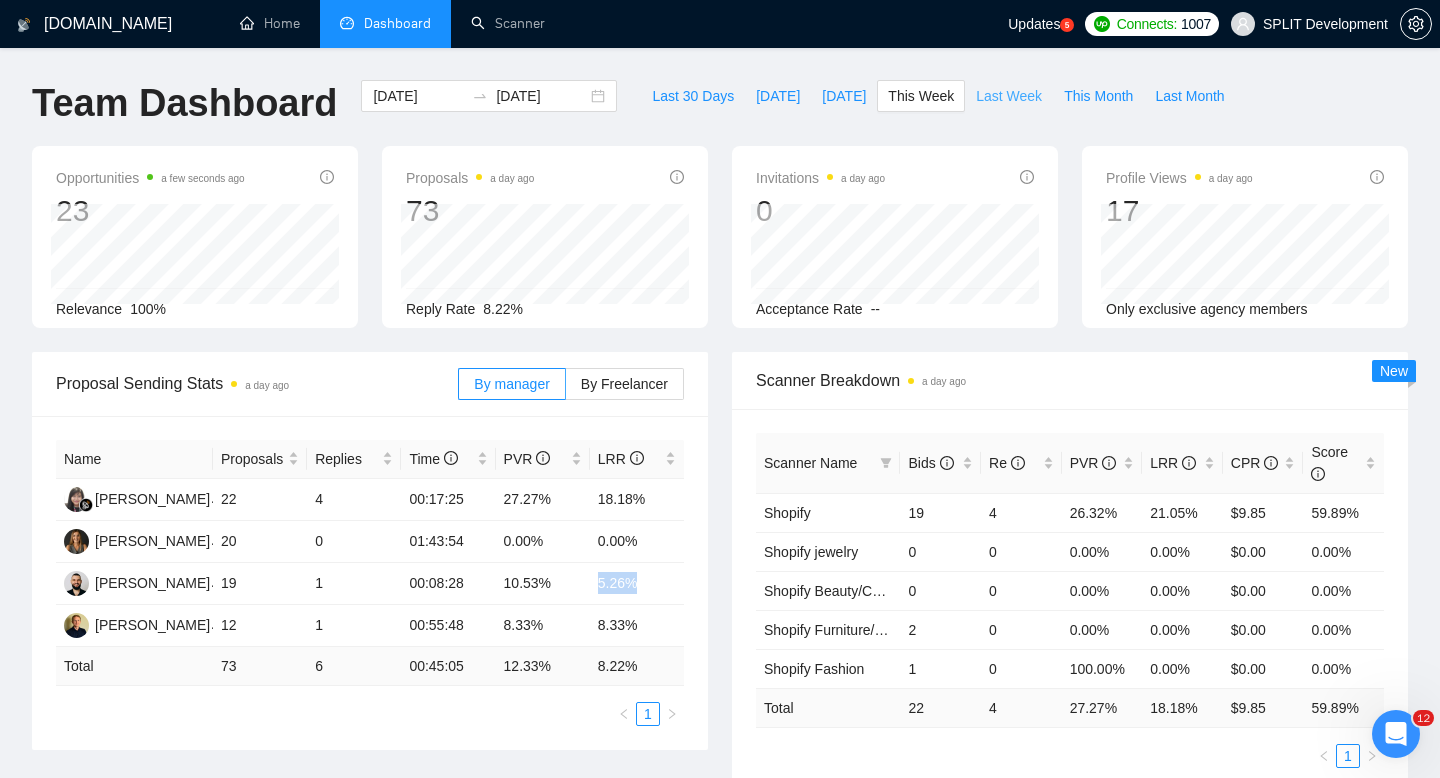 click on "Last Week" at bounding box center (1009, 96) 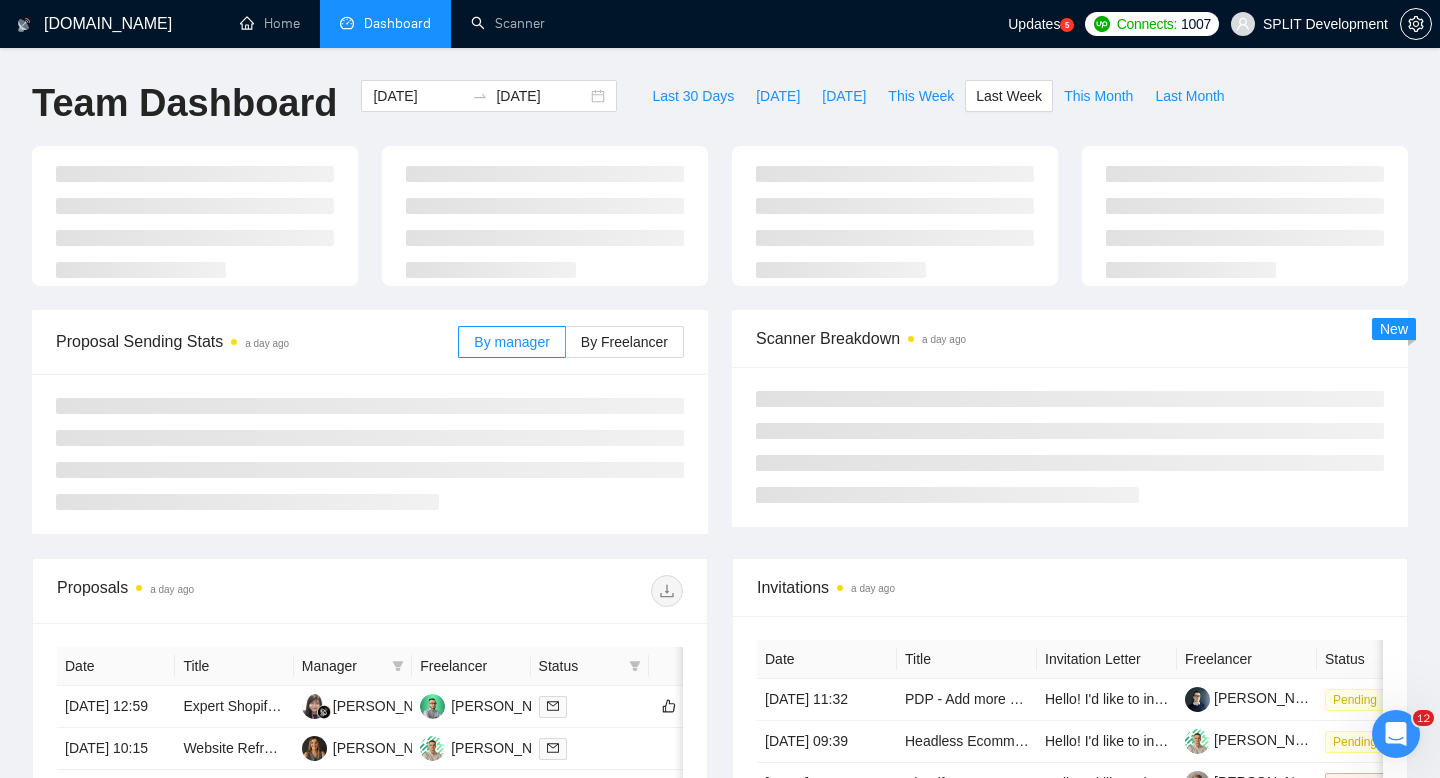 type on "[DATE]" 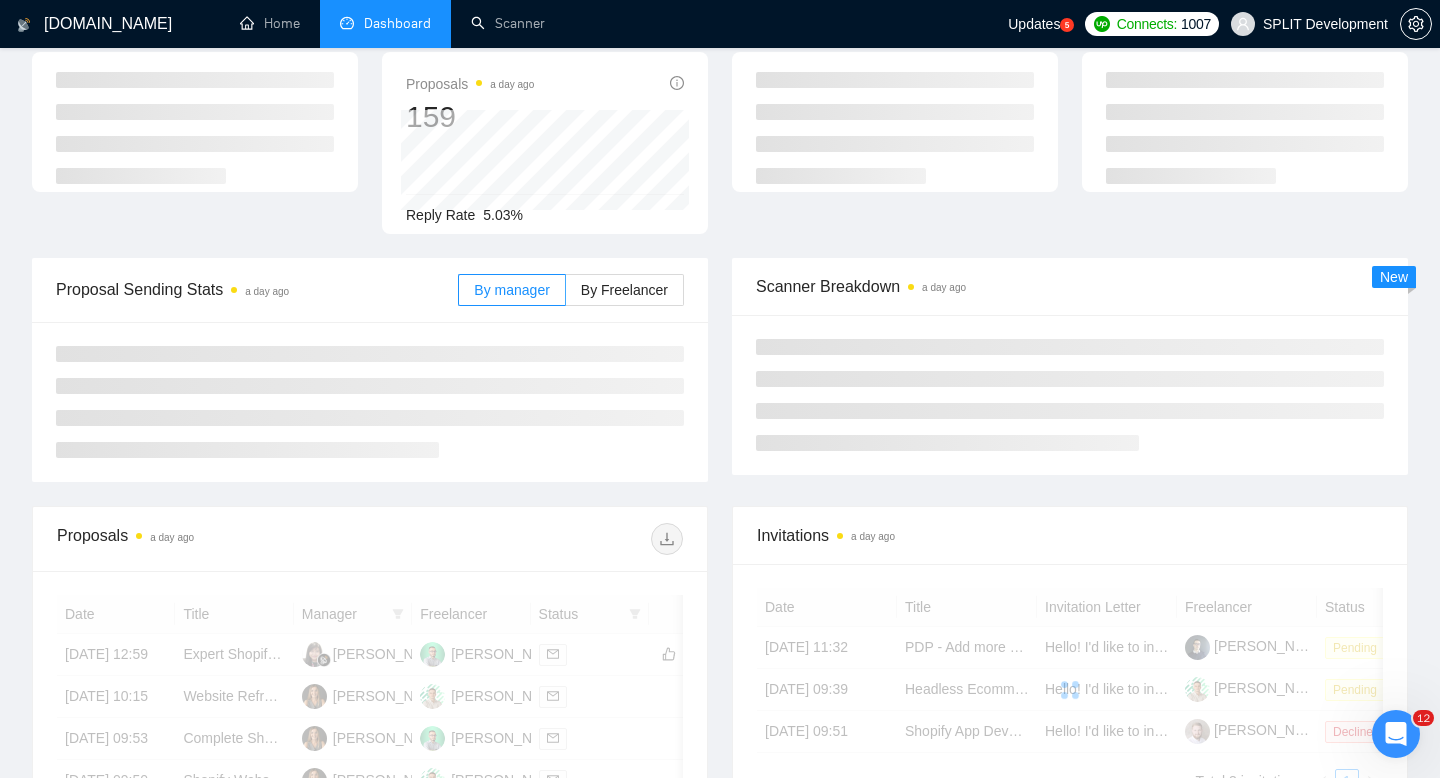 scroll, scrollTop: 105, scrollLeft: 0, axis: vertical 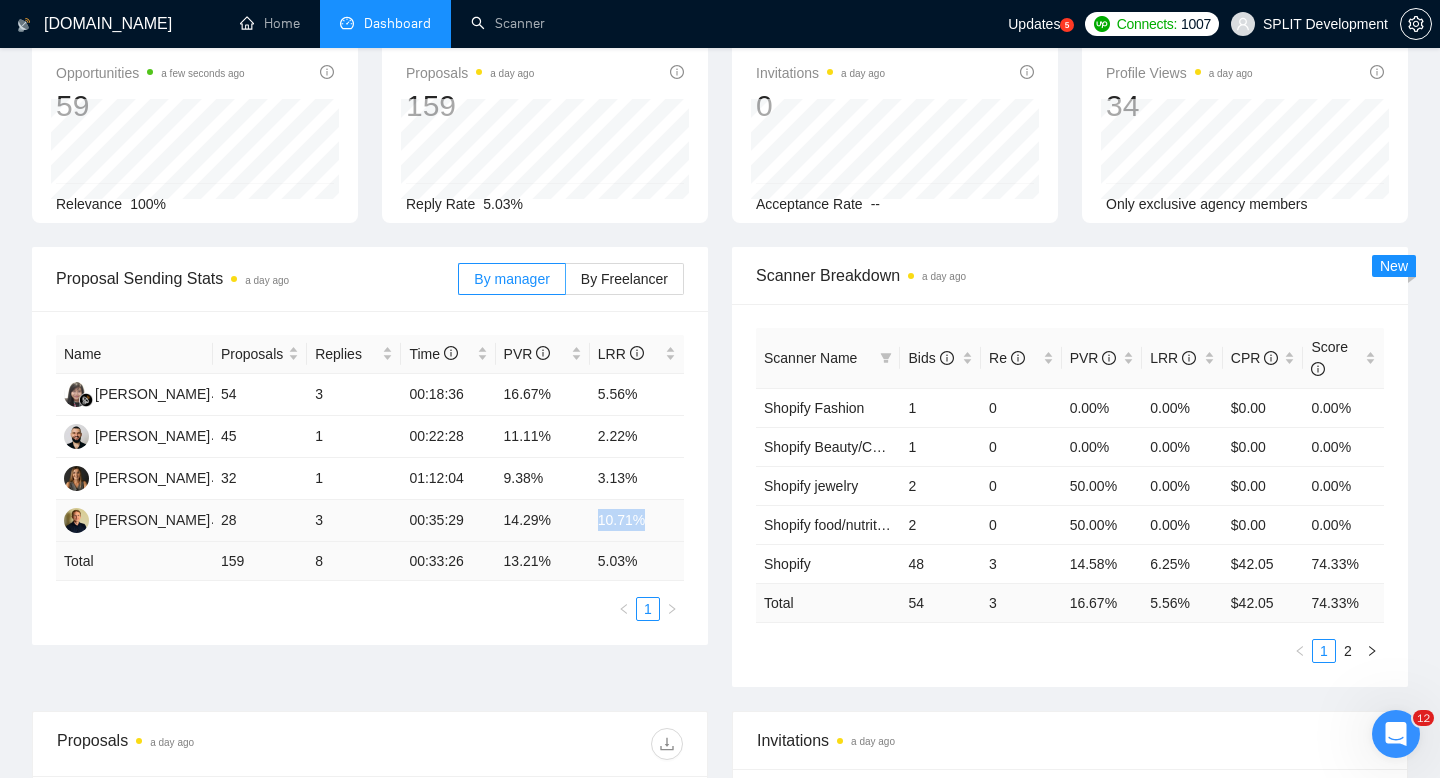 drag, startPoint x: 601, startPoint y: 519, endPoint x: 666, endPoint y: 513, distance: 65.27634 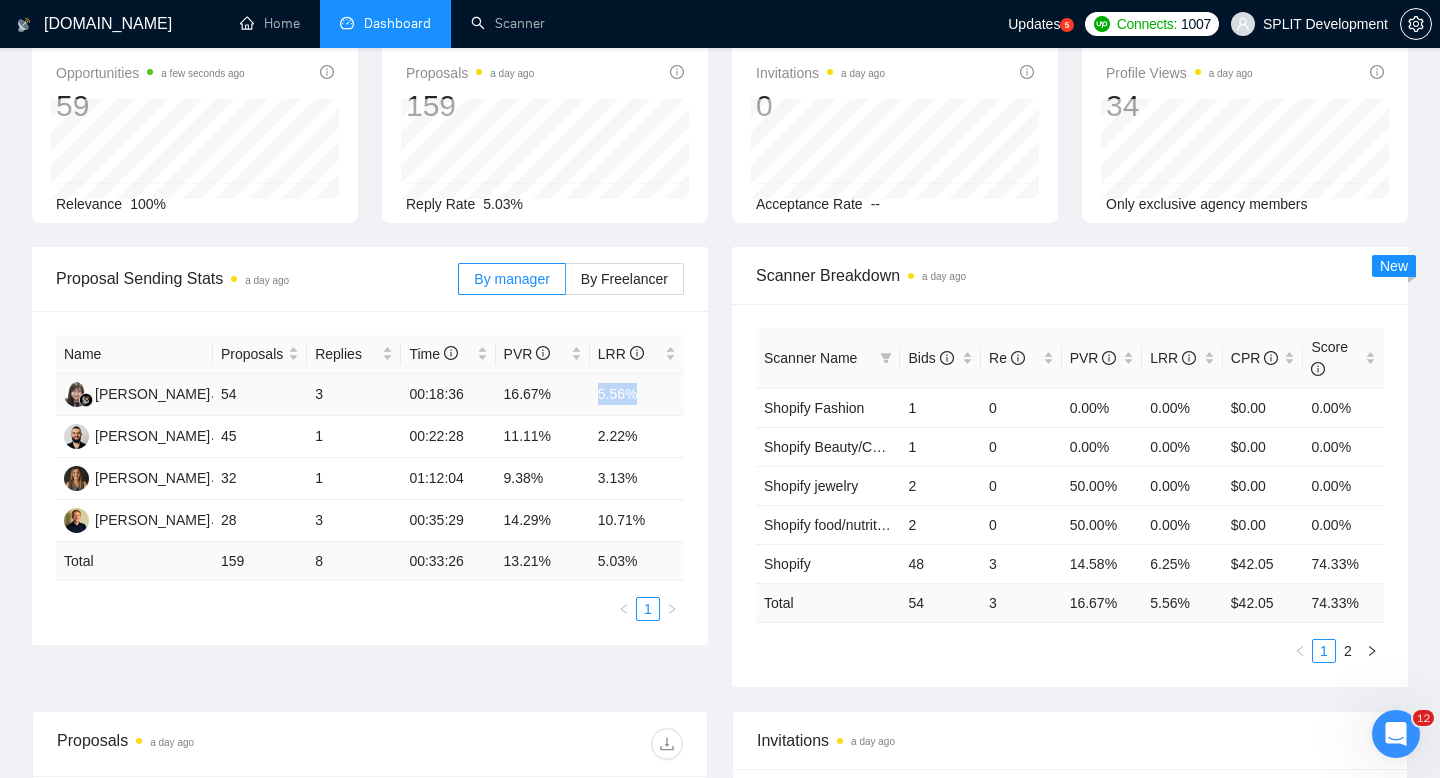 drag, startPoint x: 591, startPoint y: 395, endPoint x: 636, endPoint y: 396, distance: 45.01111 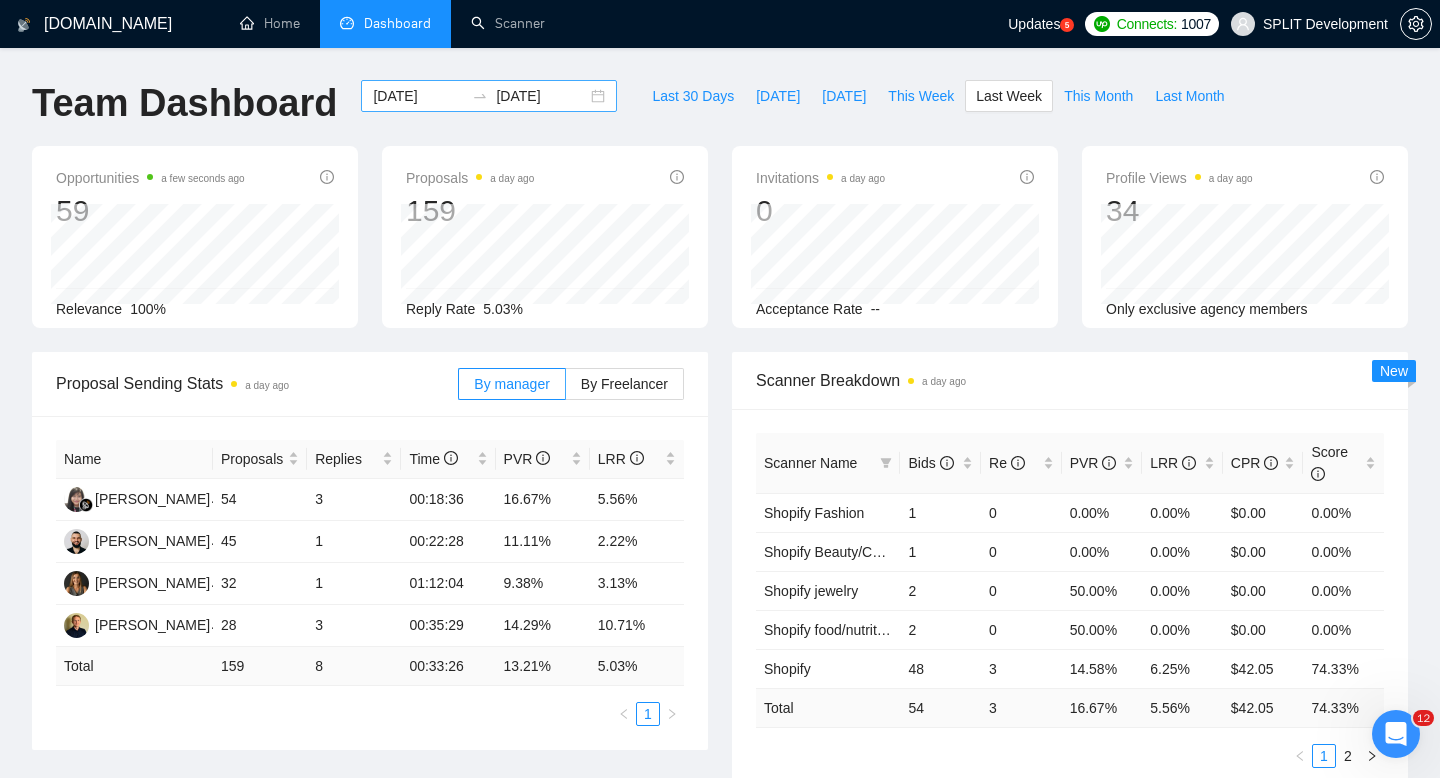 click on "[DATE] [DATE]" at bounding box center (489, 96) 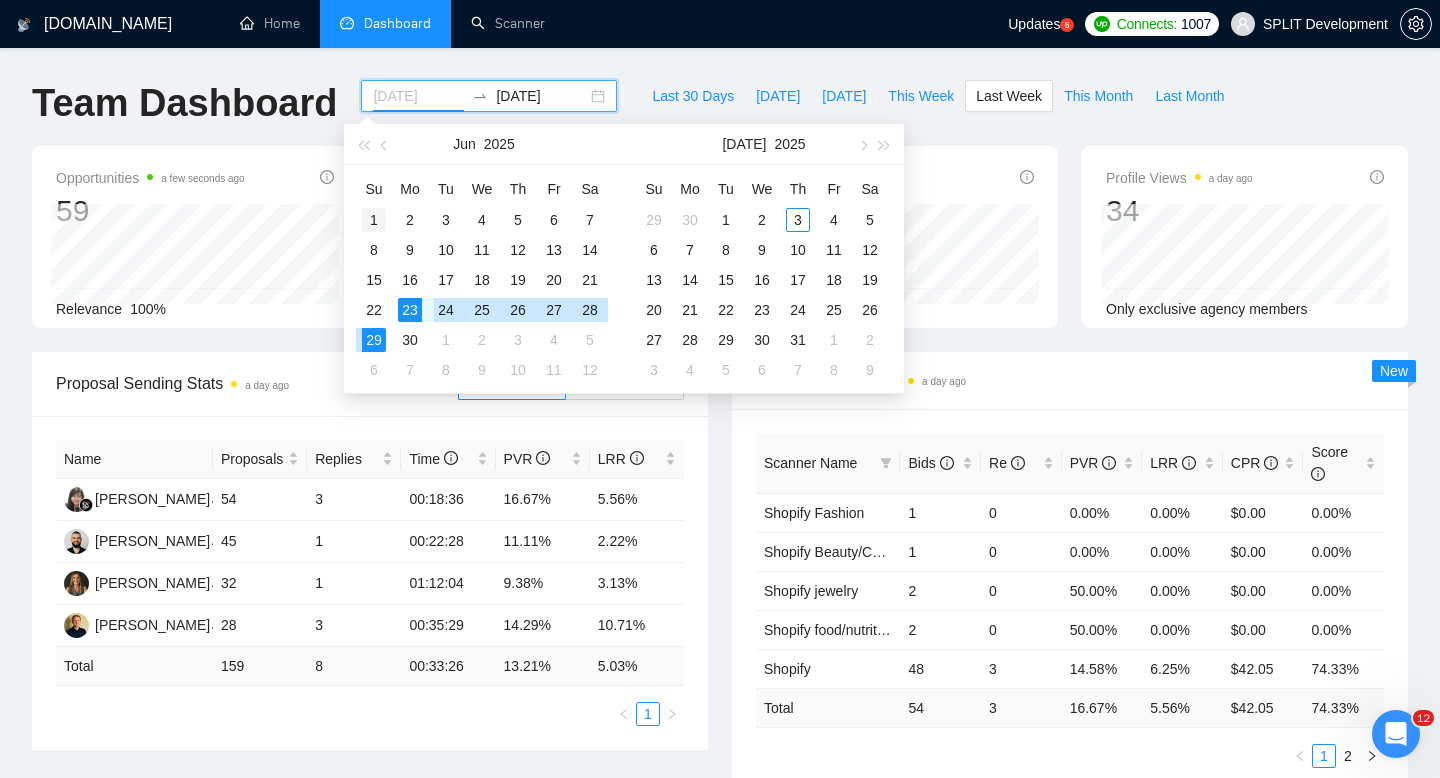 type on "[DATE]" 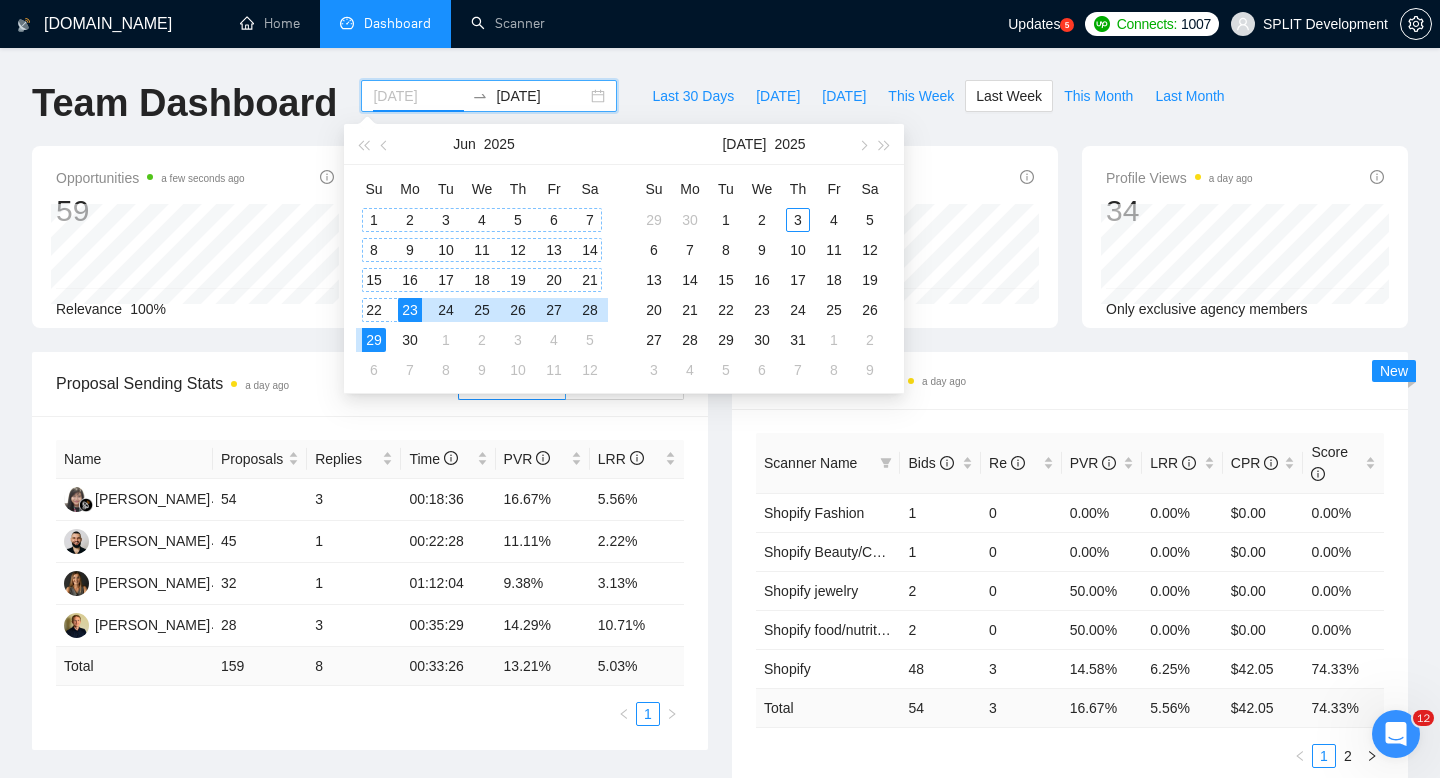 click on "1" at bounding box center [374, 220] 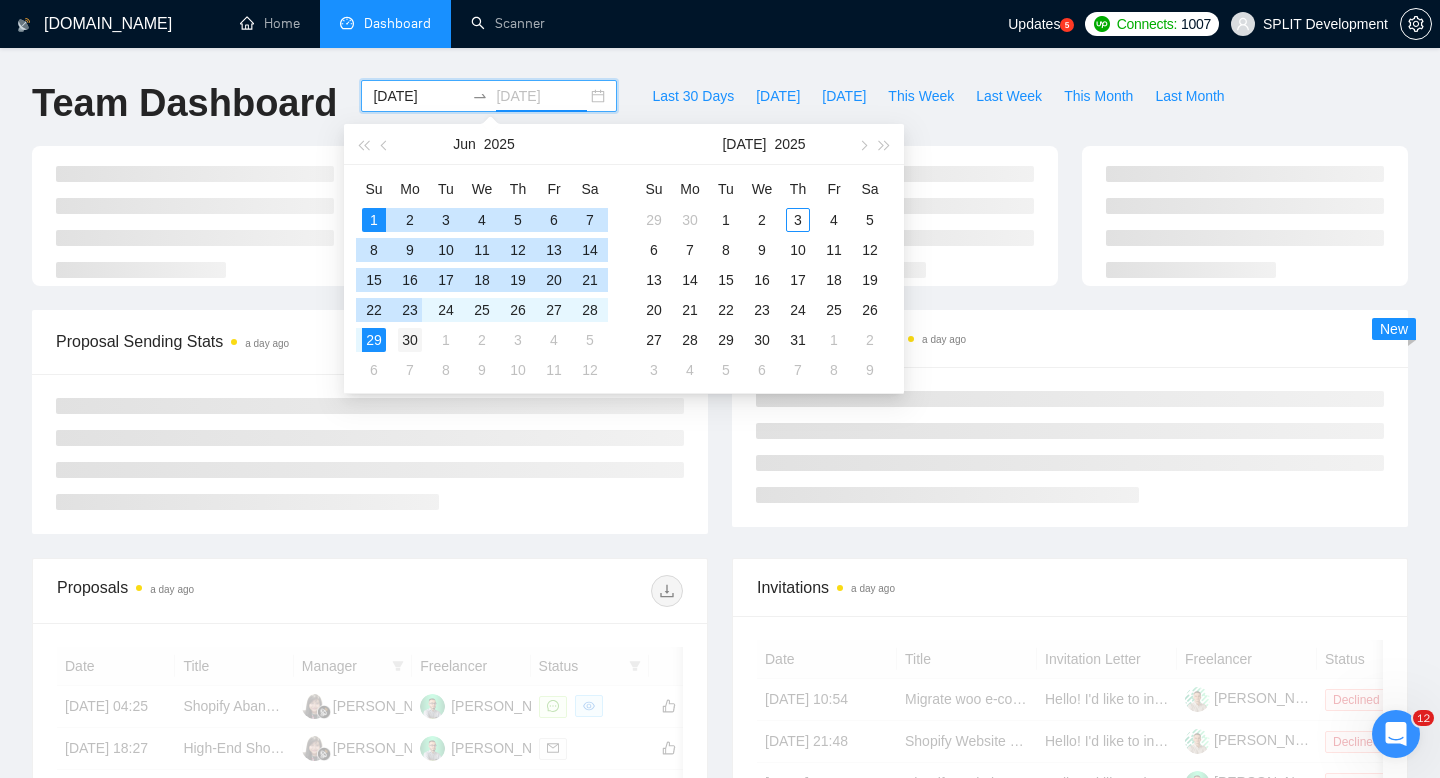 type on "[DATE]" 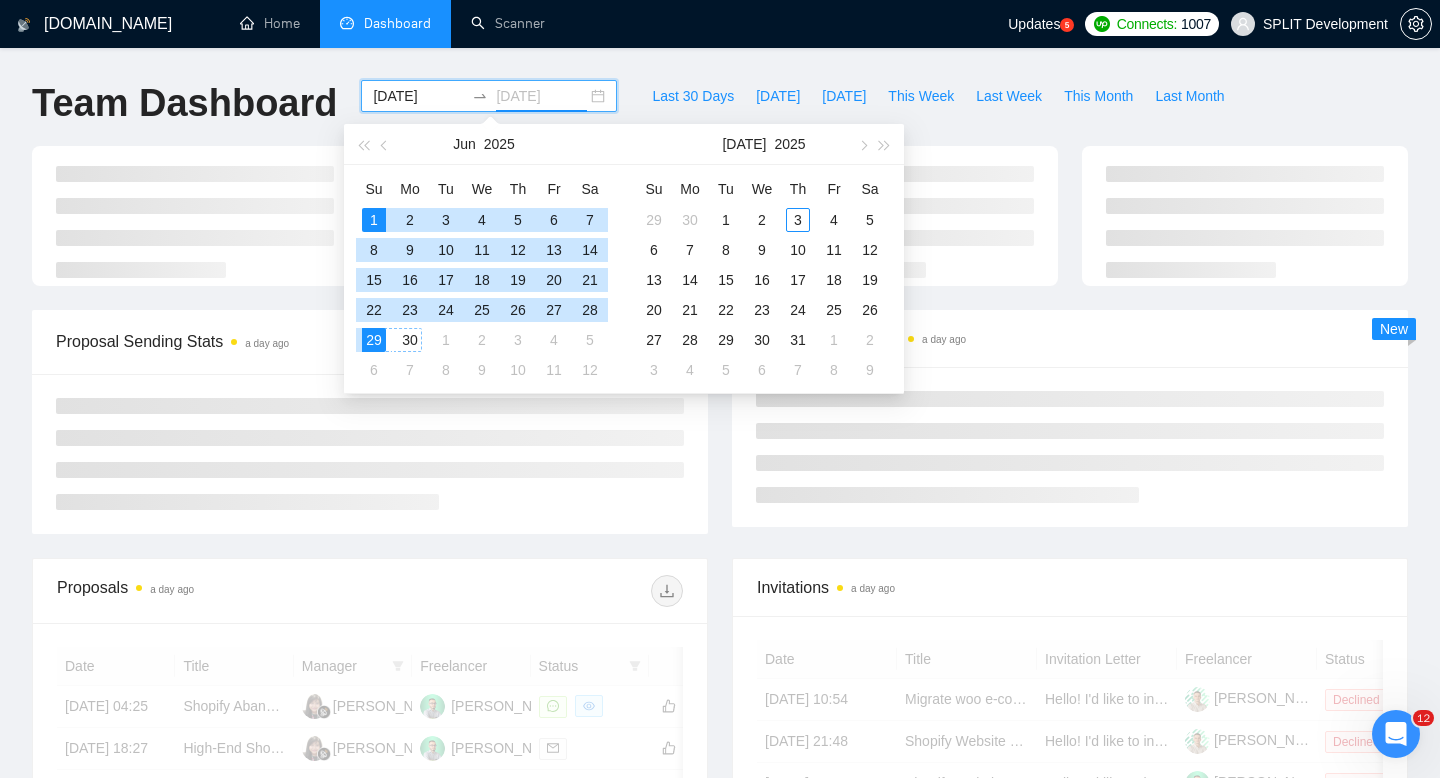 click on "30" at bounding box center [410, 340] 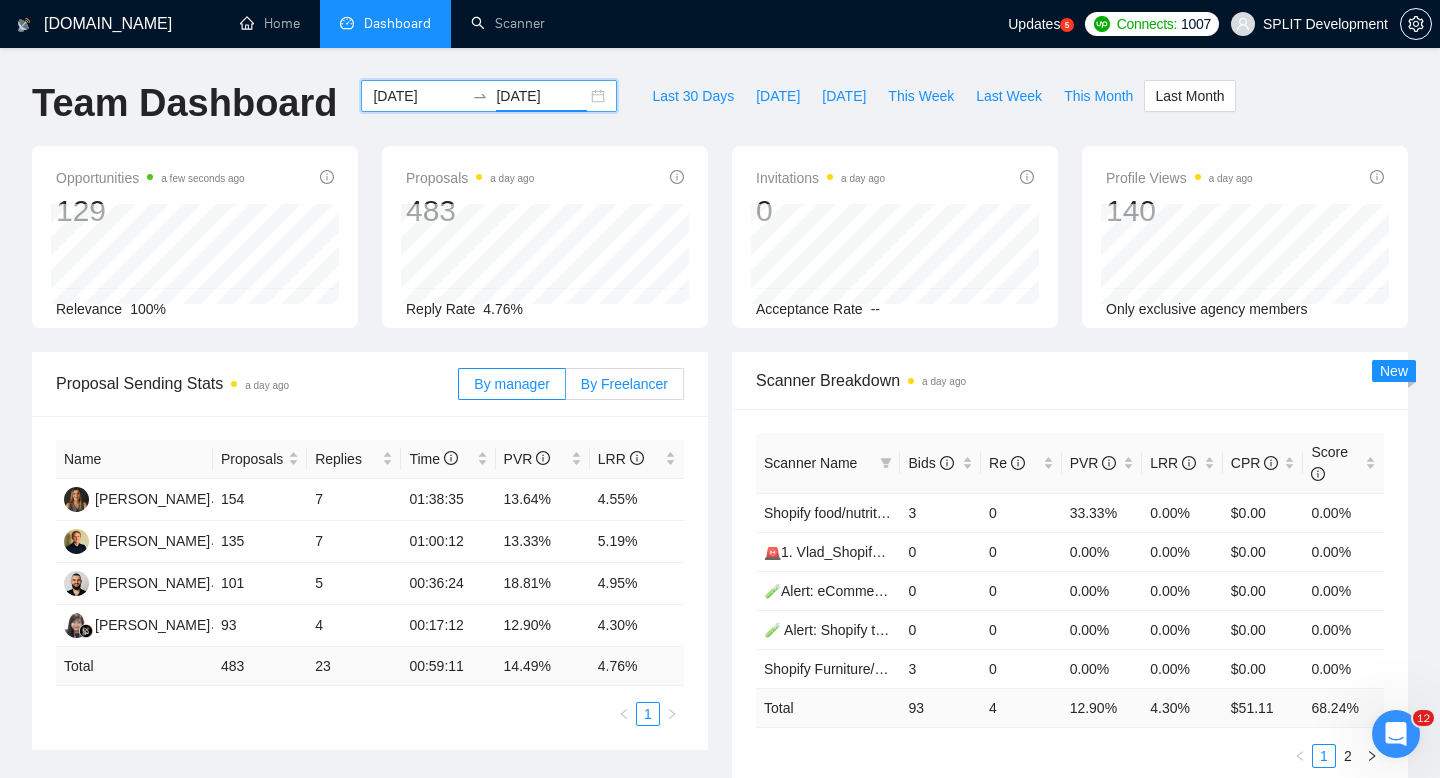 click on "By Freelancer" at bounding box center (624, 384) 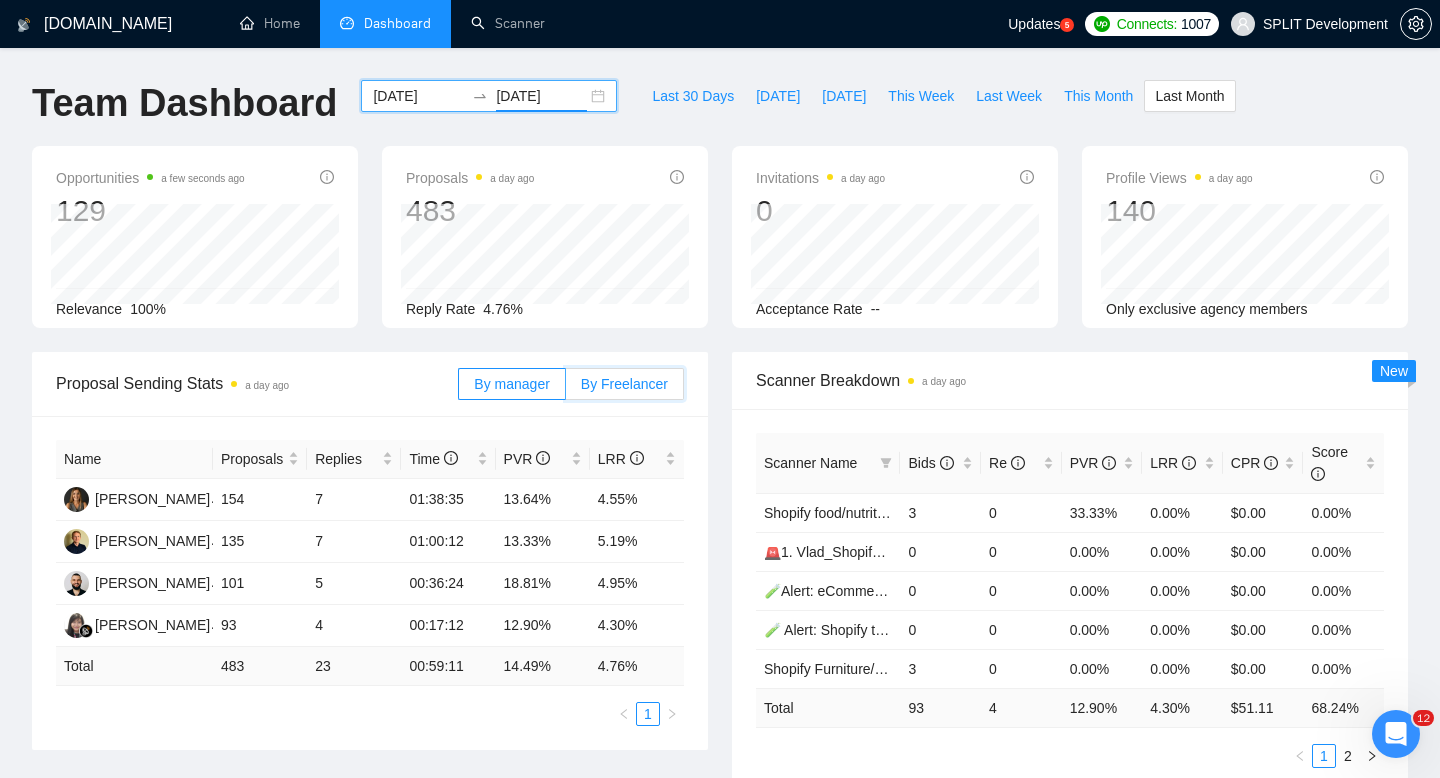 click on "By Freelancer" at bounding box center (566, 389) 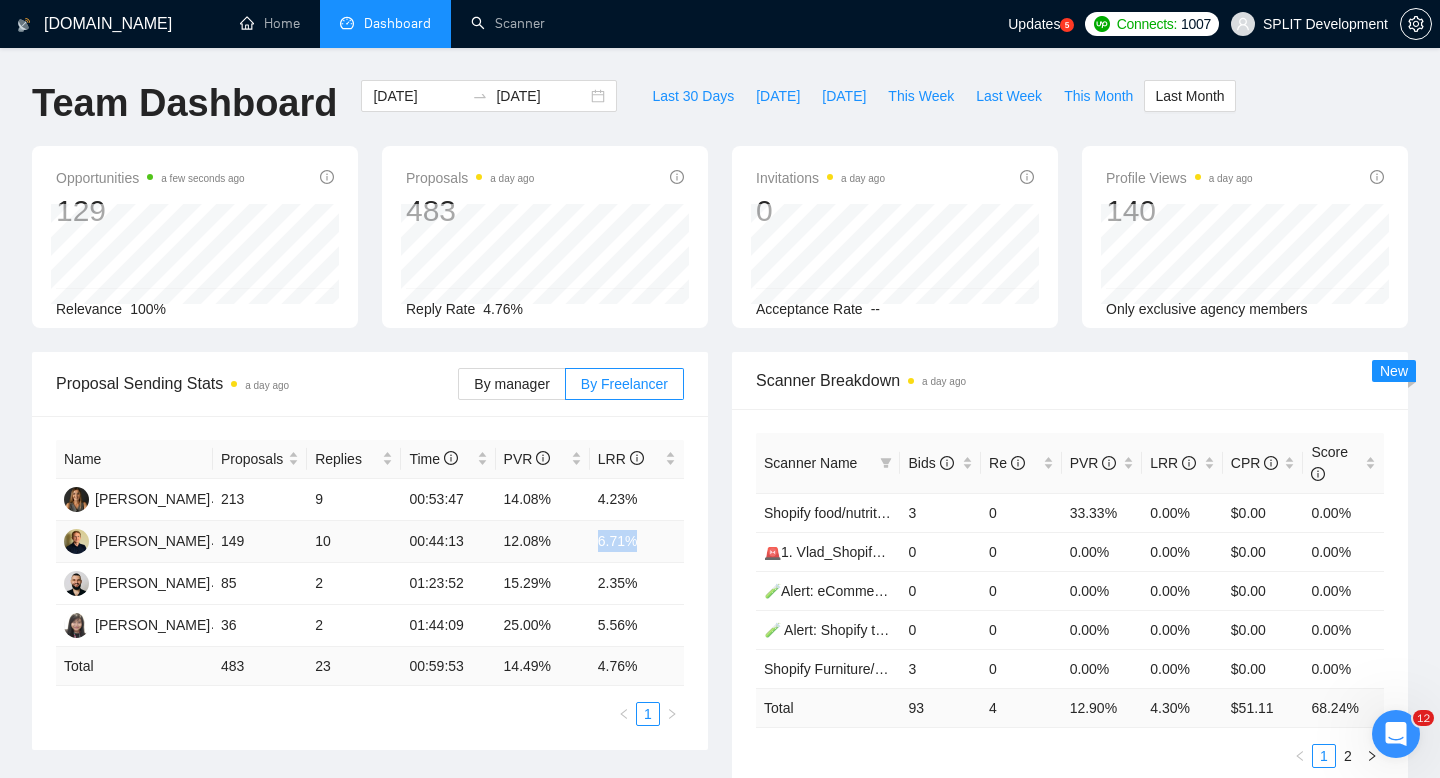 drag, startPoint x: 596, startPoint y: 540, endPoint x: 658, endPoint y: 539, distance: 62.008064 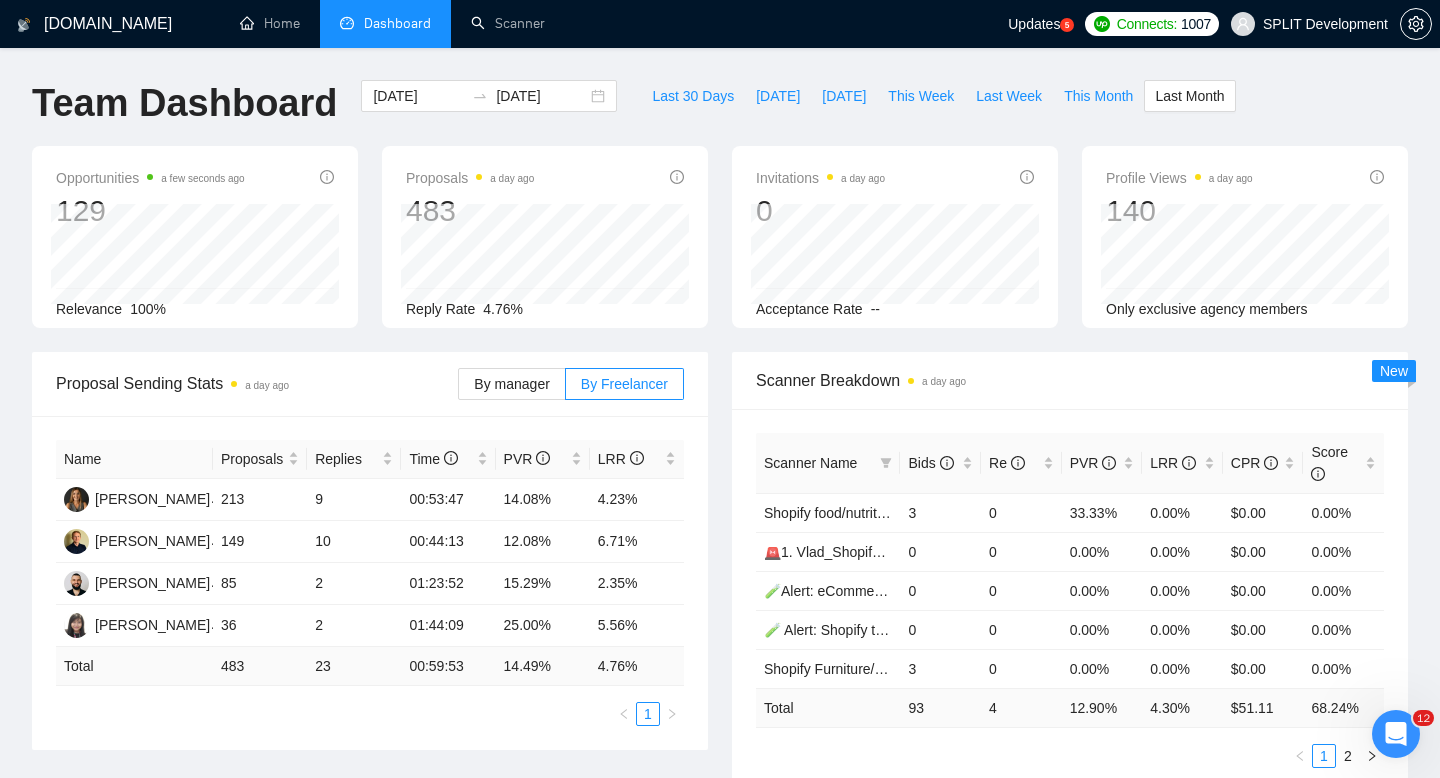 click on "[DOMAIN_NAME] Home Dashboard Scanner Updates
5
Connects: 1007 SPLIT Development Team Dashboard [DATE] [DATE] Last 30 Days [DATE] [DATE] This Week Last Week This Month Last Month Opportunities a few seconds ago 129   Relevance 100% Proposals a day ago 483   Reply Rate 4.76% Invitations a day ago 0   Acceptance Rate -- Profile Views a day ago 140   Only exclusive agency members Proposal Sending Stats a day ago By manager By Freelancer Name Proposals Replies Time   PVR   LRR   [PERSON_NAME] 213 9 00:53:47 14.08% 4.23% [PERSON_NAME] 149 10 00:44:13 12.08% 6.71% [PERSON_NAME] 85 2 01:23:52 15.29% 2.35% [PERSON_NAME] 36 2 01:44:09 25.00% 5.56% Total 483 23 00:59:53 14.49 % 4.76 % 1 Scanner Breakdown a day ago Scanner Name Bids   Re   PVR   LRR   CPR   Score   Shopify food/nutritions 3 0 33.33% 0.00% $0.00 0.00% 🚨1. Vlad_Shopify_clothes/shoes 0 0 0.00% 0.00% $0.00 0.00% 🧪Alert: eCommerce (No Stack / just keywords) 0 0 0.00% 0.00% $0.00 0.00% 0 0 3" at bounding box center (720, 803) 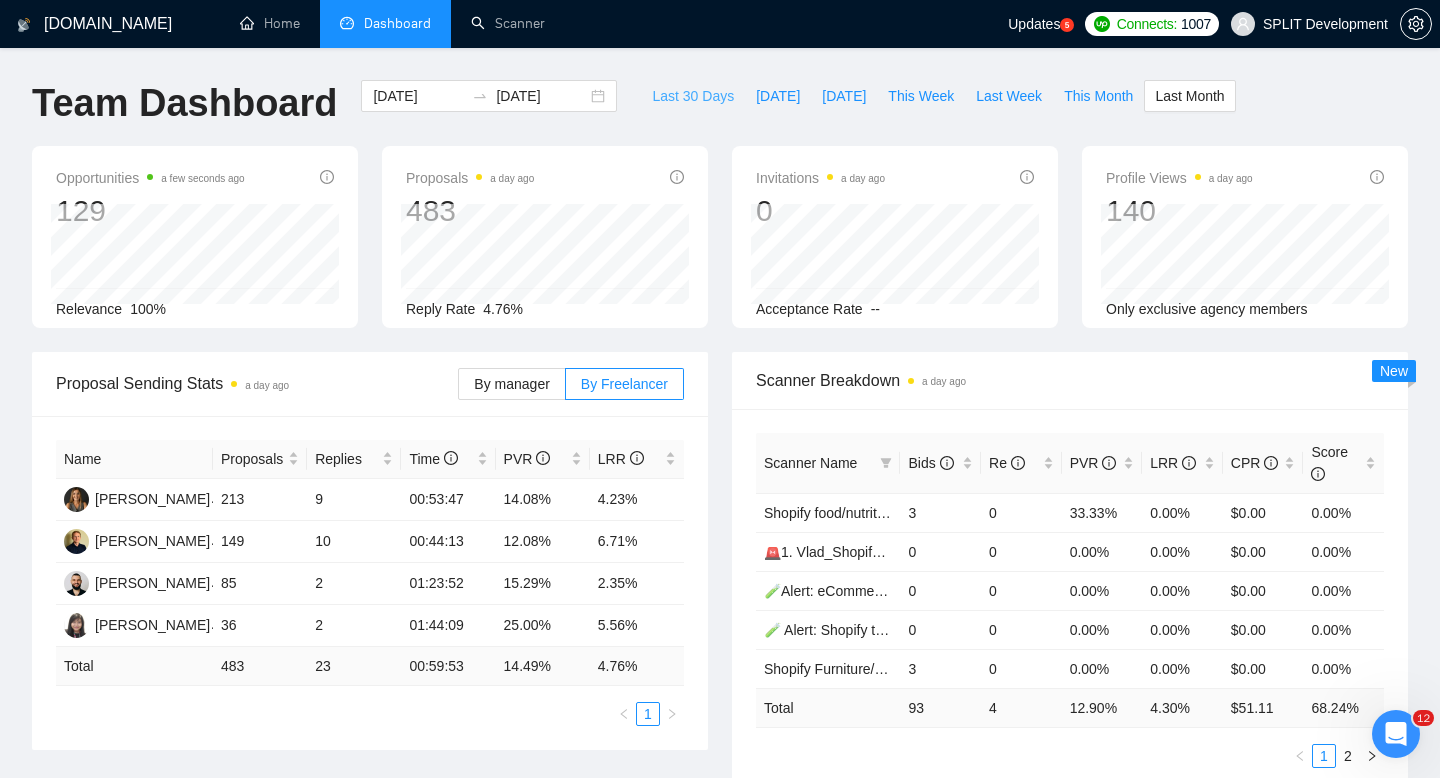 click on "Last 30 Days" at bounding box center [693, 96] 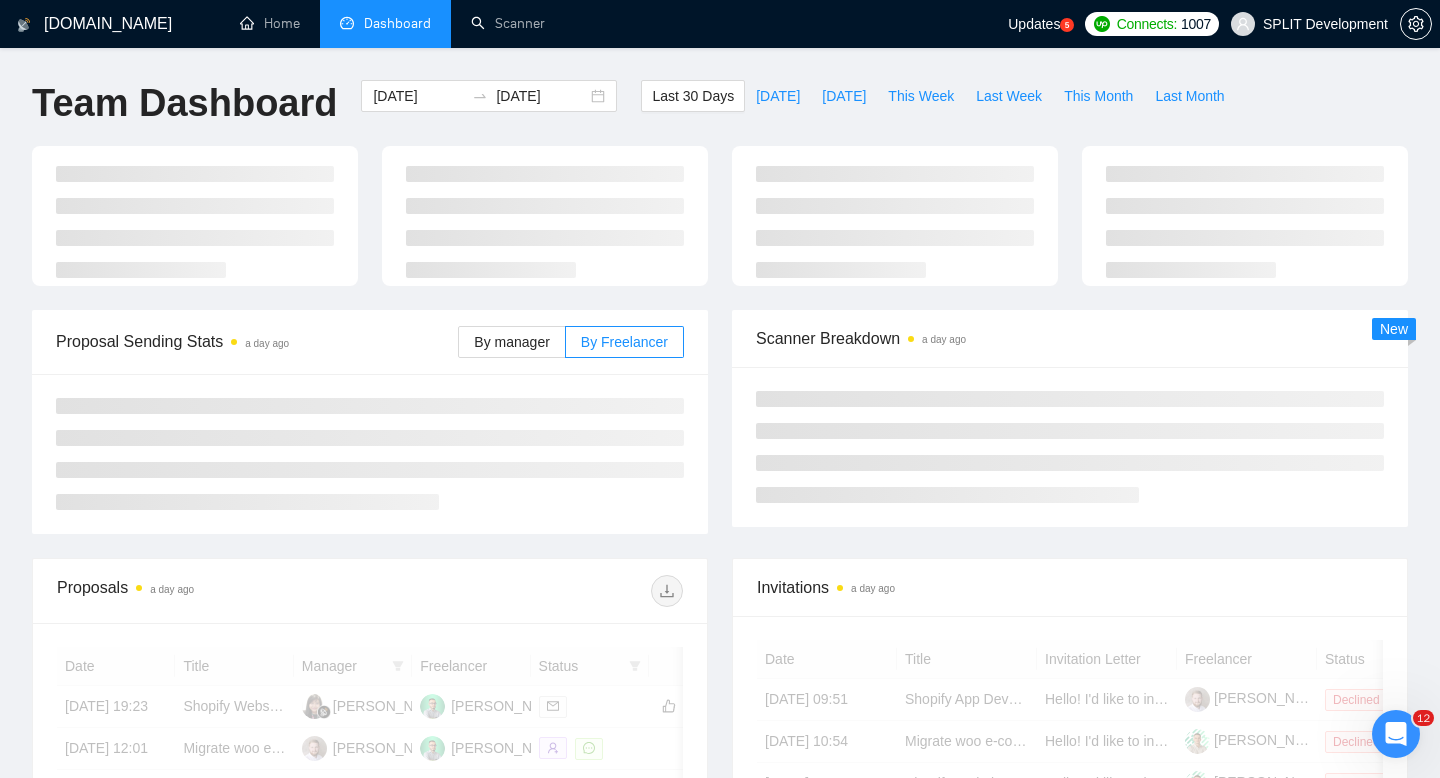 type on "[DATE]" 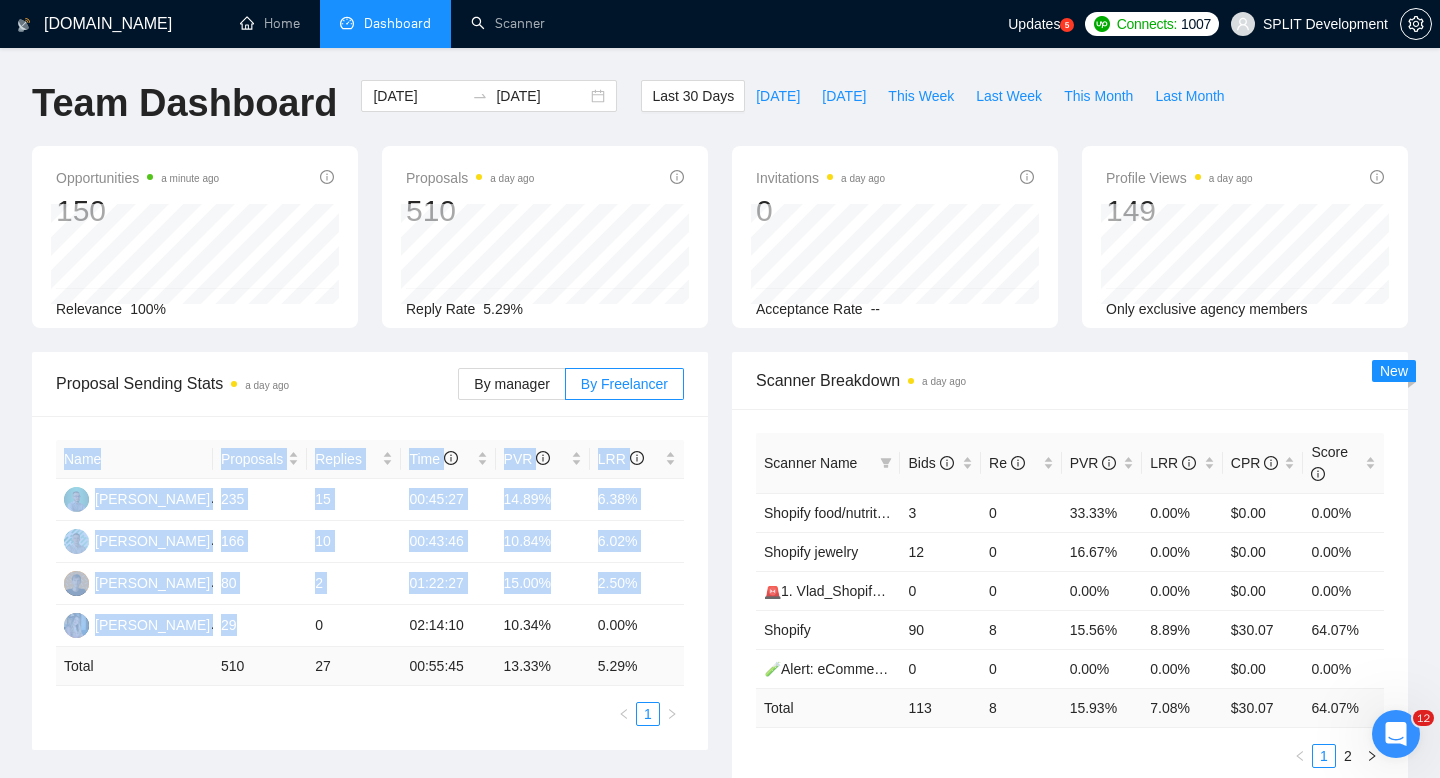drag, startPoint x: 286, startPoint y: 626, endPoint x: 698, endPoint y: 627, distance: 412.00122 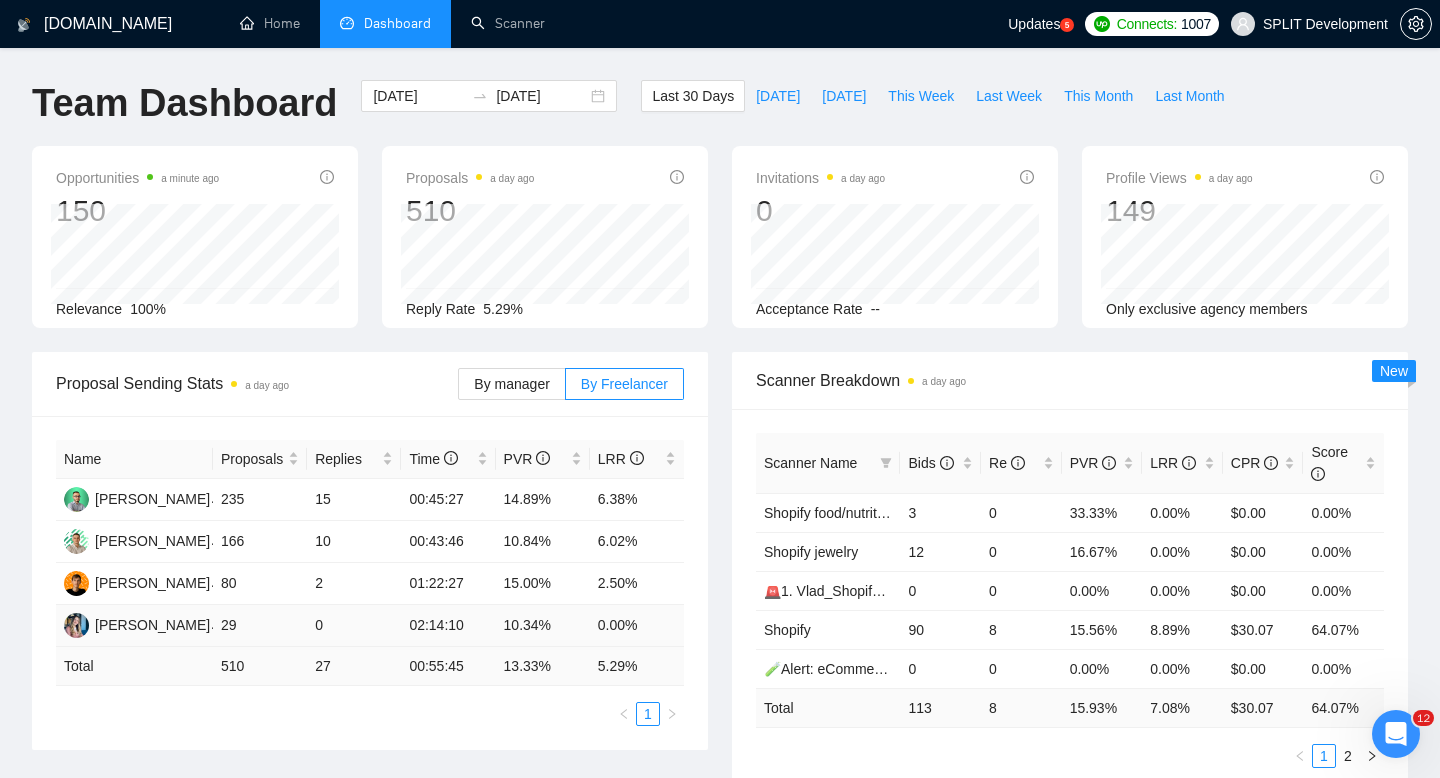click on "0.00%" at bounding box center [637, 626] 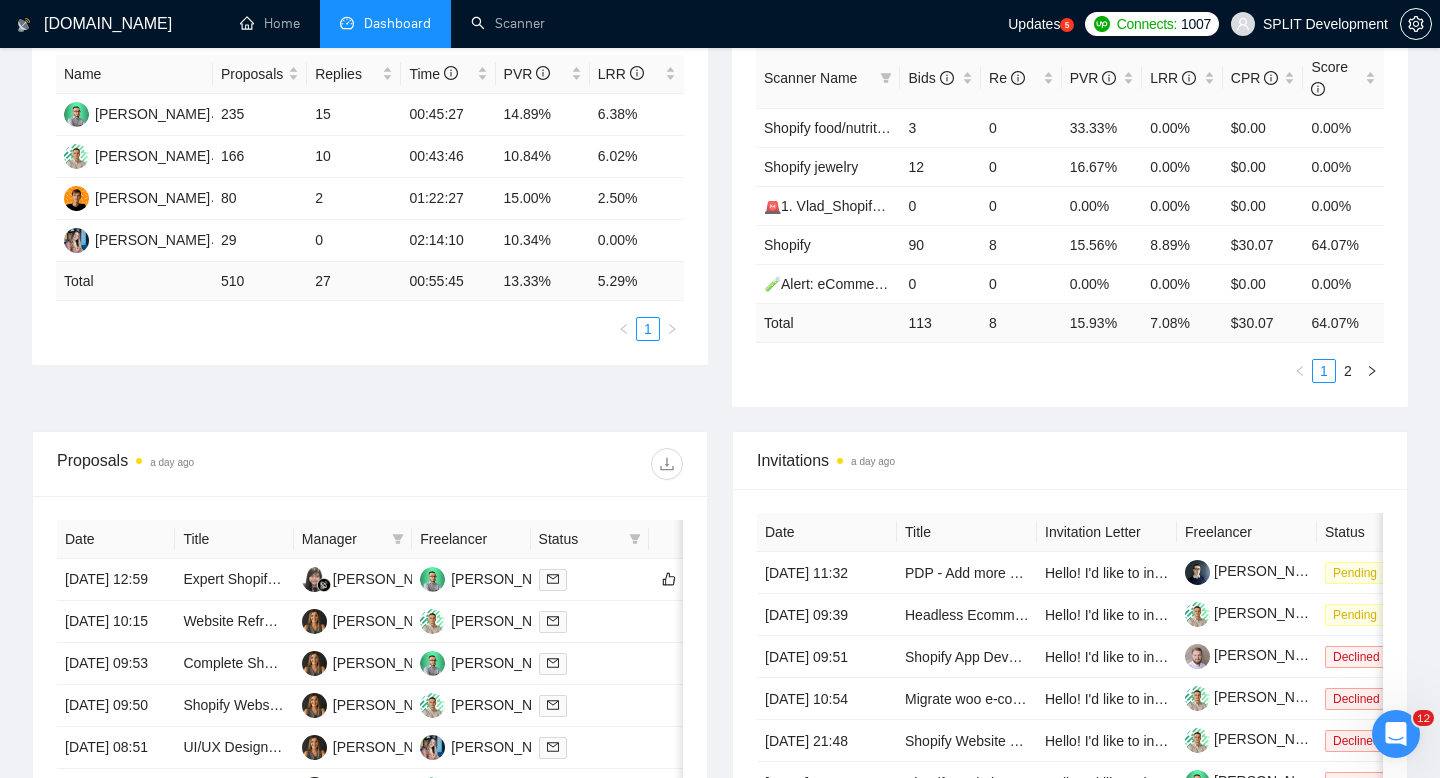 scroll, scrollTop: 293, scrollLeft: 0, axis: vertical 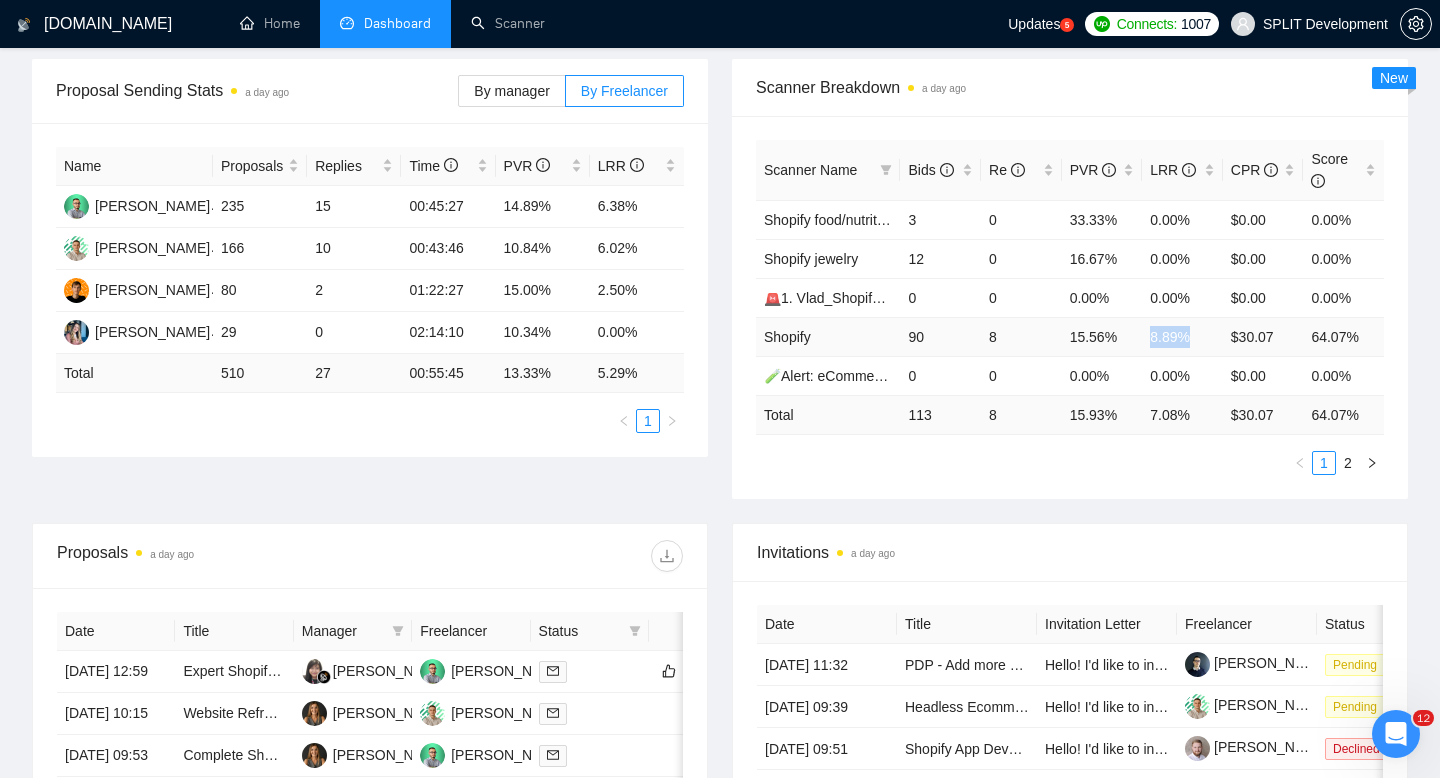 drag, startPoint x: 1147, startPoint y: 338, endPoint x: 1189, endPoint y: 336, distance: 42.047592 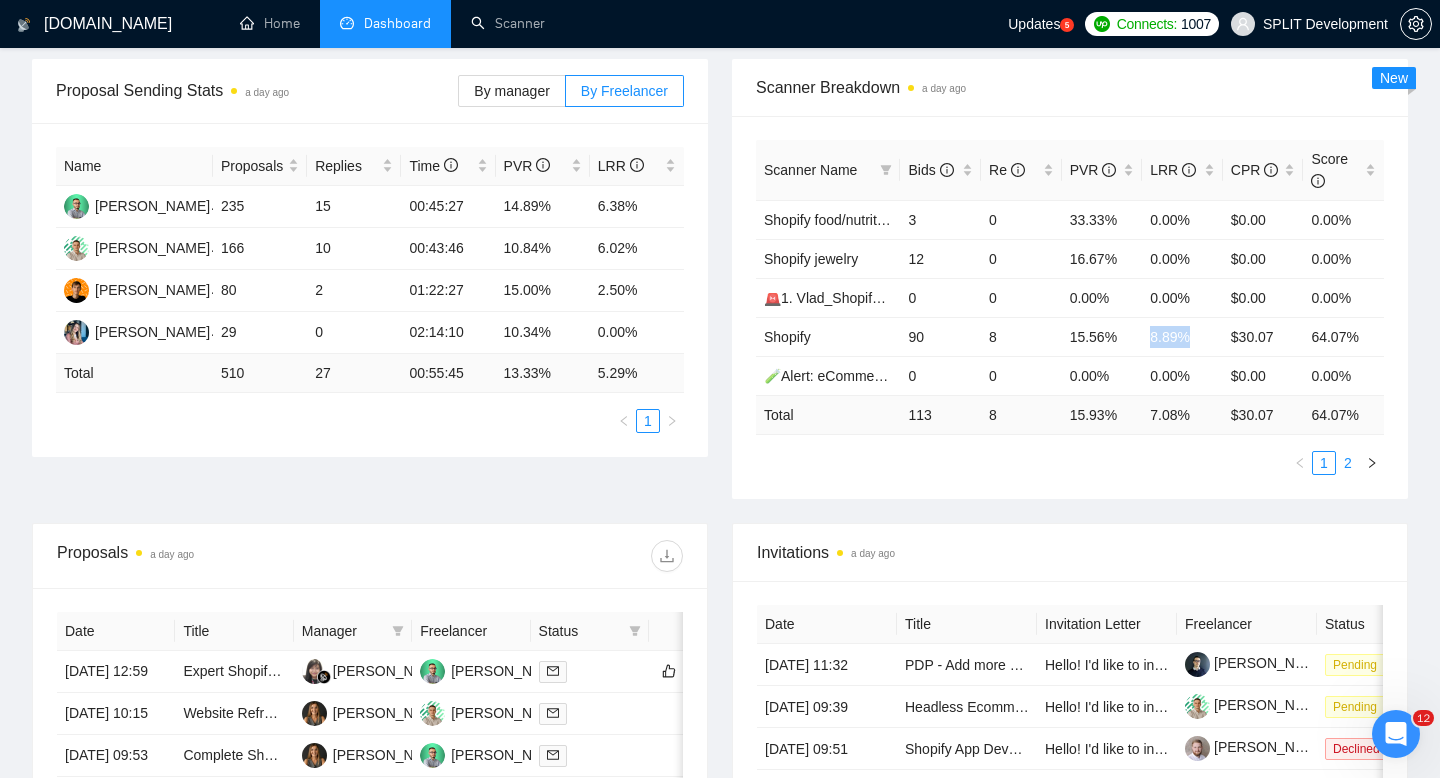 click on "2" at bounding box center (1348, 463) 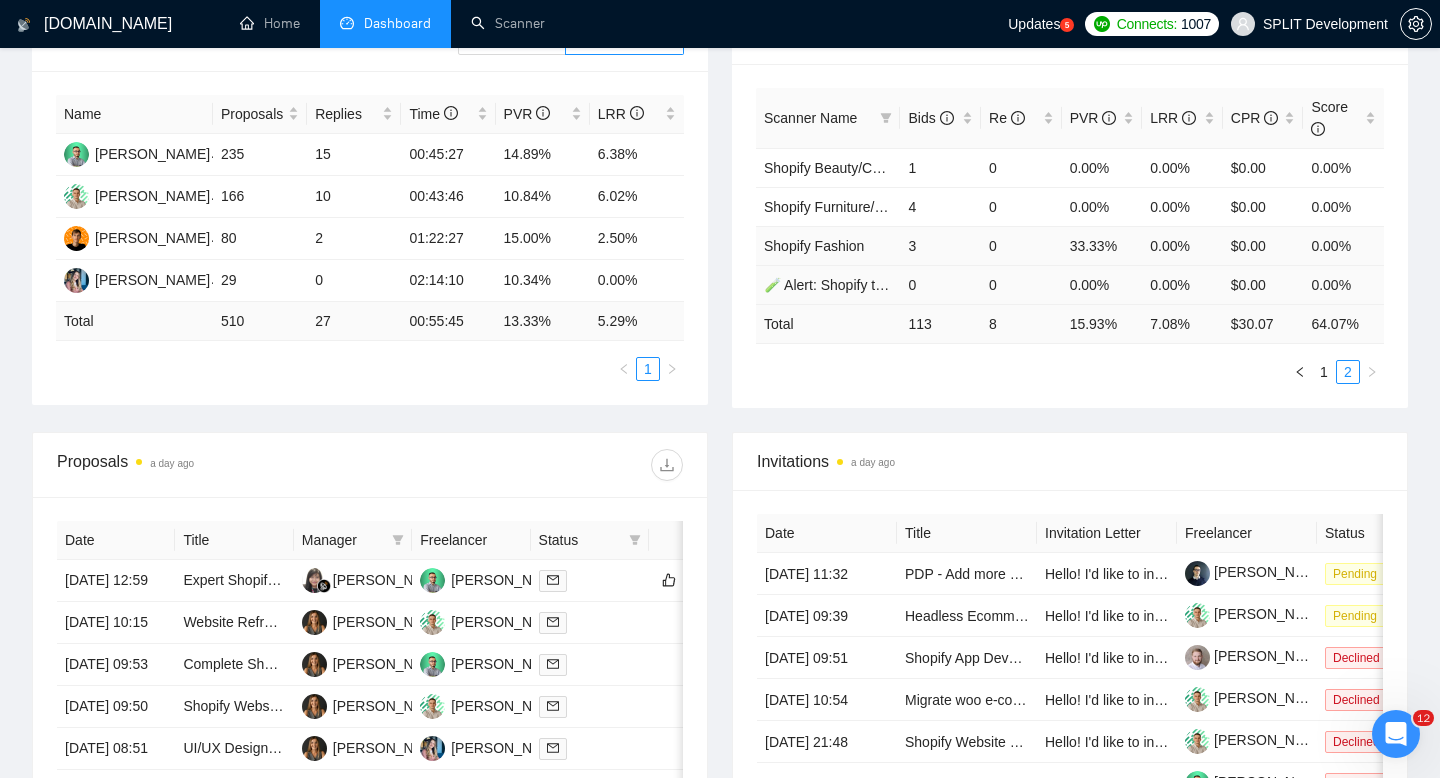 scroll, scrollTop: 198, scrollLeft: 0, axis: vertical 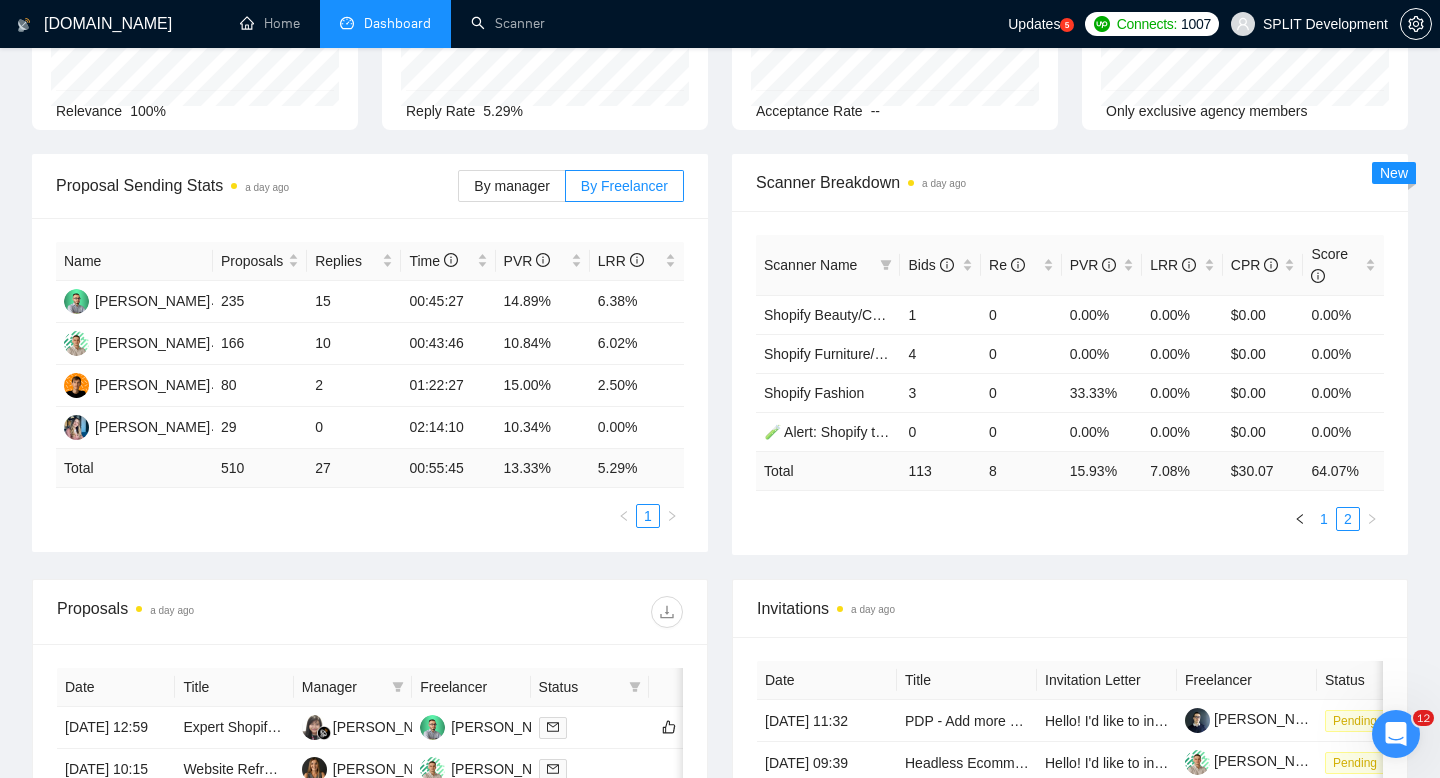 click on "1" at bounding box center [1324, 519] 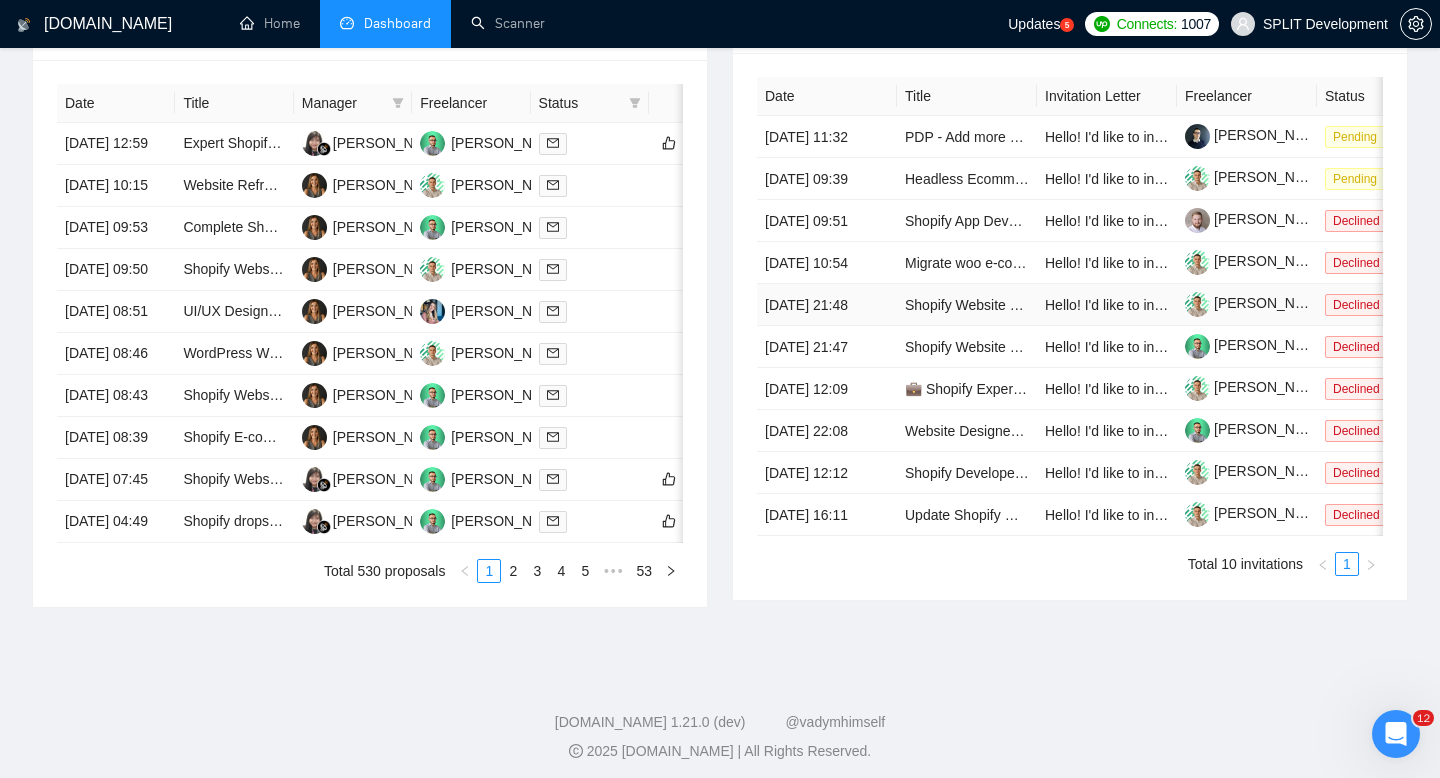 scroll, scrollTop: 822, scrollLeft: 0, axis: vertical 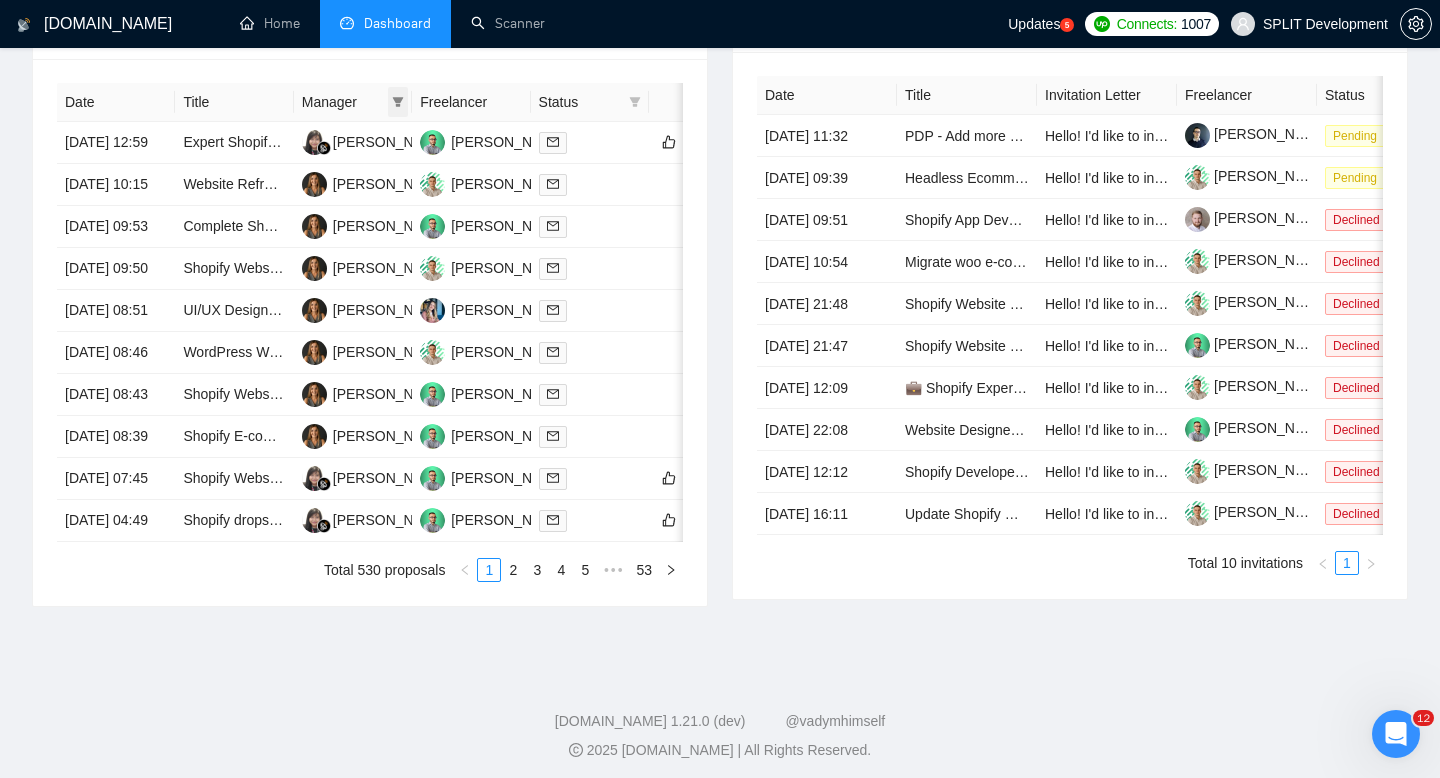click 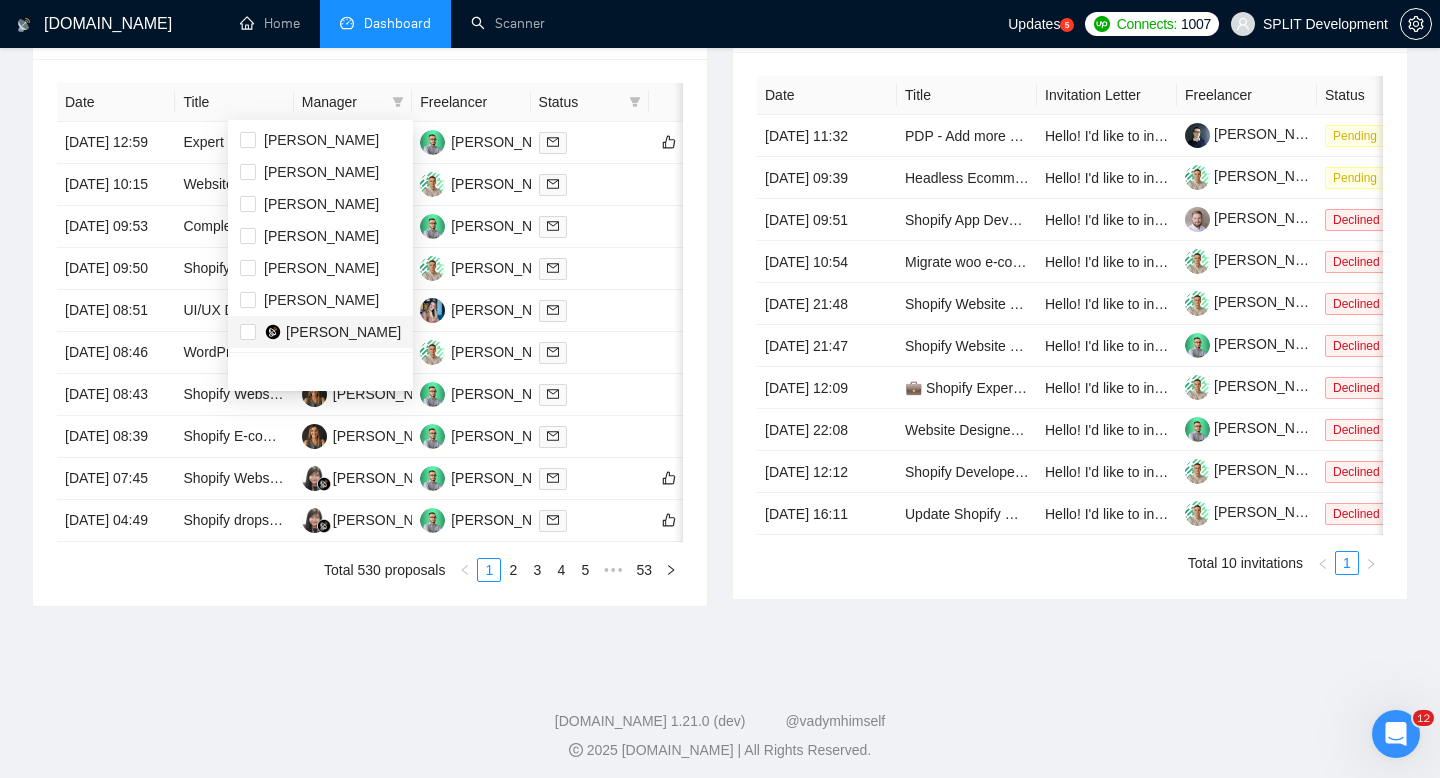 click on "[PERSON_NAME]" at bounding box center [343, 332] 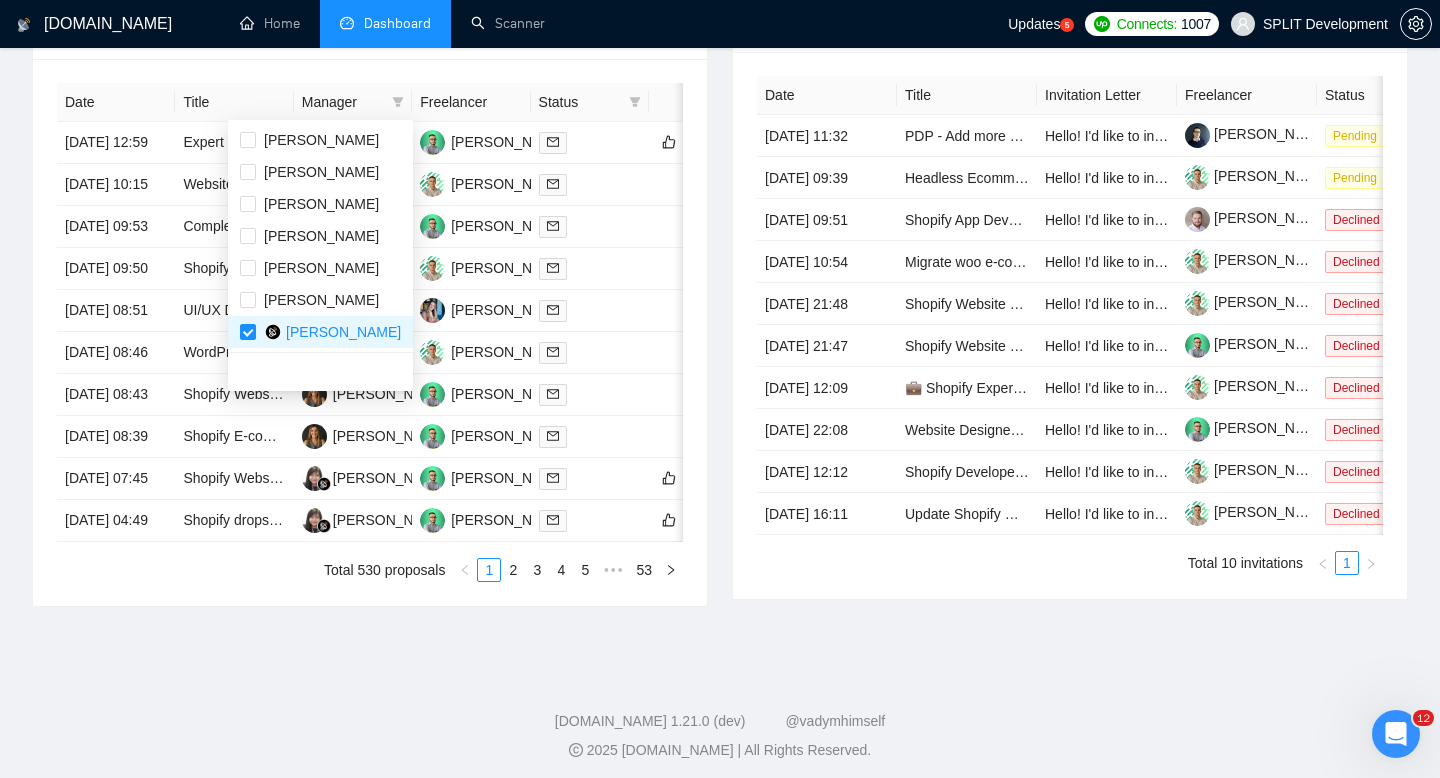 click on "Proposals a day ago Date Title Manager Freelancer Status               [DATE] 12:59 Expert Shopify Page Optimization Specialist Needed [PERSON_NAME] [PERSON_NAME] [DATE] 10:15 Website Refresh & E-Commerce Setup for Skincare Brand + Ongoing Maintenance Nika K [PERSON_NAME] [DATE] 09:53 Complete Shopify Website developement Nika K [PERSON_NAME] [DATE] 09:50 Shopify Website Design Changes Needed [PERSON_NAME] [PERSON_NAME] [DATE] 08:51 UI/UX Designer Needed to Optimize User Experience Nika K [PERSON_NAME] [DATE] 08:46 WordPress Website Editing and Redesign Nika K [PERSON_NAME] [DATE] 08:43 Shopify Website Developer Needed for Consumer Product Site Nika K [PERSON_NAME] [DATE] 08:39 Shopify E-commerce Store Development Nika K [PERSON_NAME] [DATE] 07:45 Shopify Website Development [PERSON_NAME] [PERSON_NAME] [DATE] 04:49 Shopify dropship [PERSON_NAME] [PERSON_NAME] Total 530 proposals 1 2 3 4 5 ••• 53" at bounding box center (370, 300) 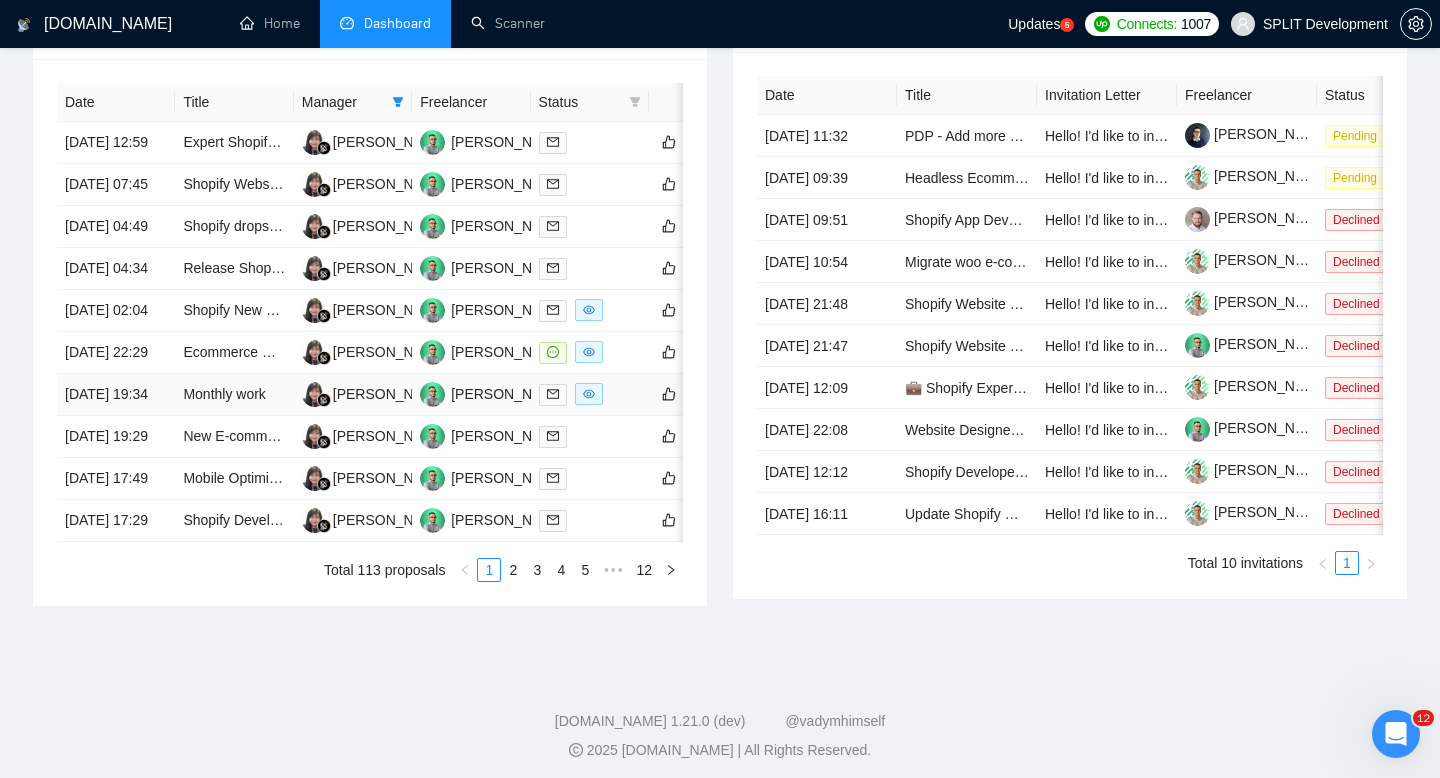 click on "Monthly work" at bounding box center (234, 395) 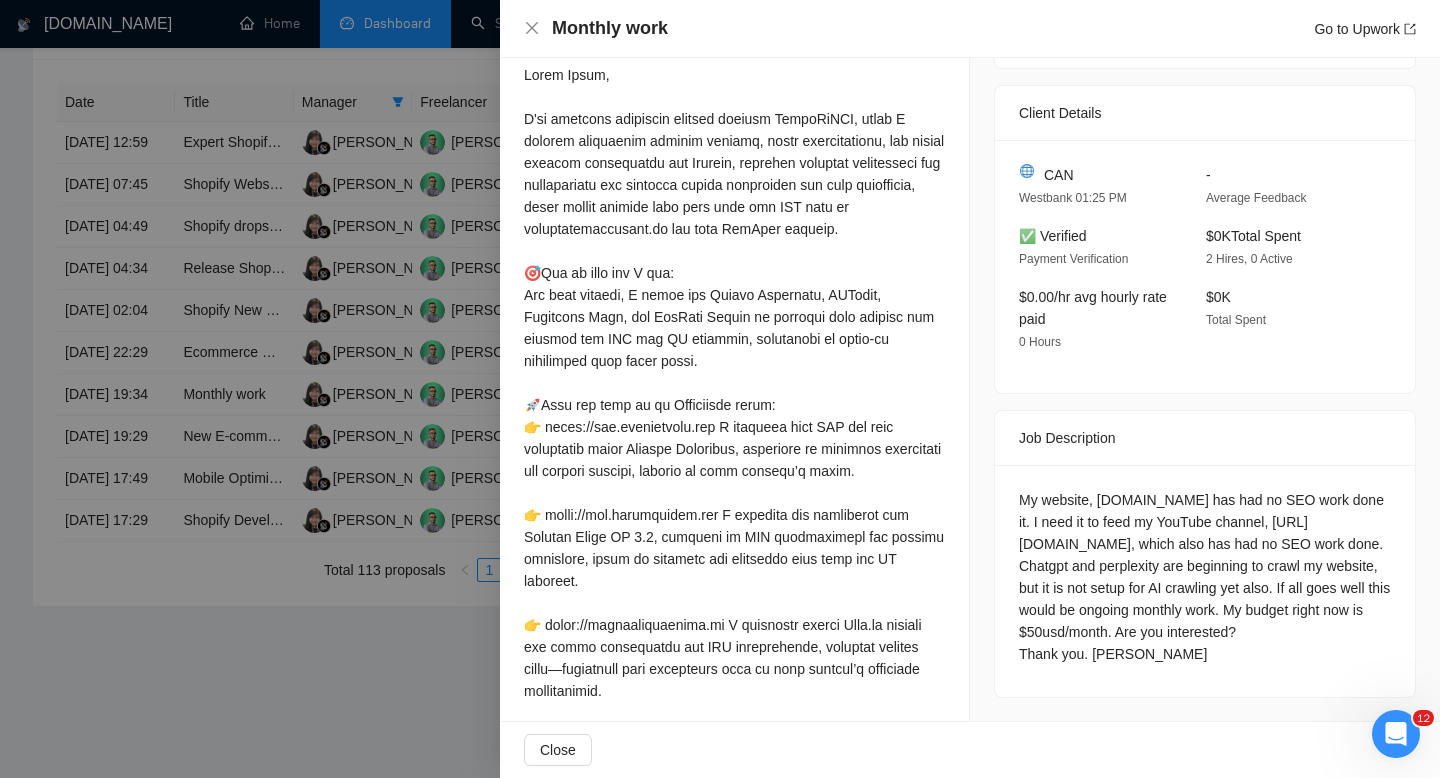scroll, scrollTop: 734, scrollLeft: 0, axis: vertical 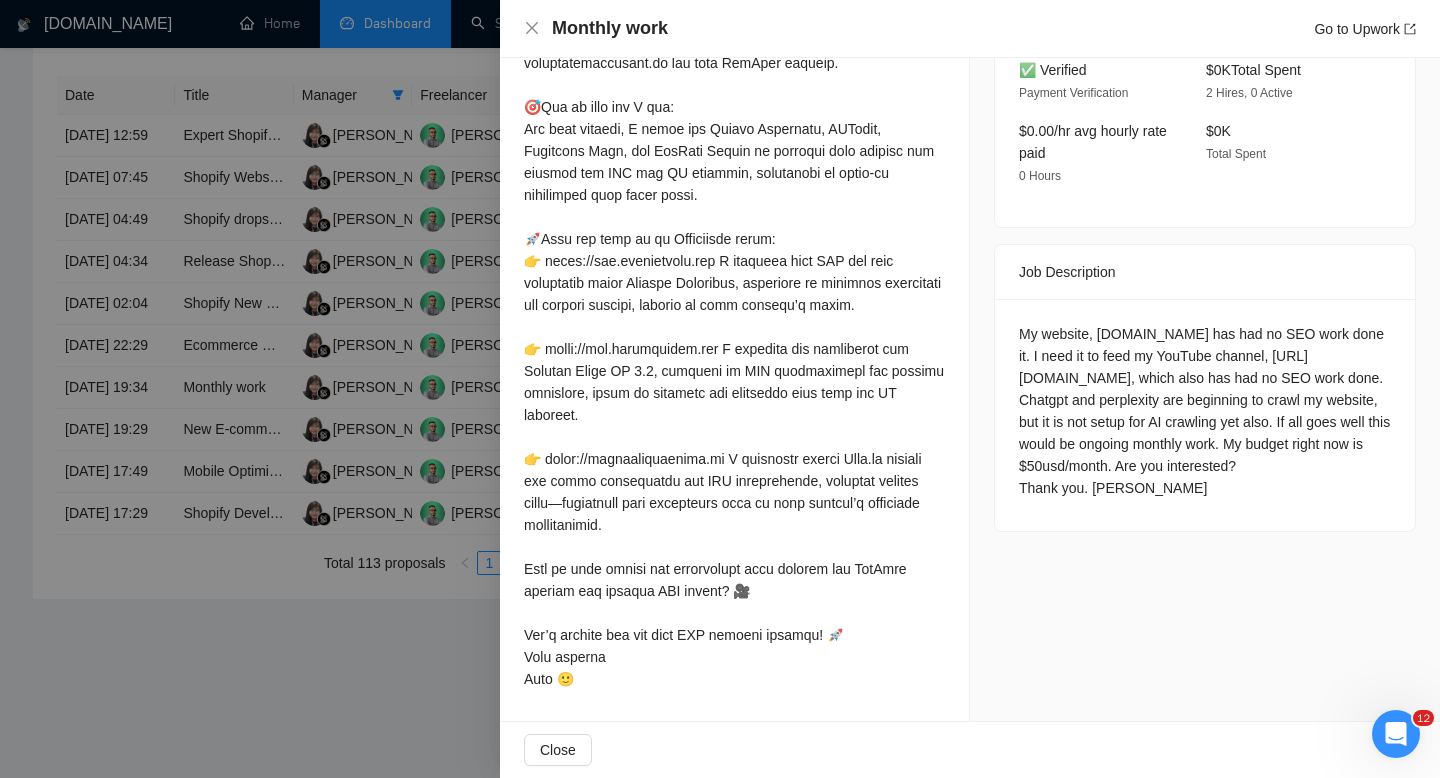 click at bounding box center [720, 389] 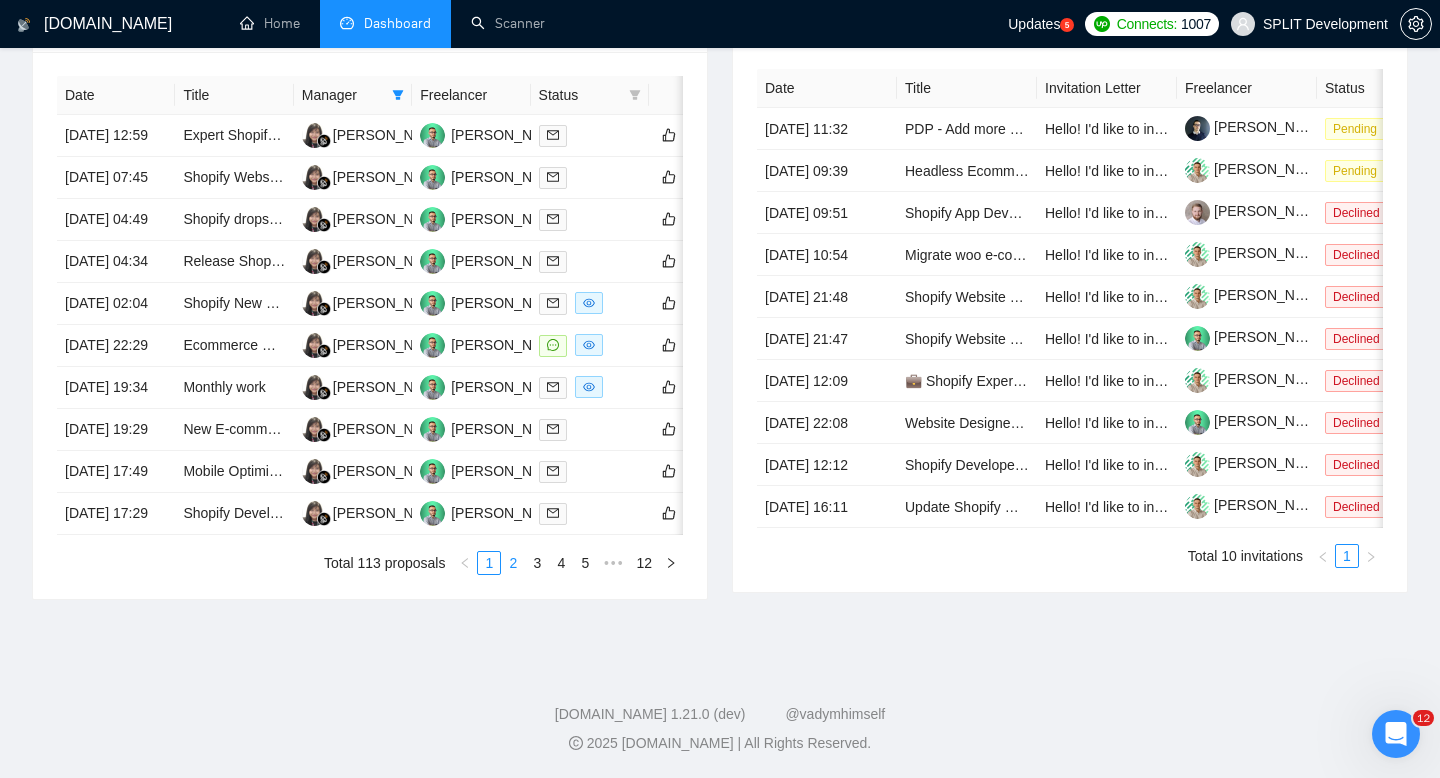 click on "2" at bounding box center (513, 563) 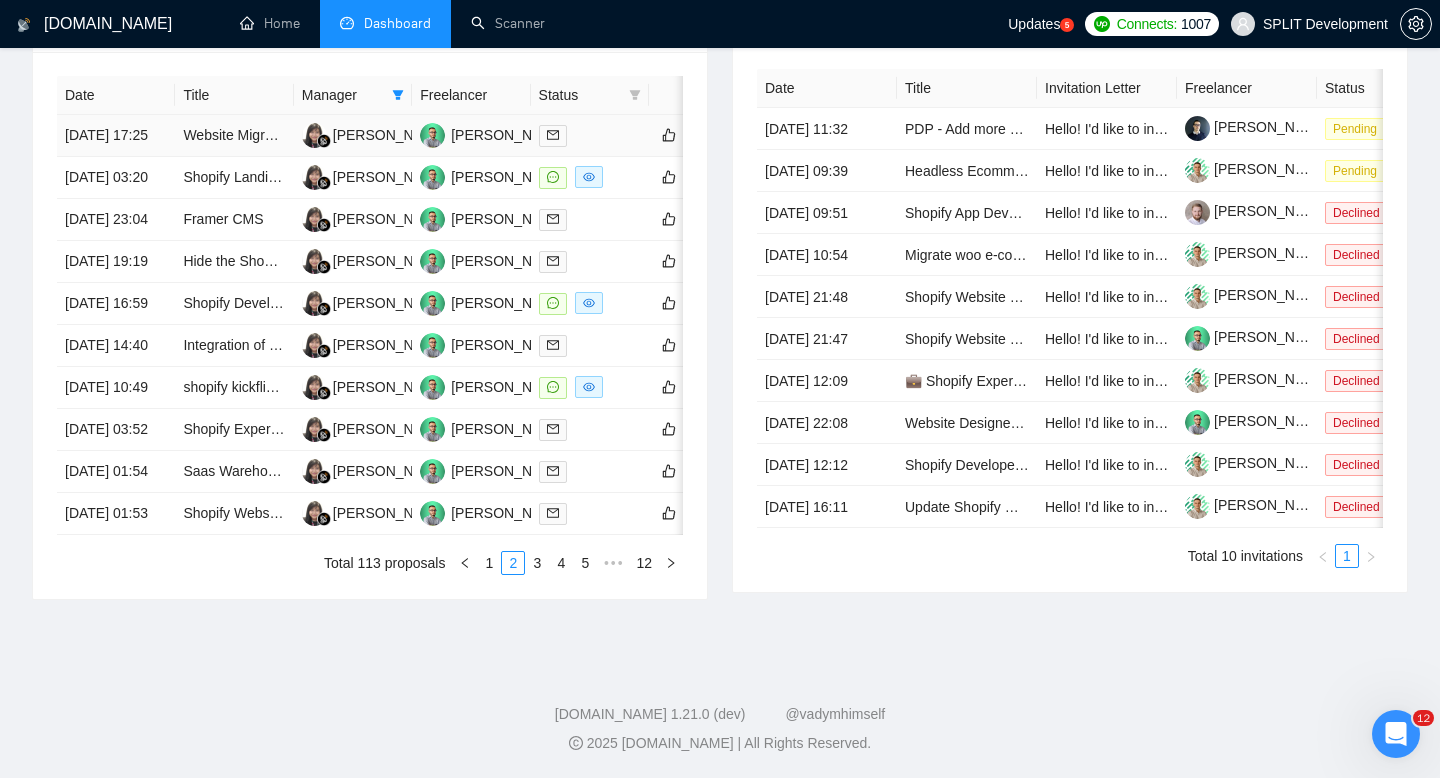 scroll, scrollTop: 851, scrollLeft: 0, axis: vertical 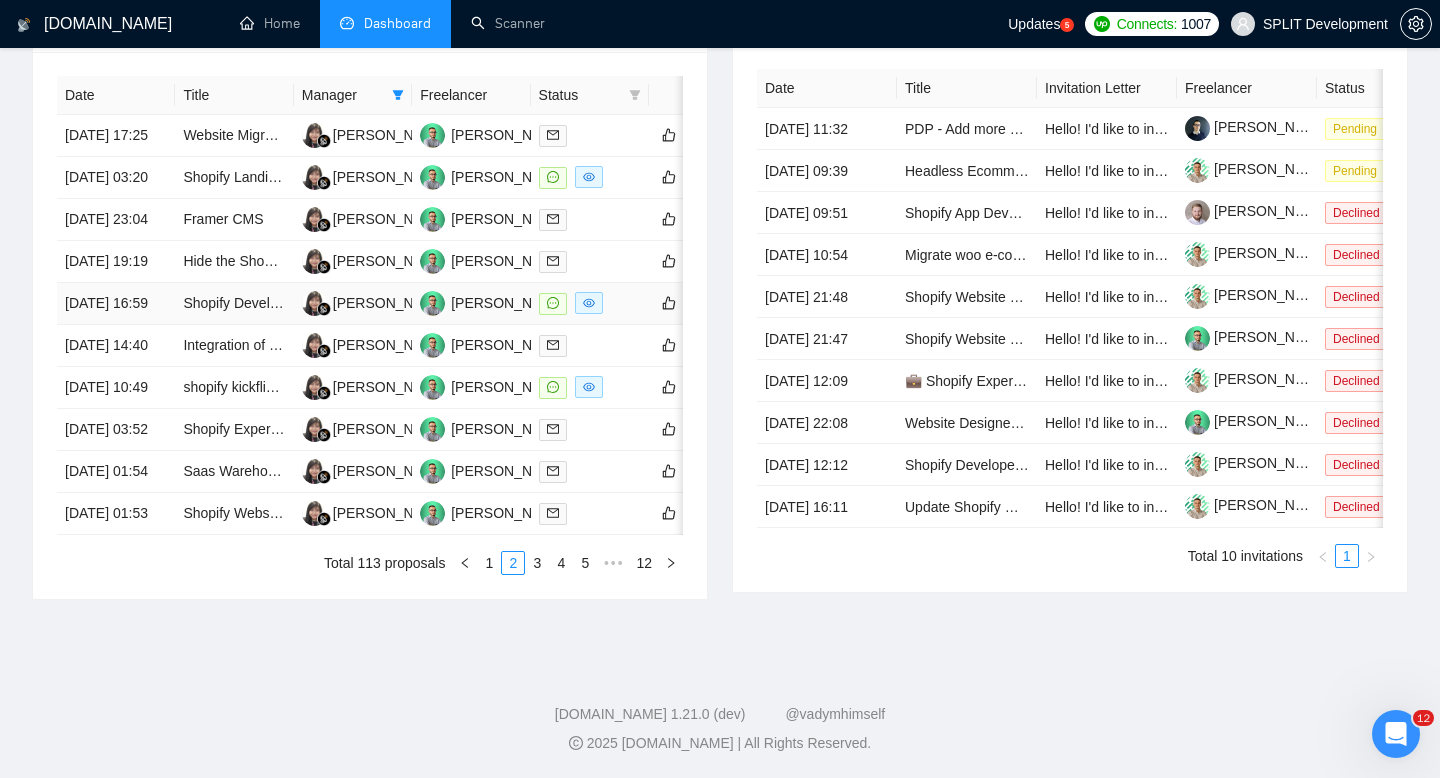 click on "Shopify Developer Needed for Advanced Post-Purchase Order Editing & Payment Flow" at bounding box center (234, 304) 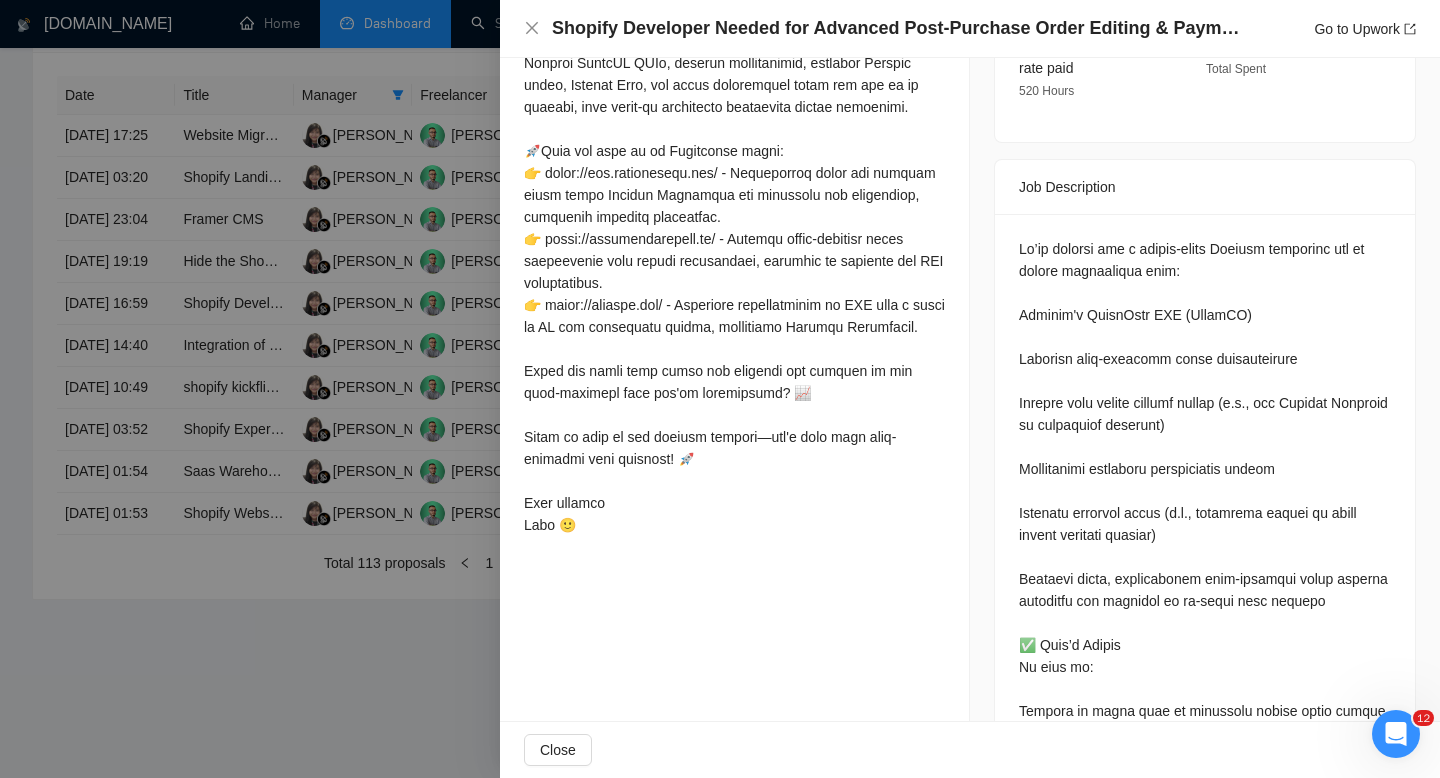 click at bounding box center (720, 389) 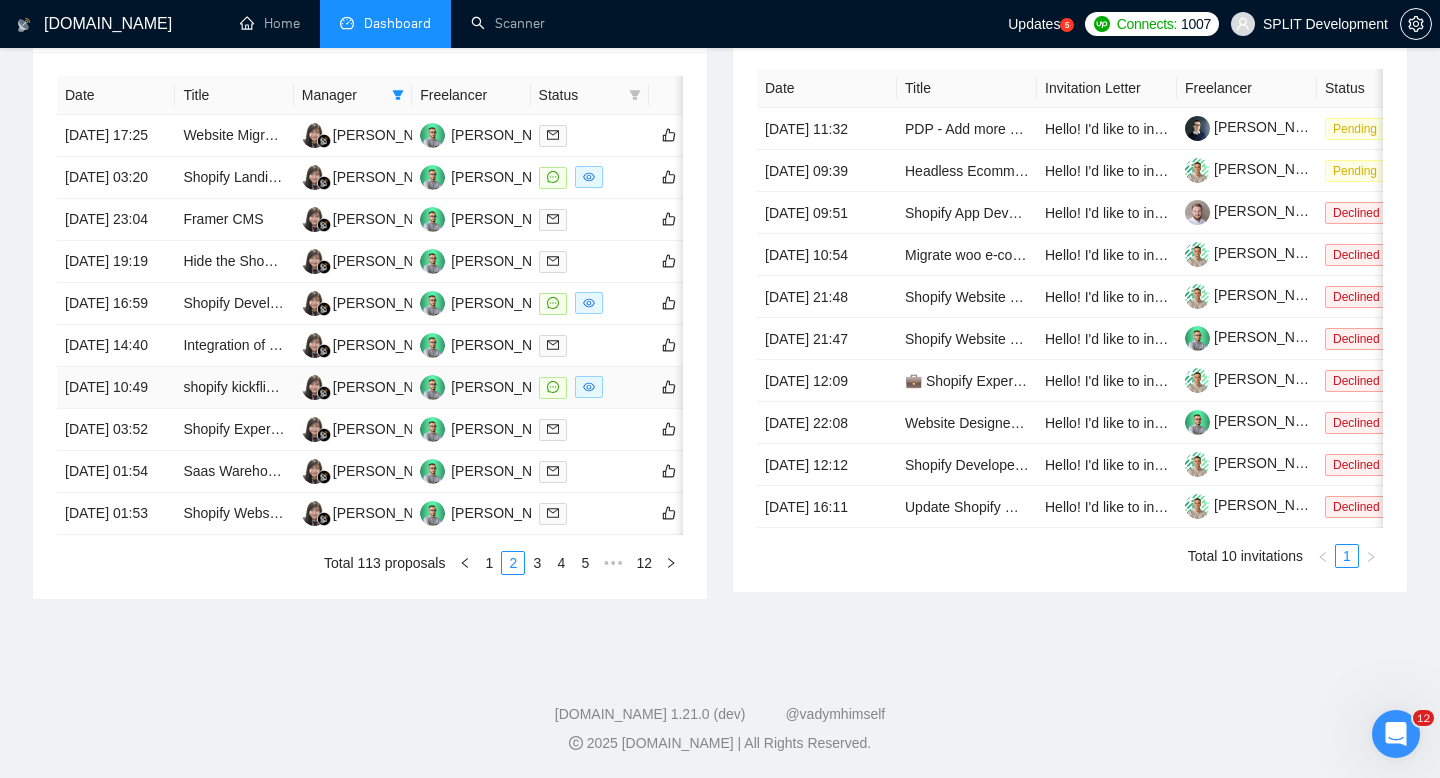 click on "[PERSON_NAME]" at bounding box center (471, 388) 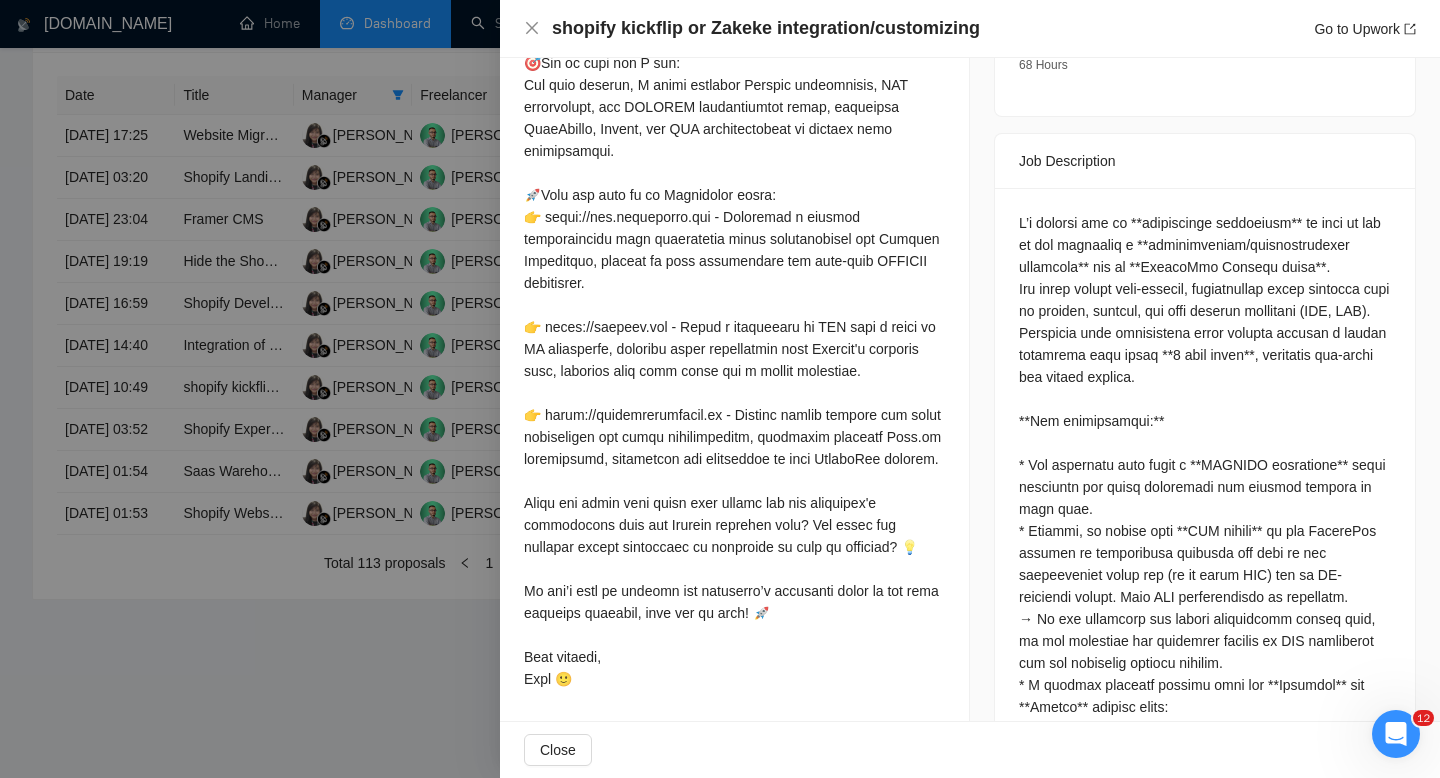 click at bounding box center (720, 389) 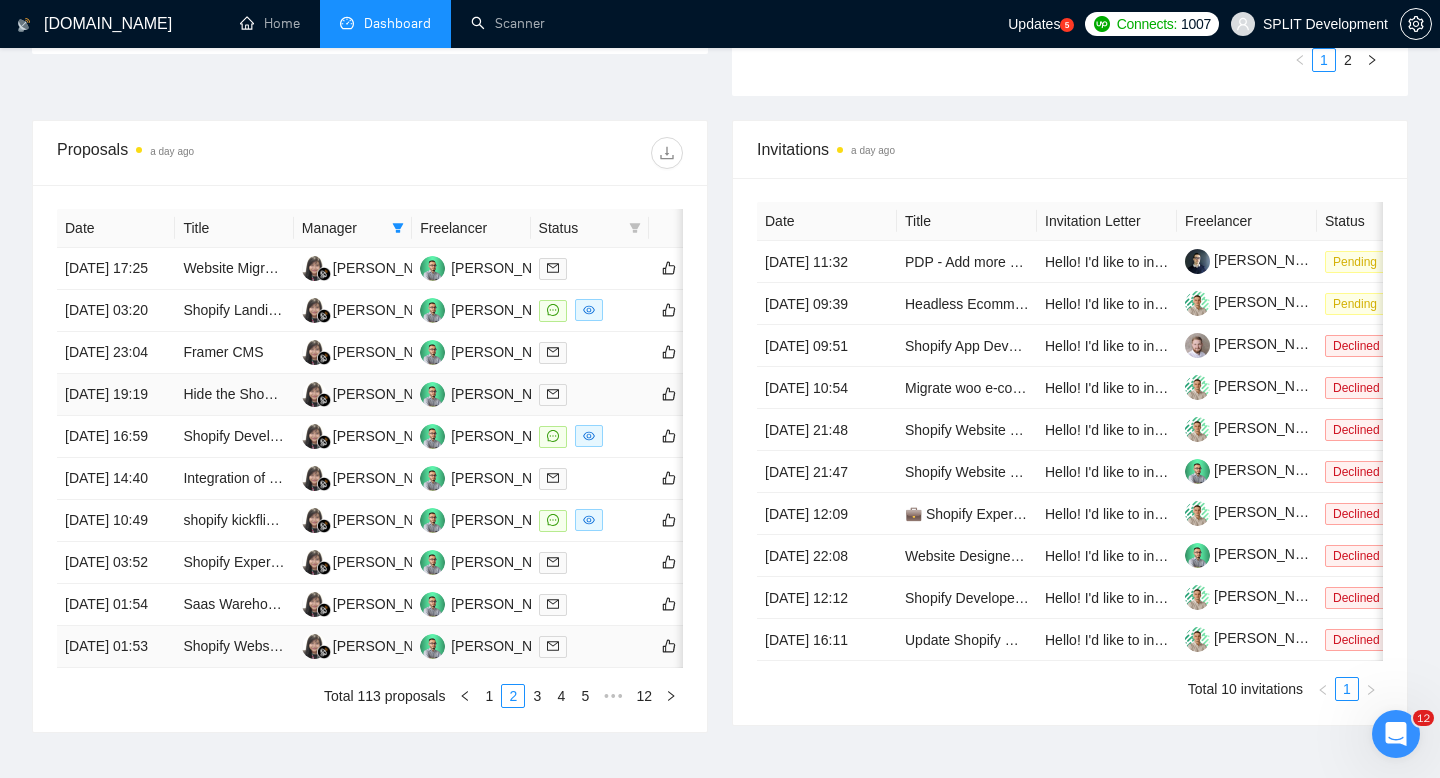 scroll, scrollTop: 697, scrollLeft: 0, axis: vertical 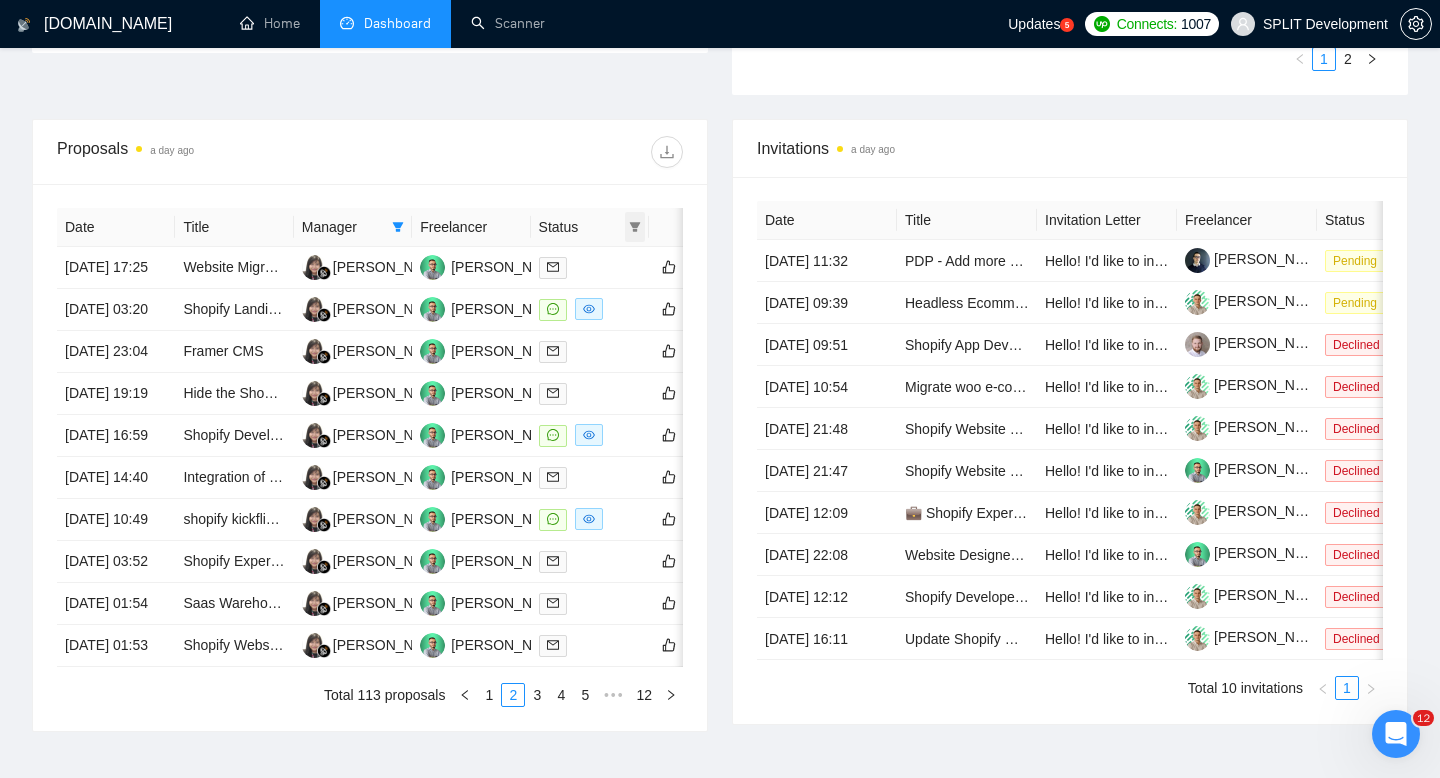 click 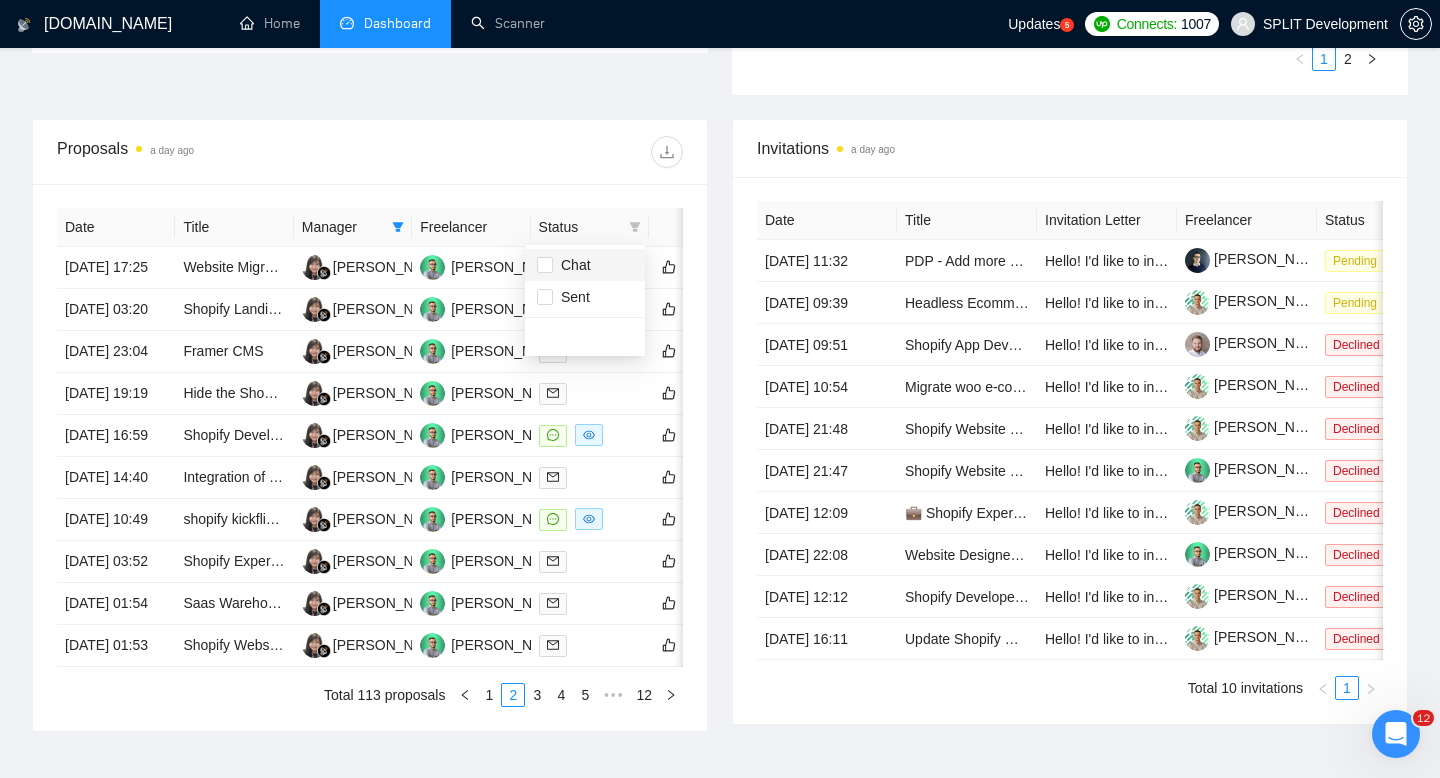 click on "Chat" at bounding box center [572, 265] 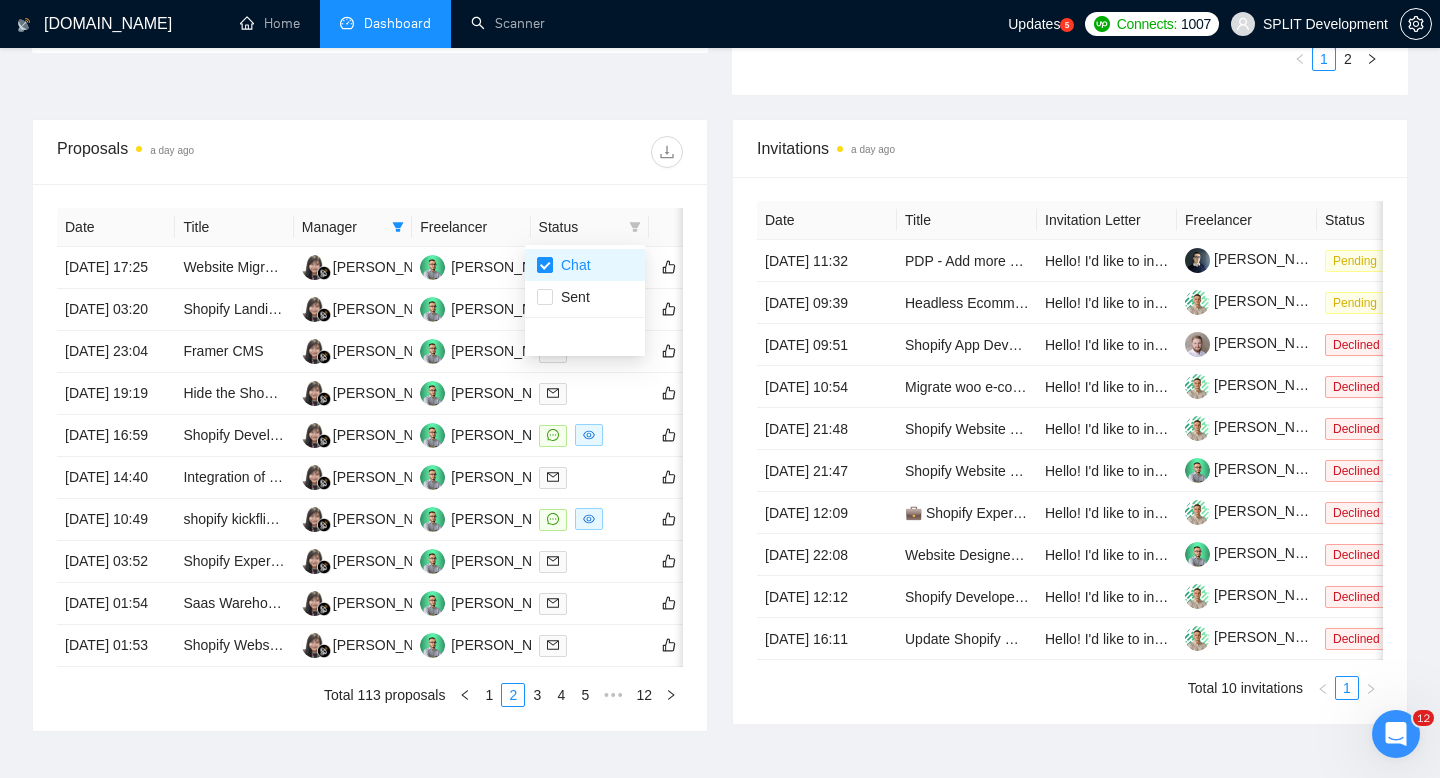 click on "Proposals a day ago Date Title Manager Freelancer Status               [DATE] 17:25 Website Migration from EKM to Shopify [PERSON_NAME] [PERSON_NAME] [DATE] 03:20 Shopify Landing Page Developer (Figma Design Provided) [PERSON_NAME] [PERSON_NAME] [DATE] 23:04 Framer CMS [PERSON_NAME] [PERSON_NAME] [DATE] 19:19 Hide the Shopify price field from Google Search results [PERSON_NAME] [PERSON_NAME] [DATE] 16:59 Shopify Developer Needed for Advanced Post-Purchase Order Editing & Payment Flow [PERSON_NAME] [PERSON_NAME] [DATE] 14:40 Integration of Google Shopping and Hero Video for Website Homepage [PERSON_NAME] [PERSON_NAME] [DATE] 10:49 shopify kickflip or Zakeke integration/customizing [PERSON_NAME] [PERSON_NAME] [DATE] 03:52 Shopify Expert Needed for Website Enhancements [PERSON_NAME] [PERSON_NAME] [DATE] 01:54 Saas Warehouse Shopify [PERSON_NAME] [PERSON_NAME] [DATE] 01:53 1 2 3 4 5 12" at bounding box center [370, 425] 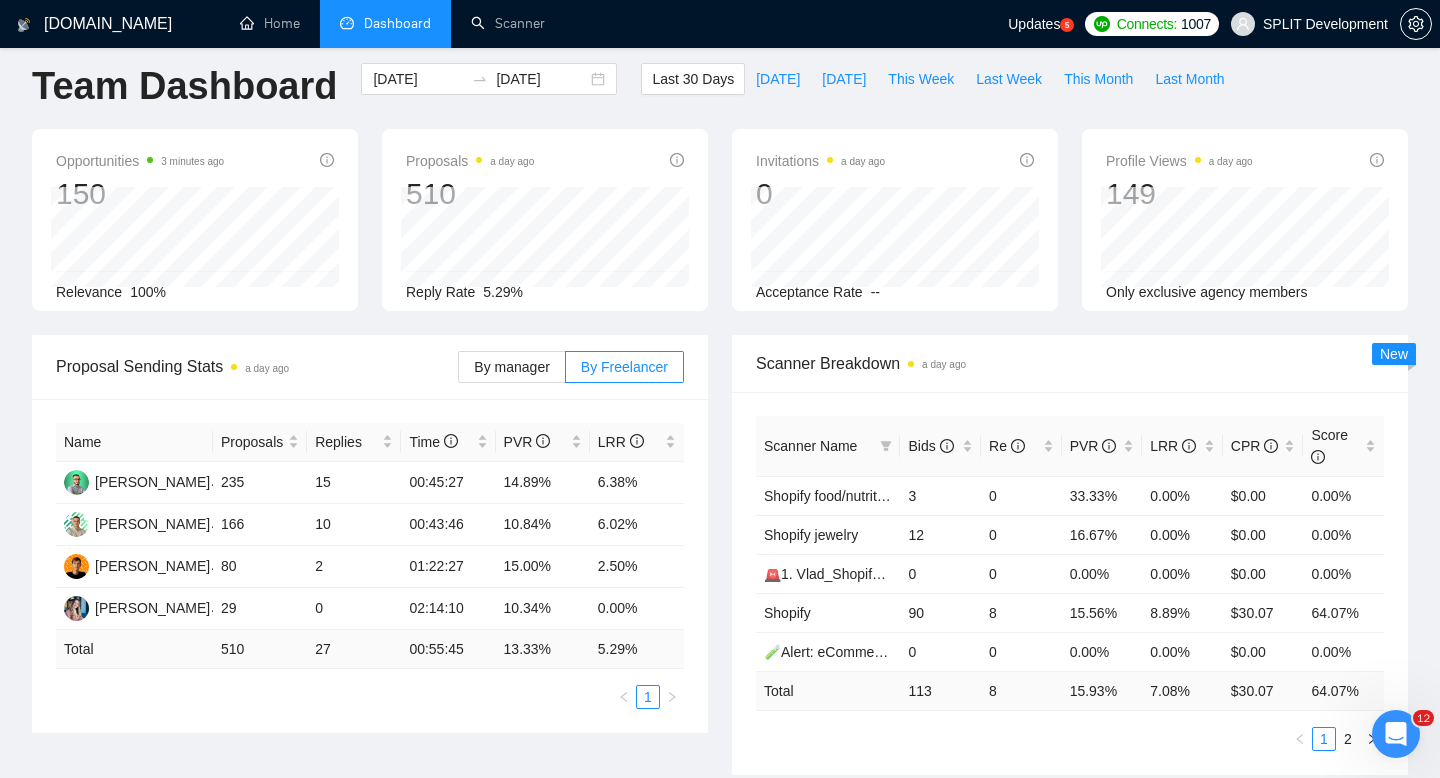 scroll, scrollTop: 0, scrollLeft: 0, axis: both 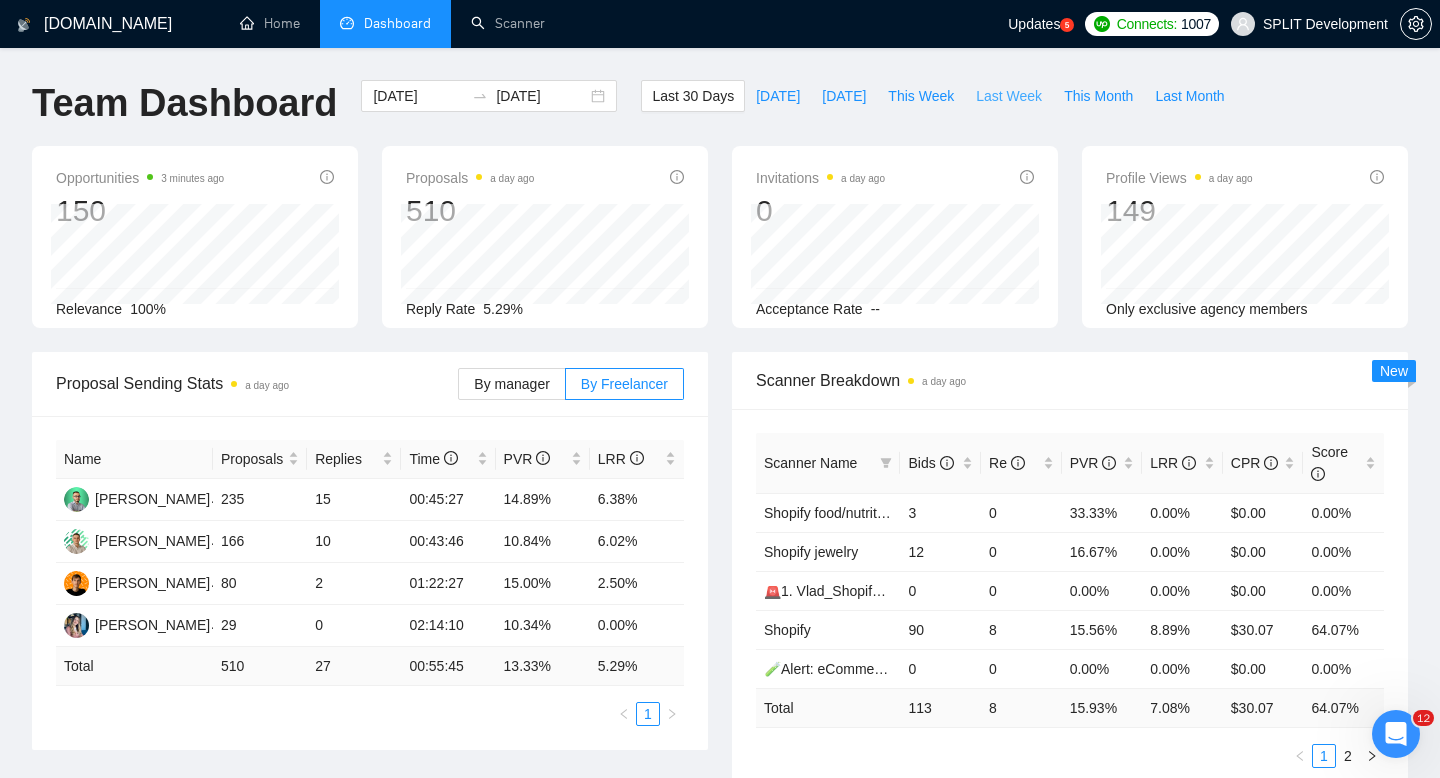 click on "Last Week" at bounding box center [1009, 96] 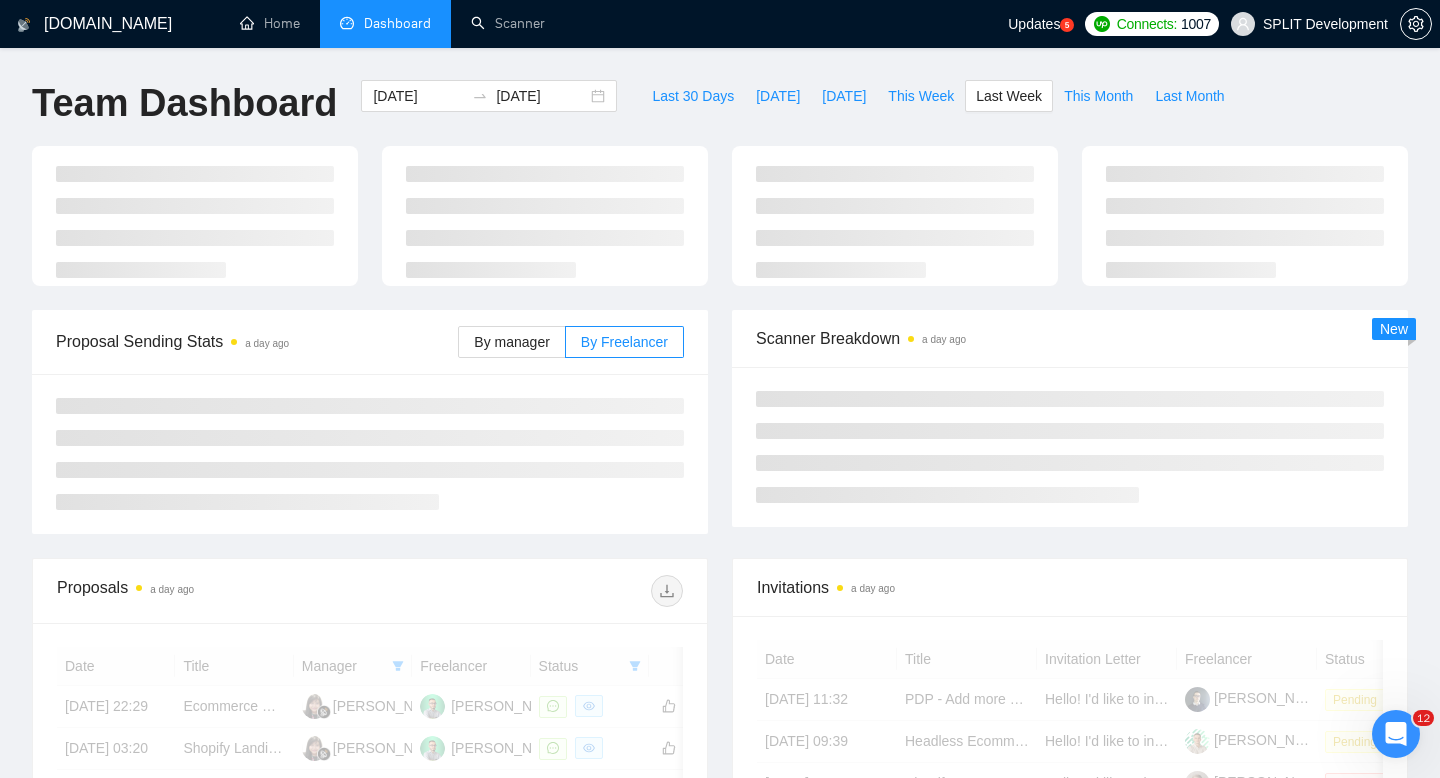 type on "[DATE]" 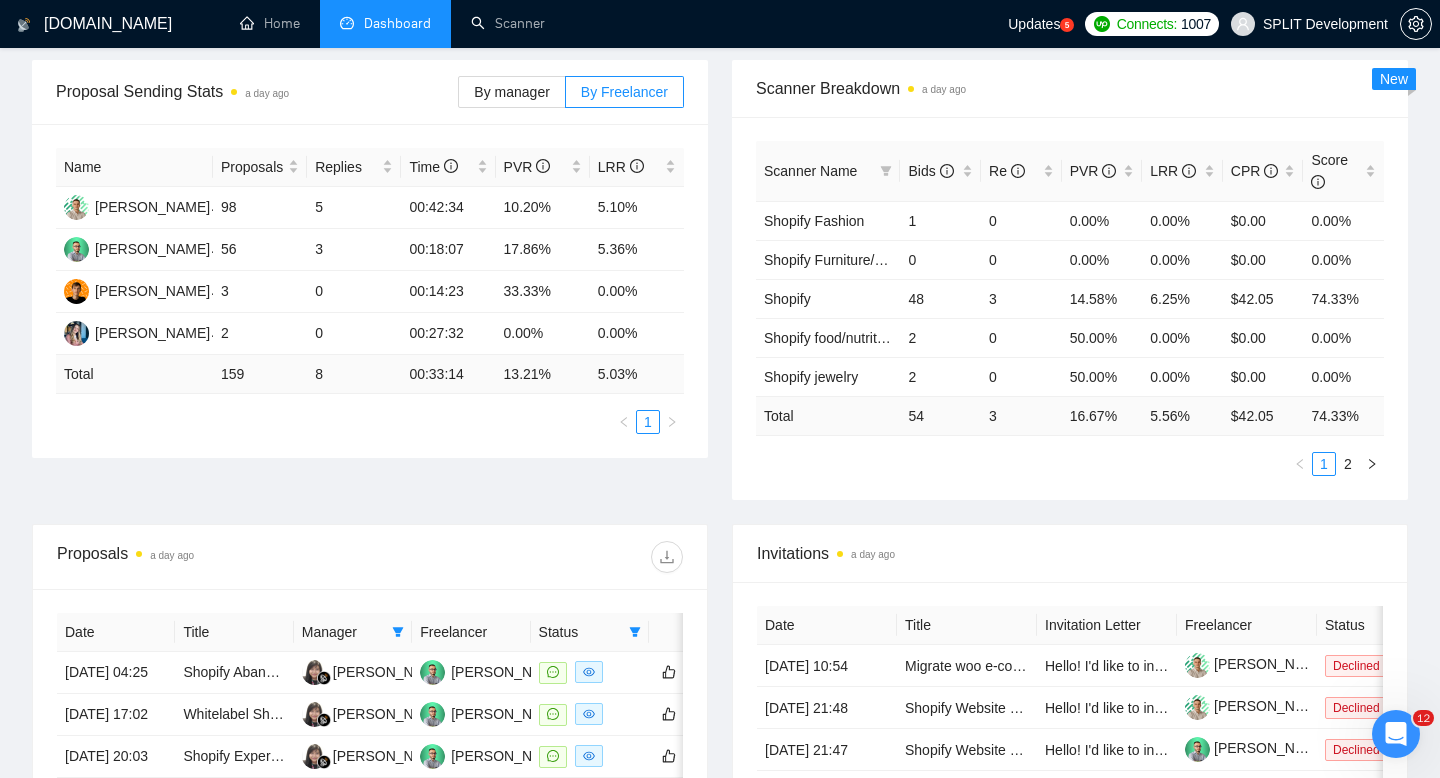 scroll, scrollTop: 0, scrollLeft: 0, axis: both 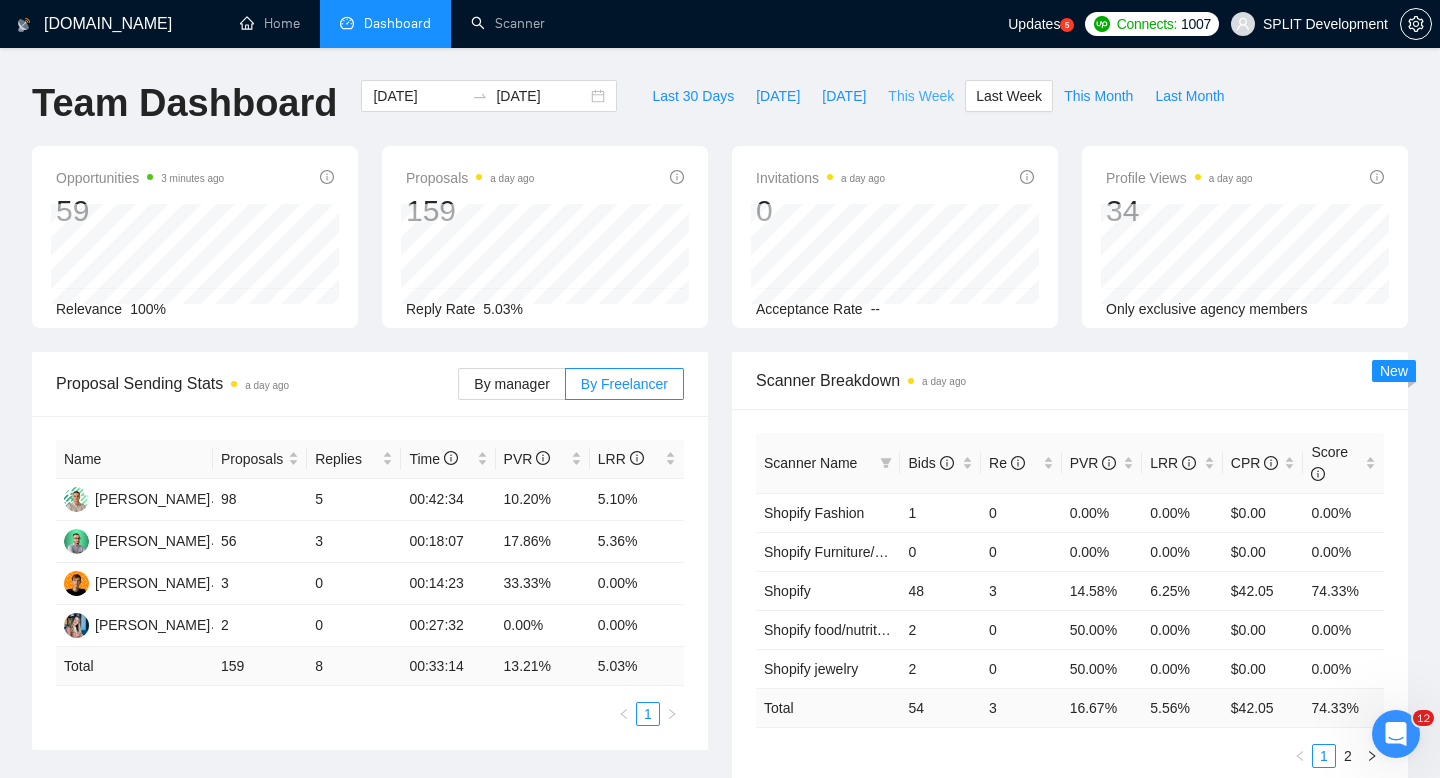 click on "This Week" at bounding box center (921, 96) 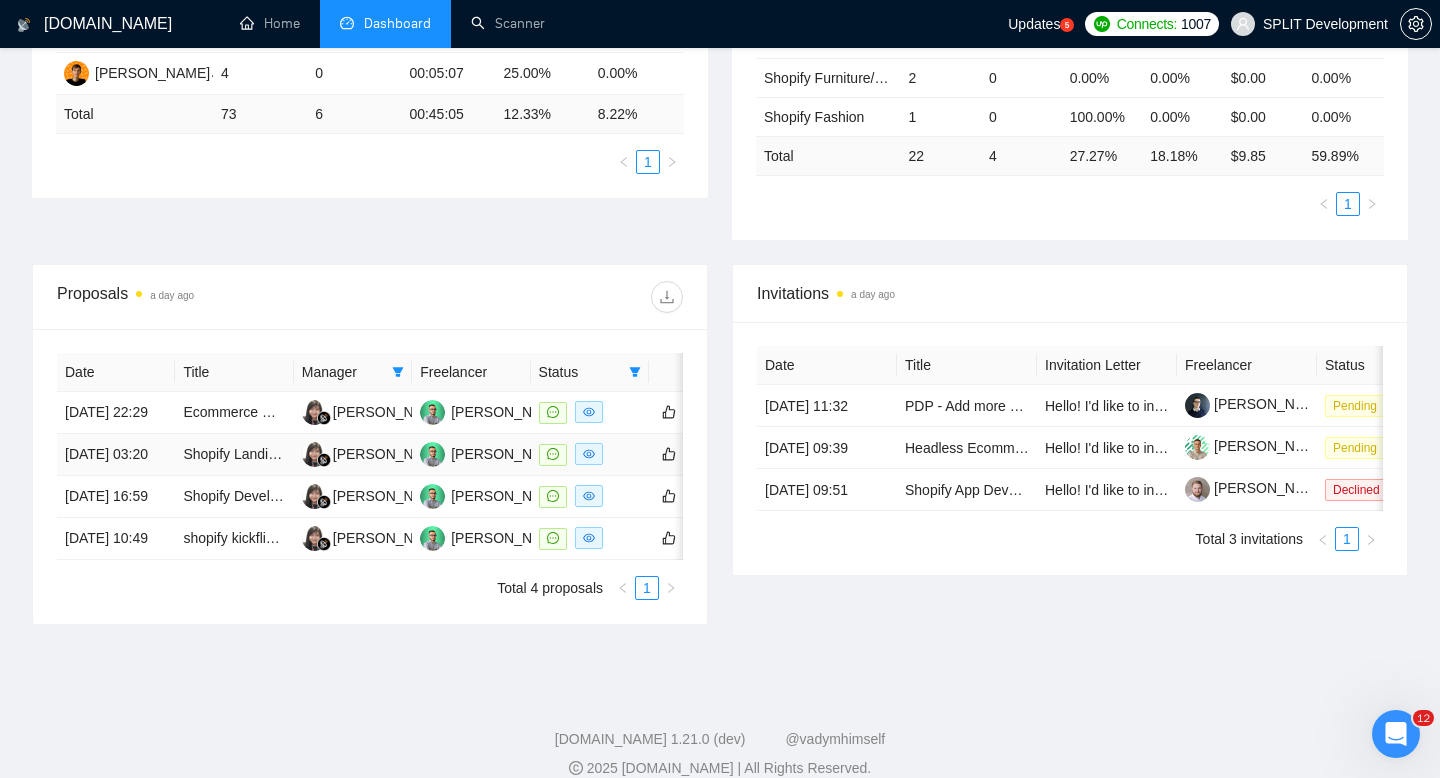 scroll, scrollTop: 628, scrollLeft: 0, axis: vertical 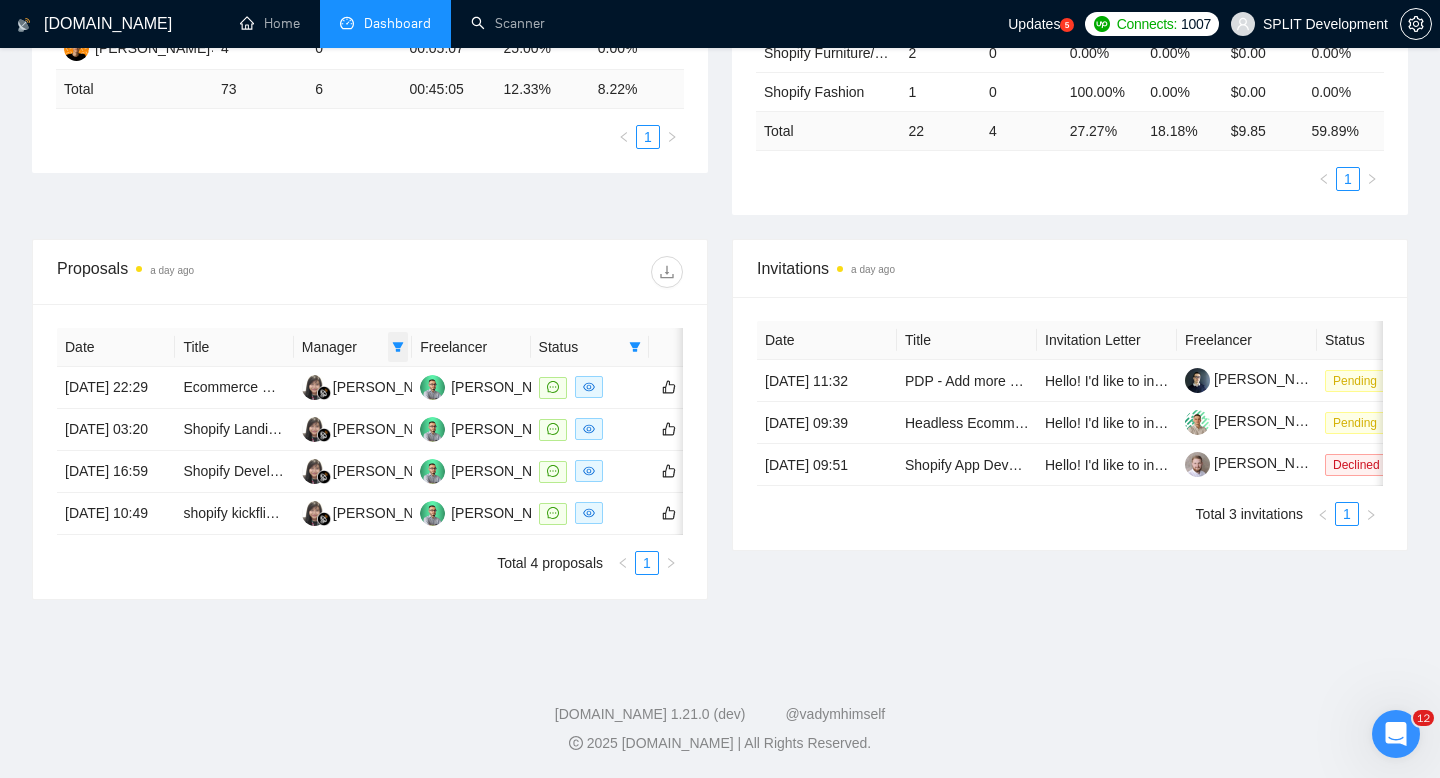 click 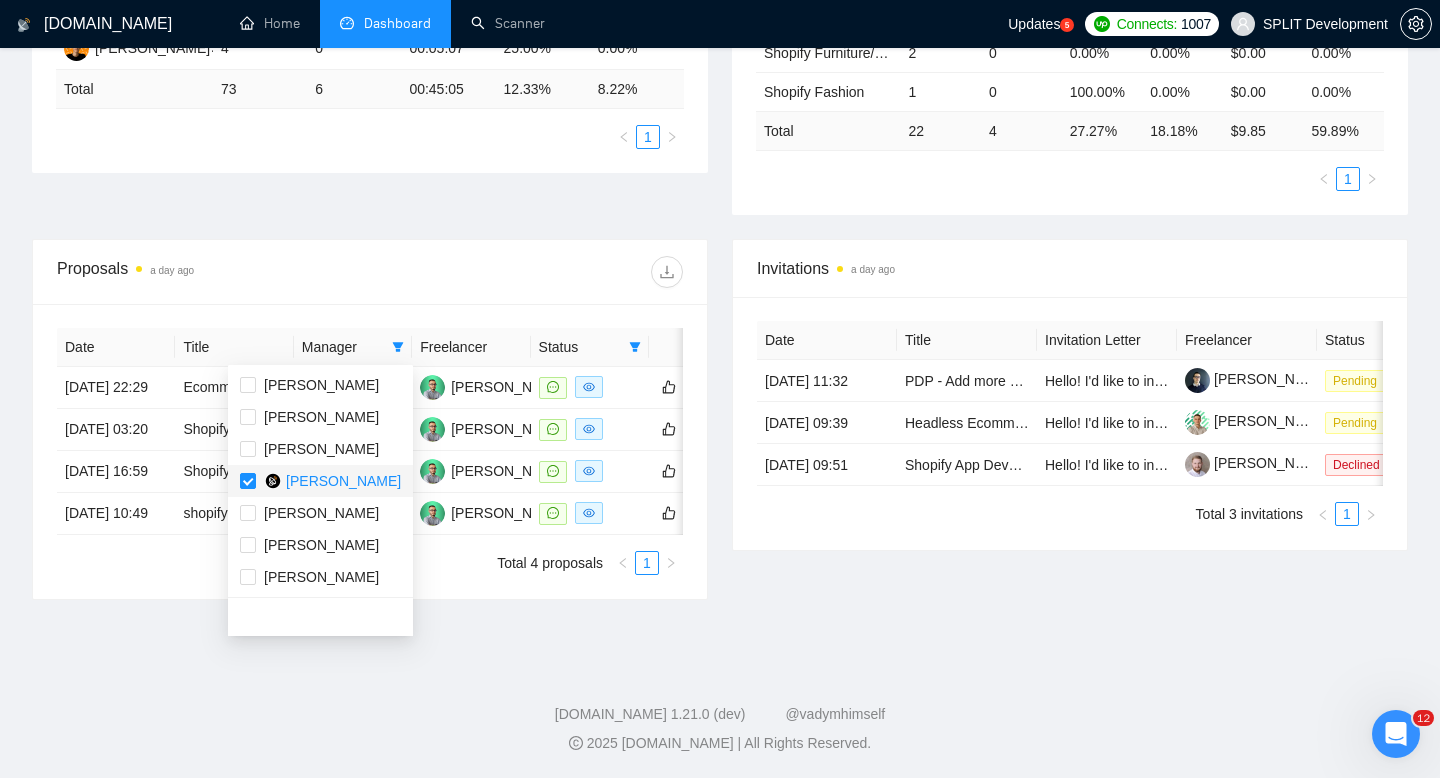 click on "[PERSON_NAME]" at bounding box center [343, 481] 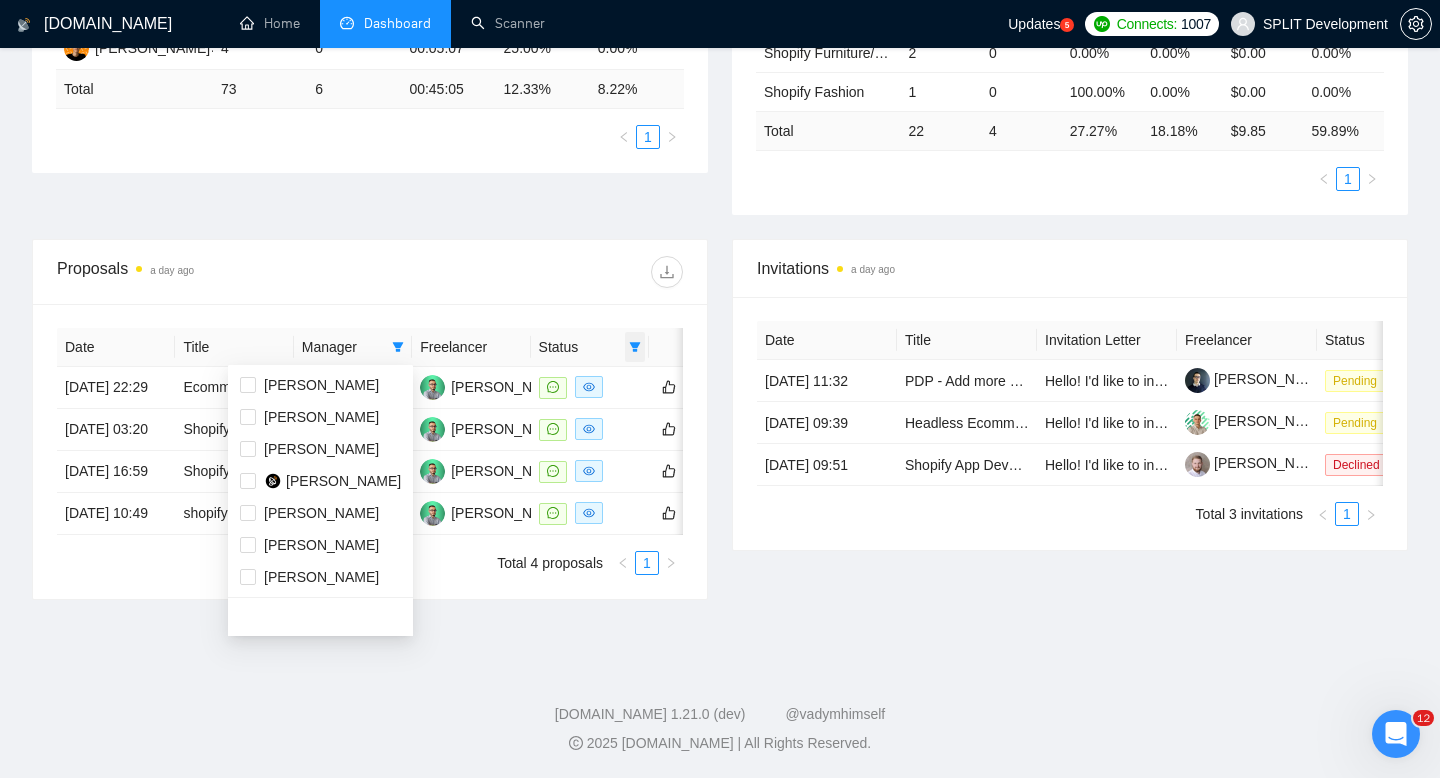 click at bounding box center [635, 347] 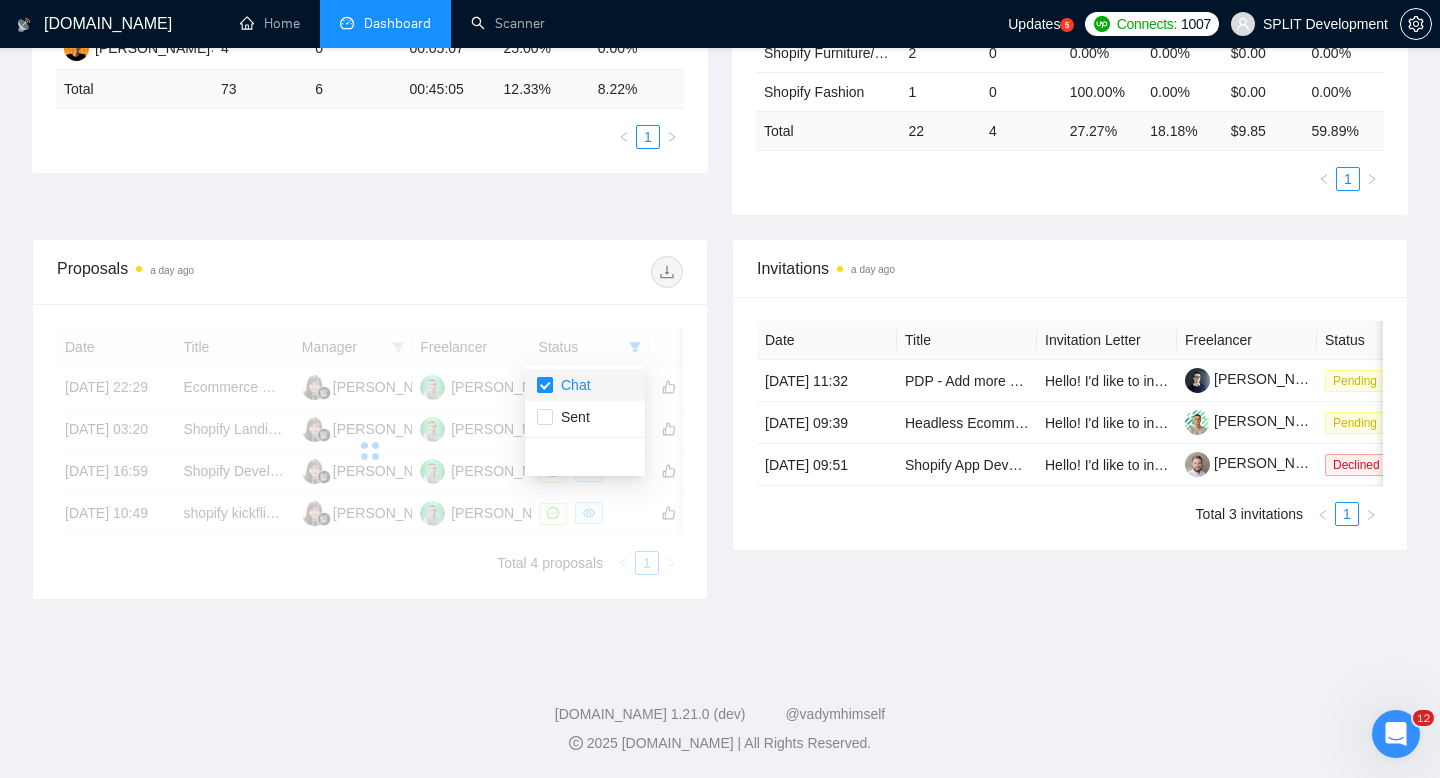 click at bounding box center [545, 385] 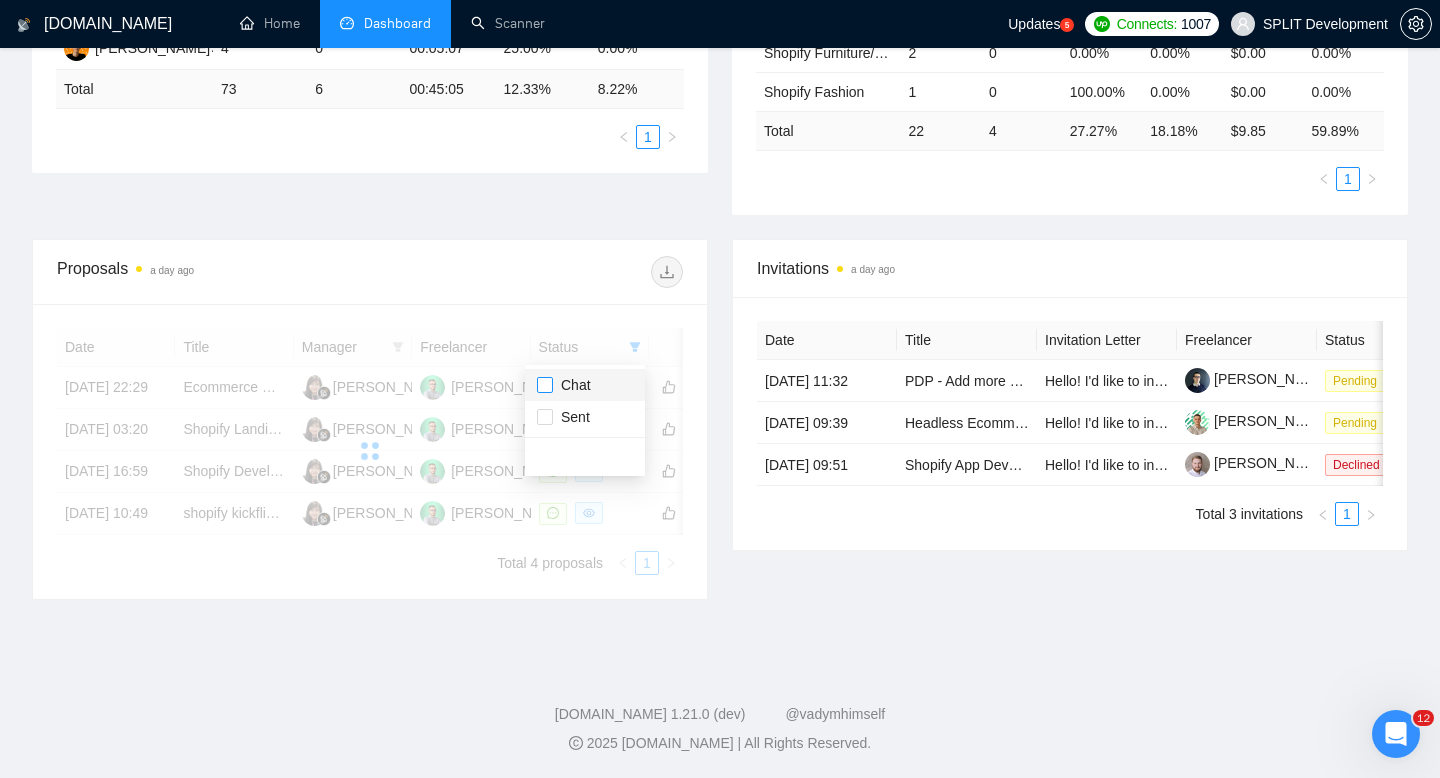 checkbox on "true" 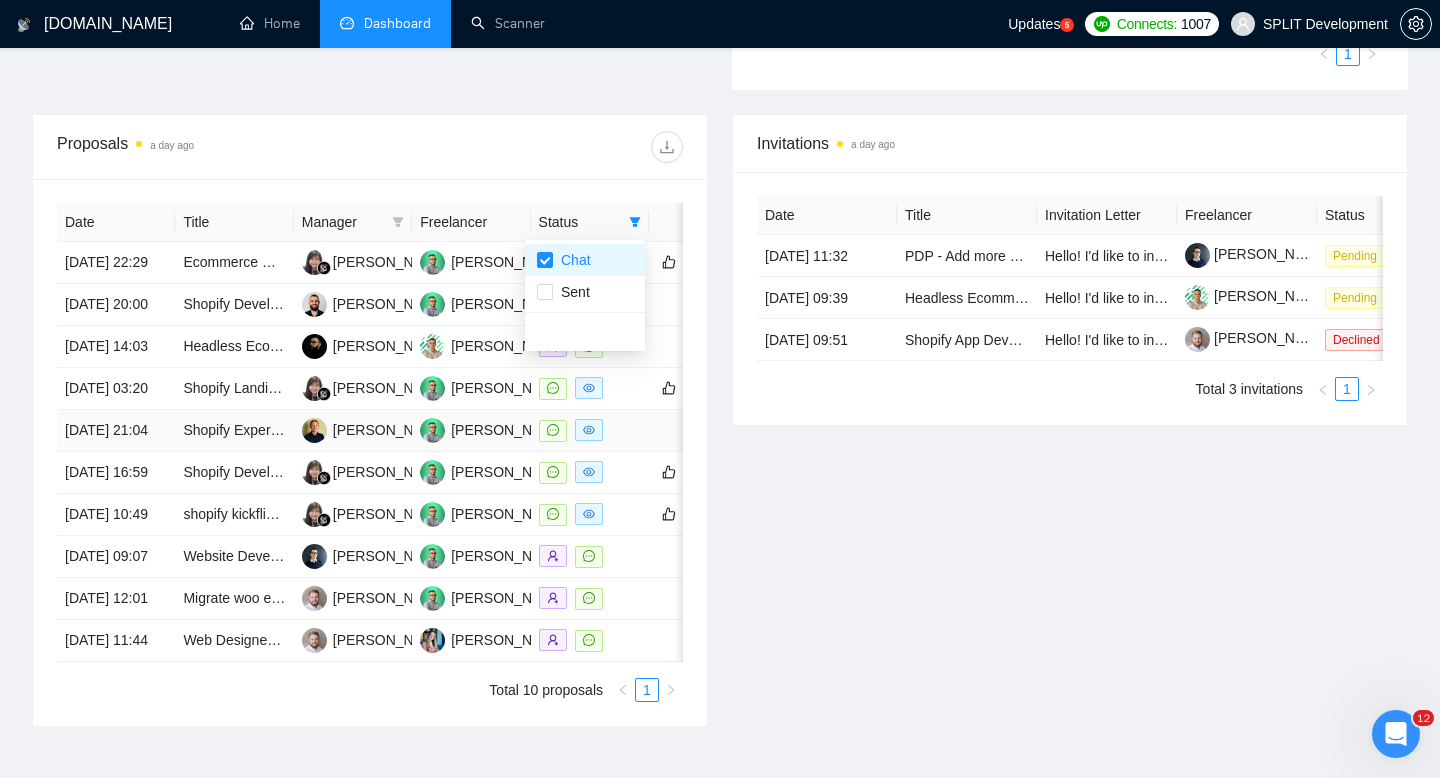 scroll, scrollTop: 708, scrollLeft: 0, axis: vertical 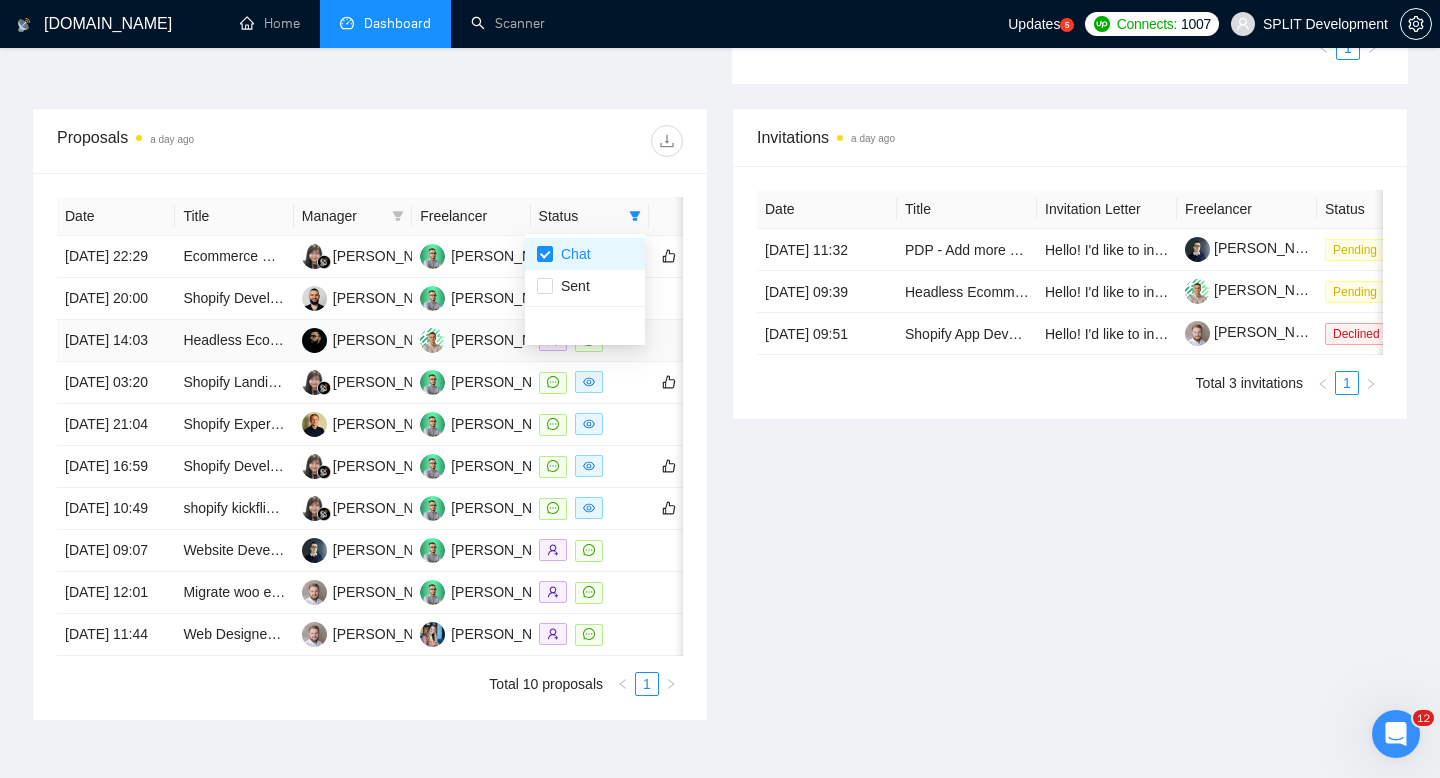 click at bounding box center [590, 341] 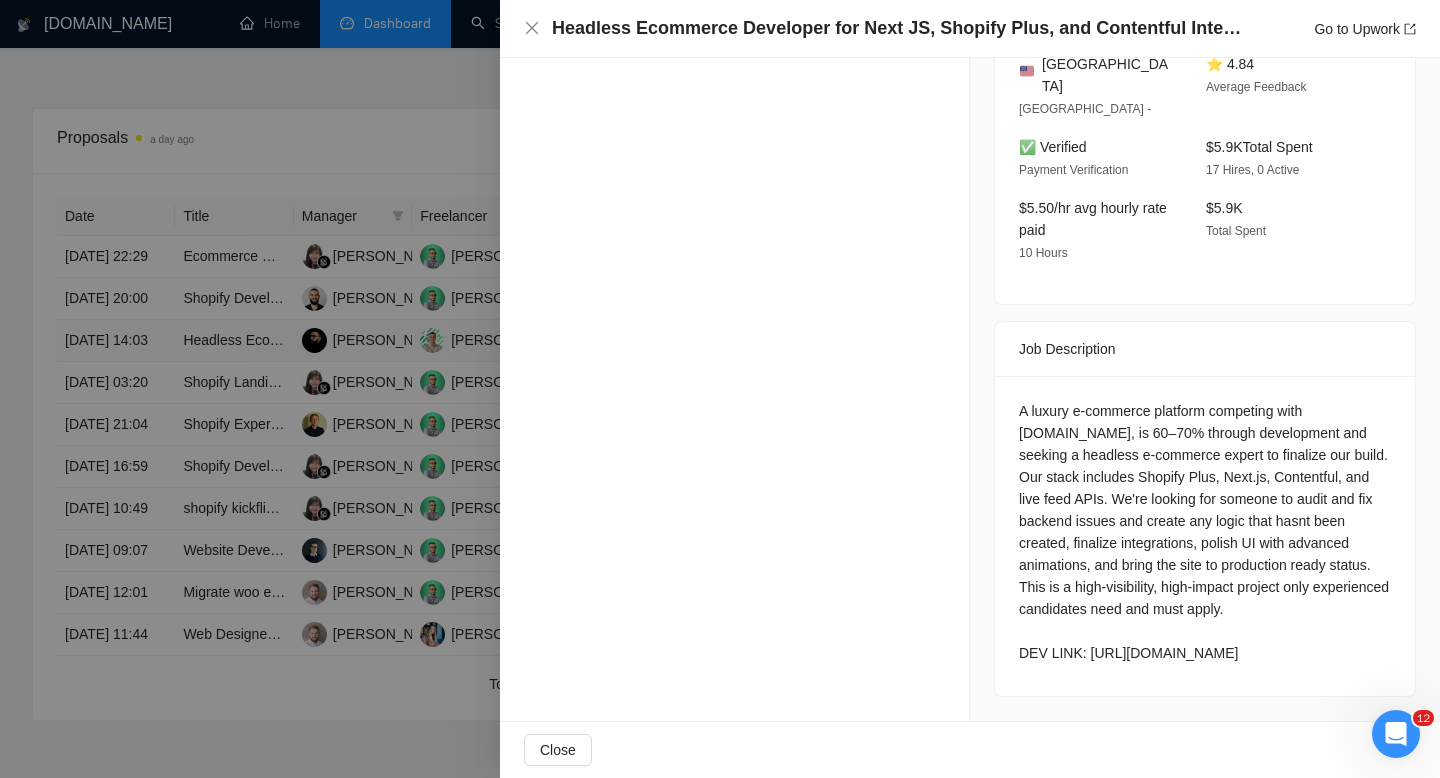 scroll, scrollTop: 576, scrollLeft: 0, axis: vertical 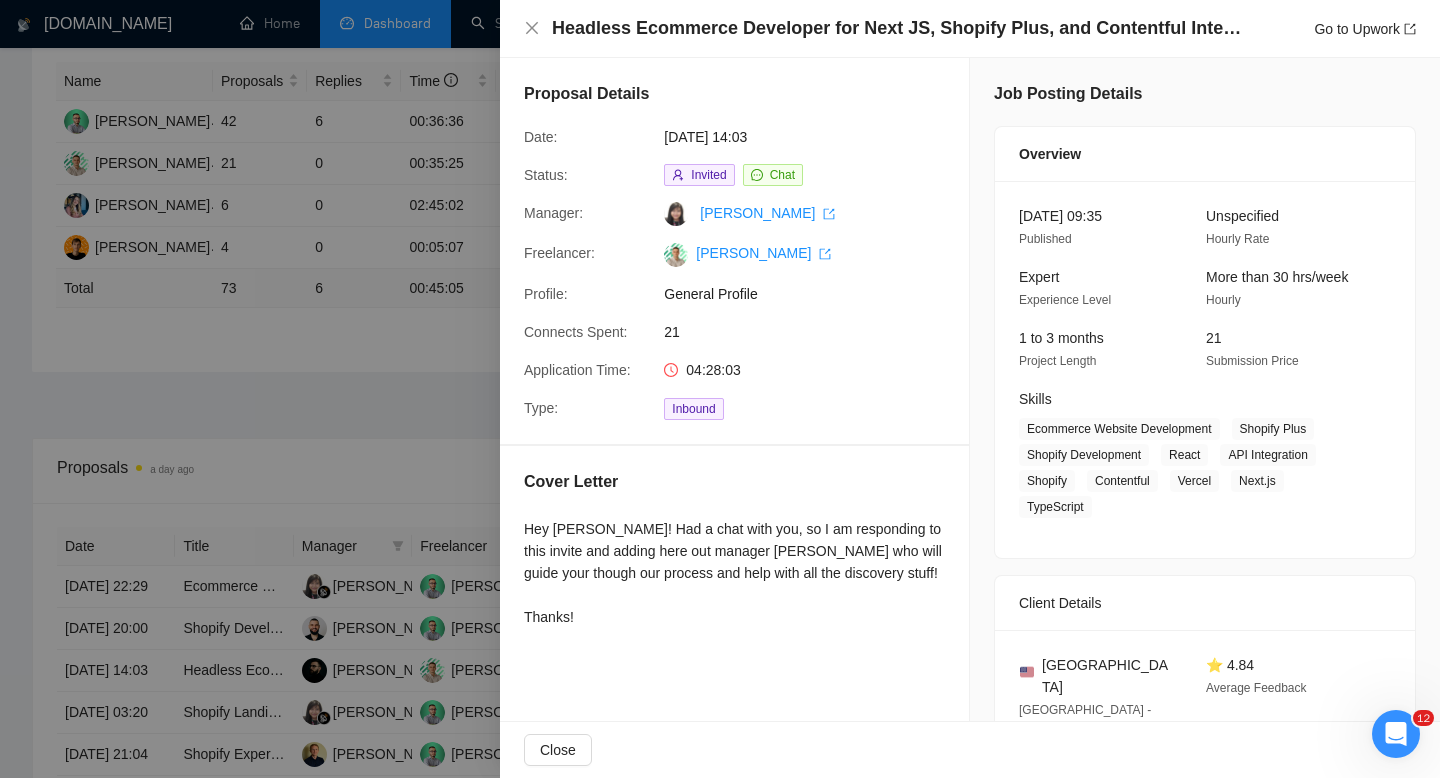 click at bounding box center [720, 389] 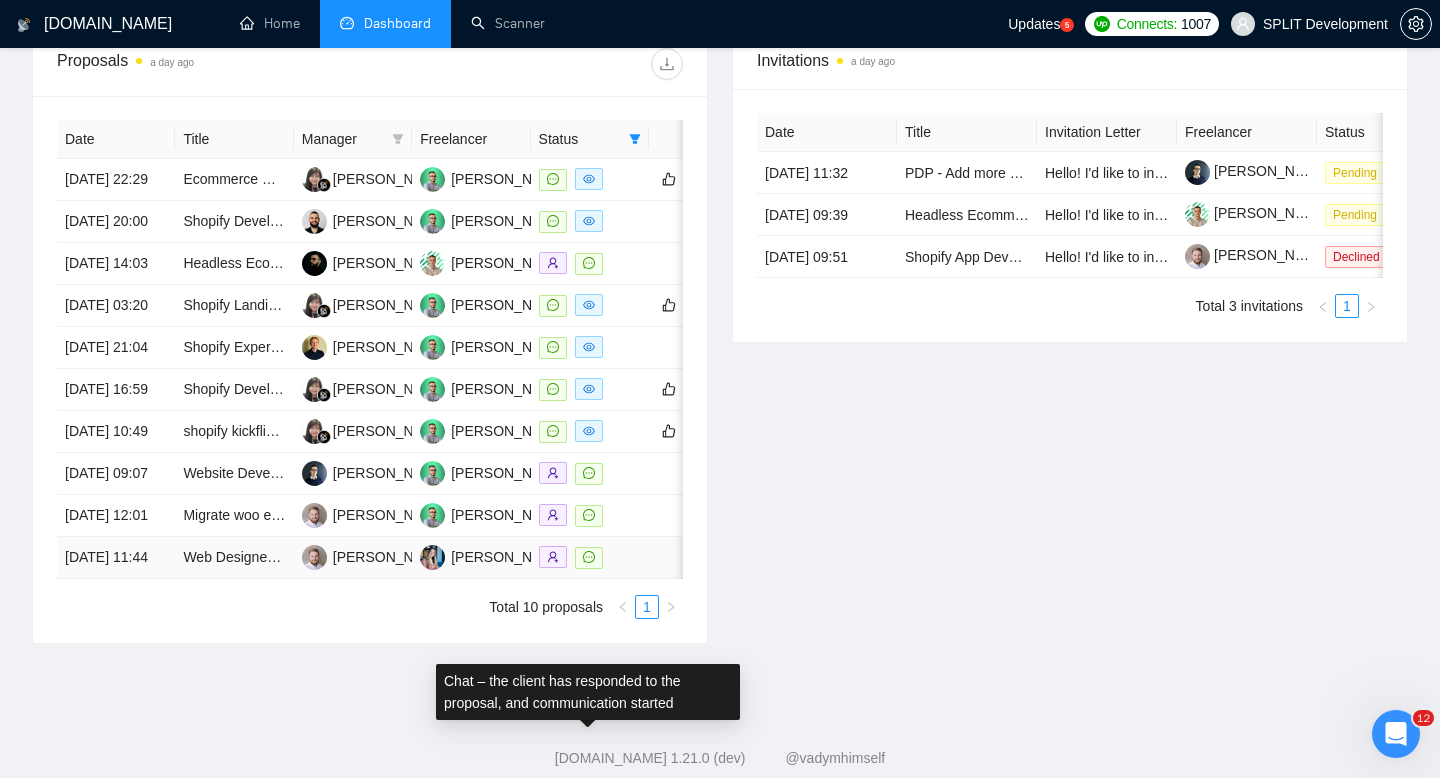 scroll, scrollTop: 646, scrollLeft: 0, axis: vertical 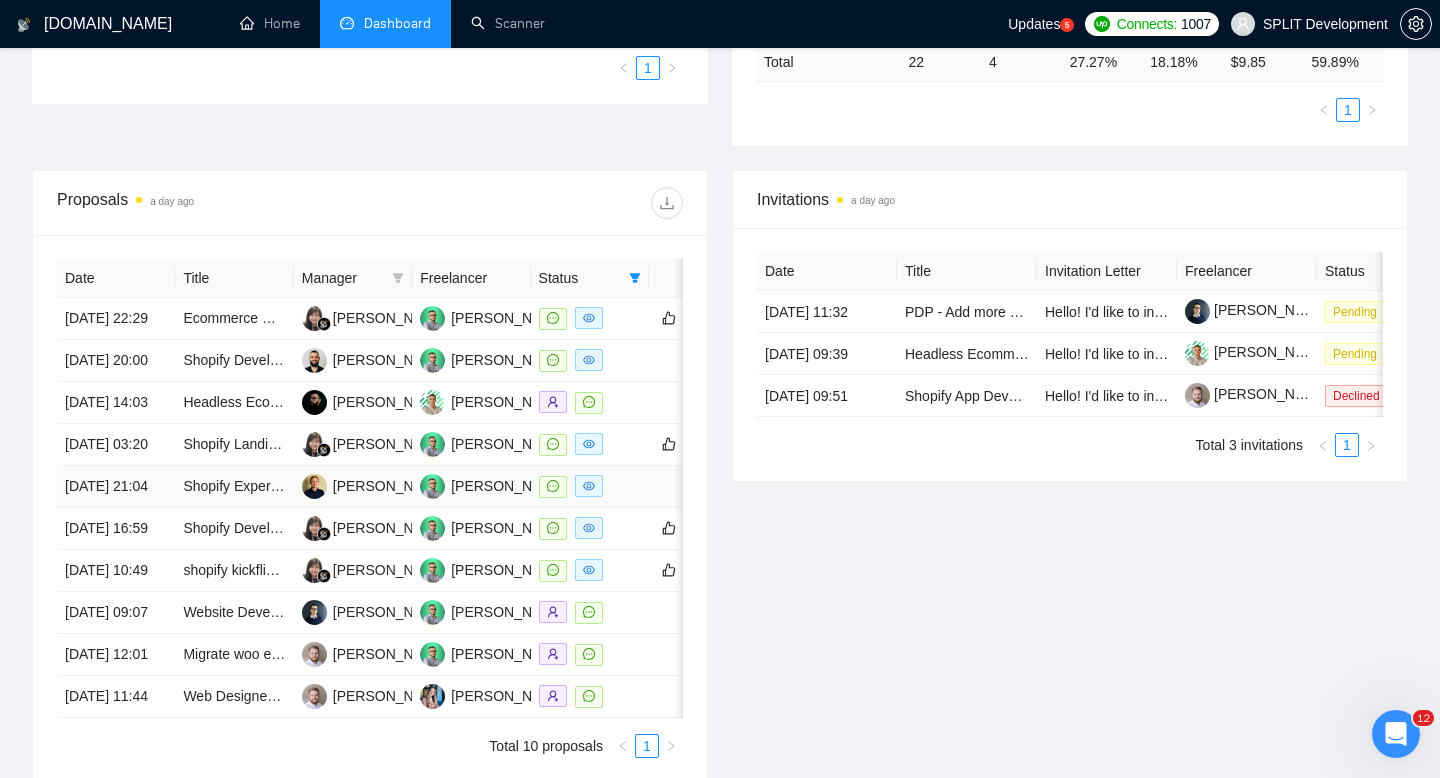 click at bounding box center (683, 487) 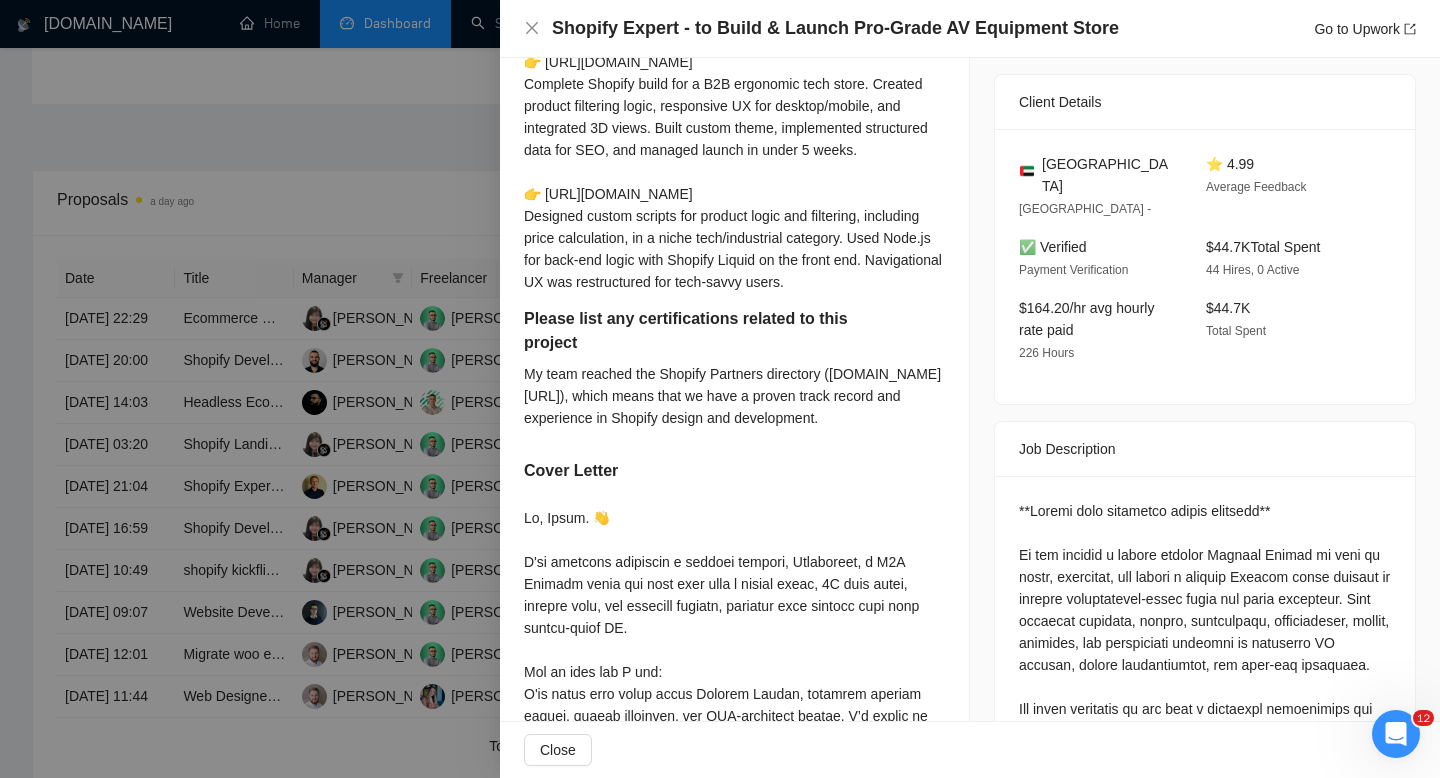 scroll, scrollTop: 463, scrollLeft: 0, axis: vertical 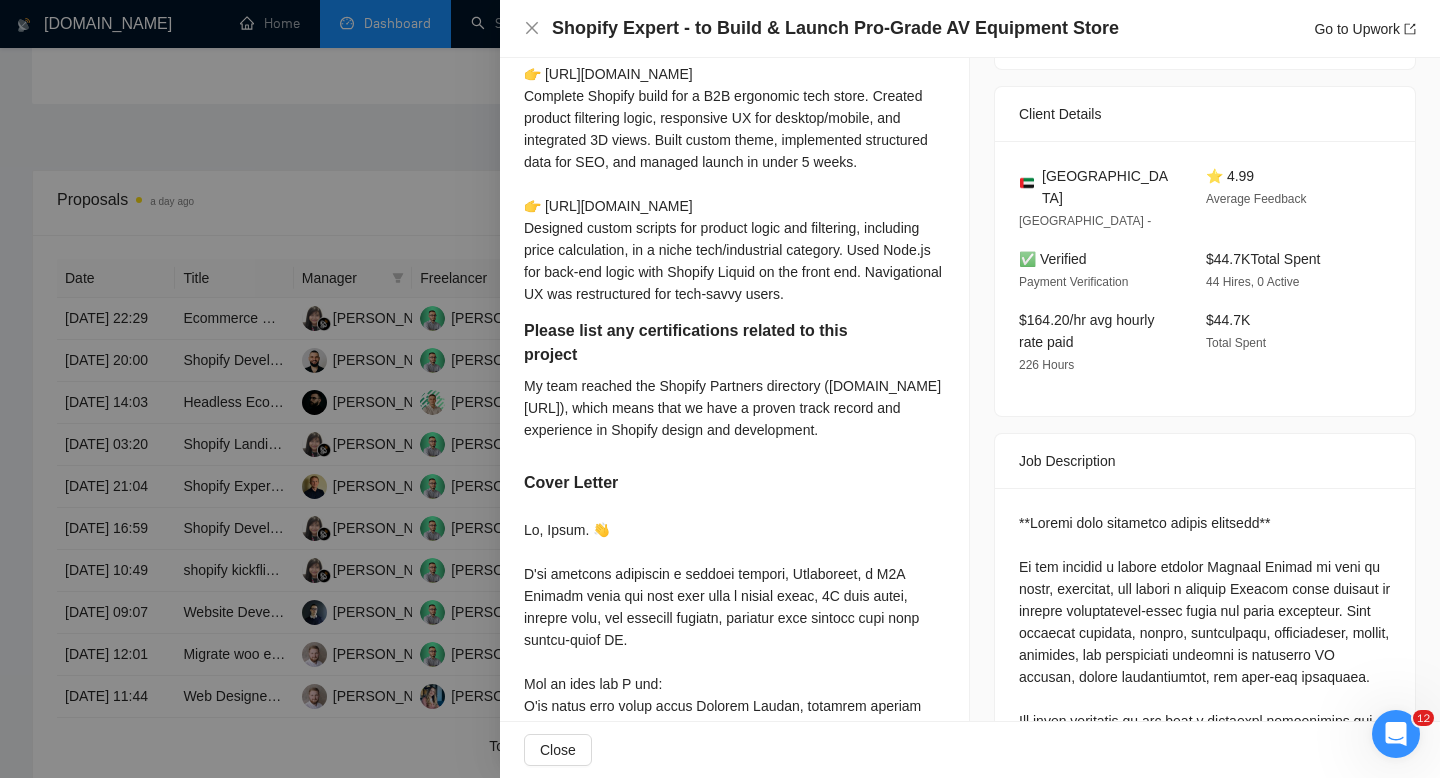 click at bounding box center (720, 389) 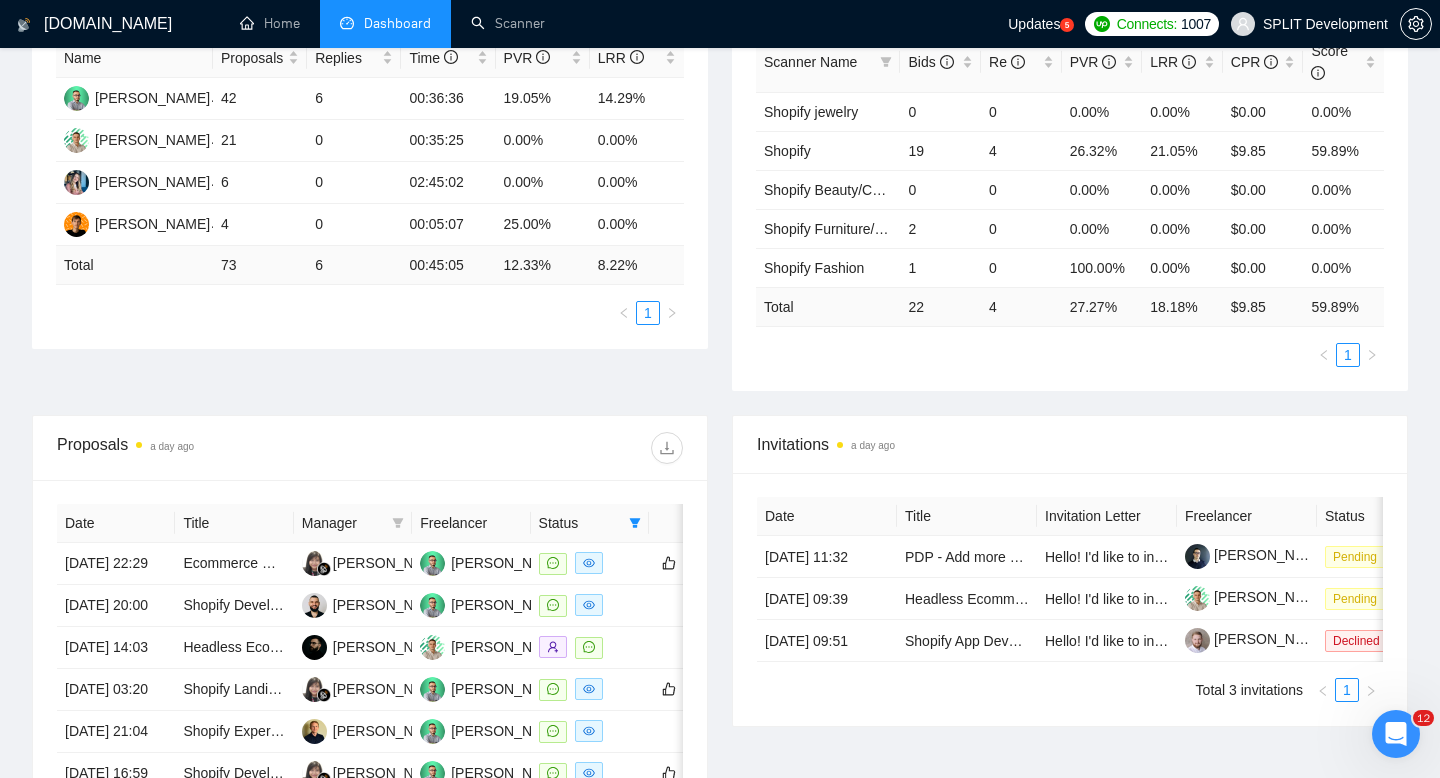 scroll, scrollTop: 0, scrollLeft: 0, axis: both 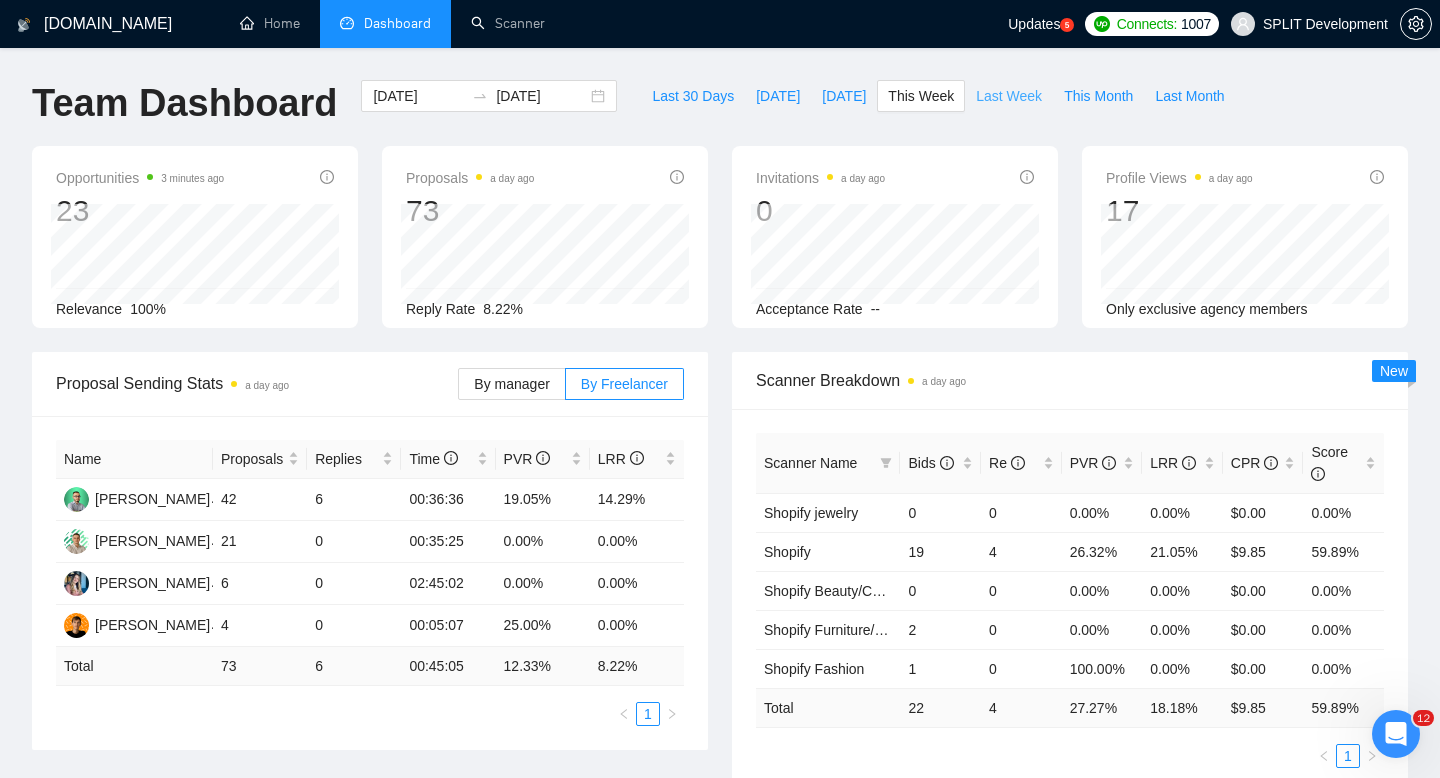 click on "Last Week" at bounding box center [1009, 96] 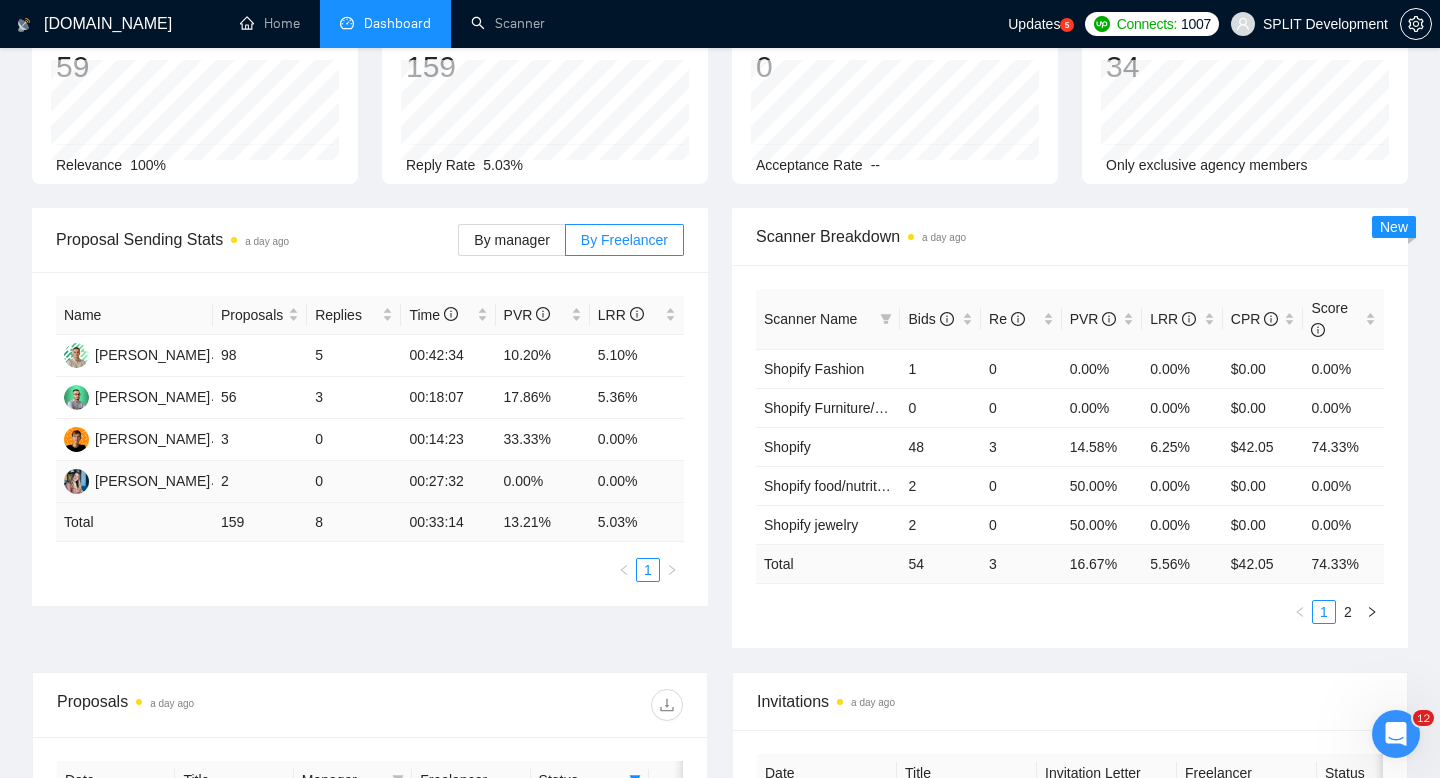 scroll, scrollTop: 0, scrollLeft: 0, axis: both 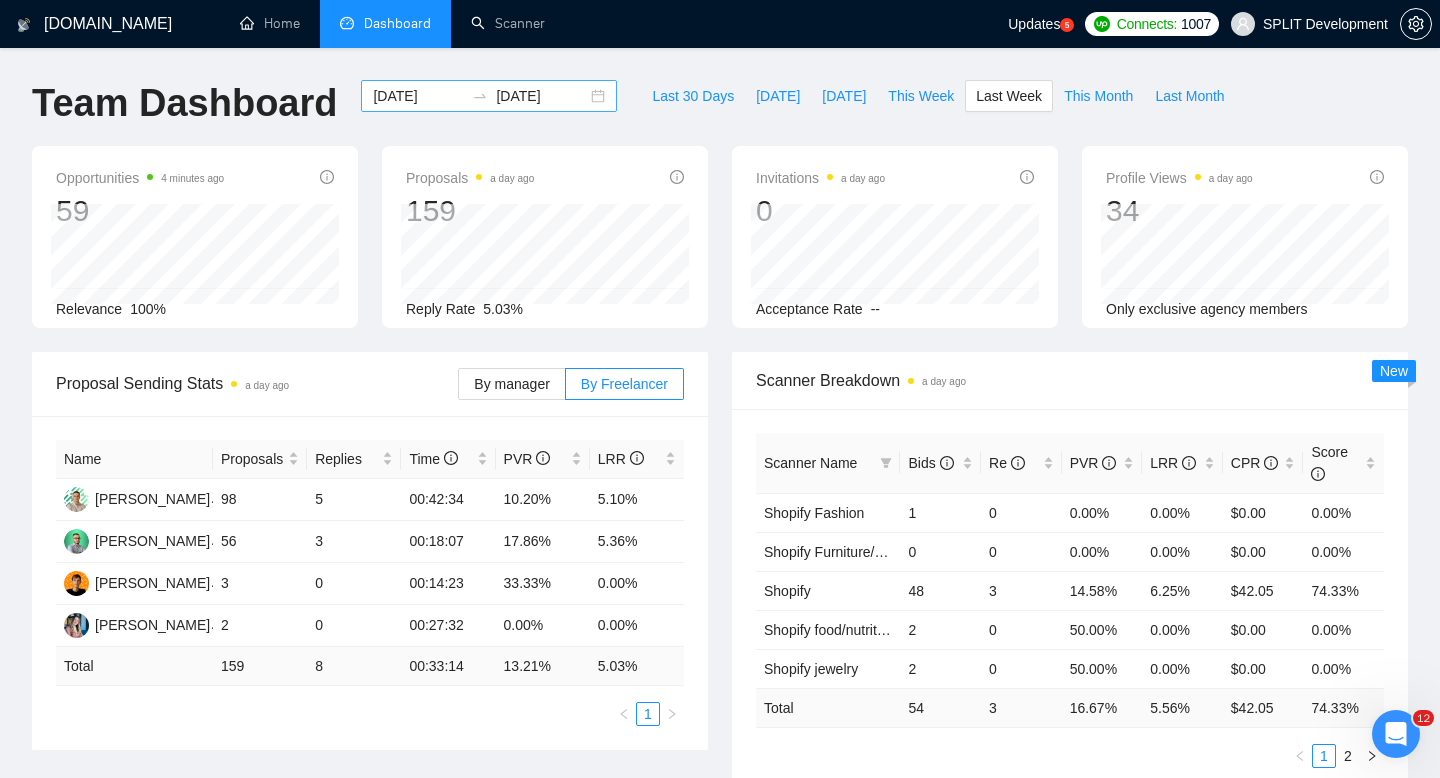 click on "[DATE] [DATE]" at bounding box center [489, 96] 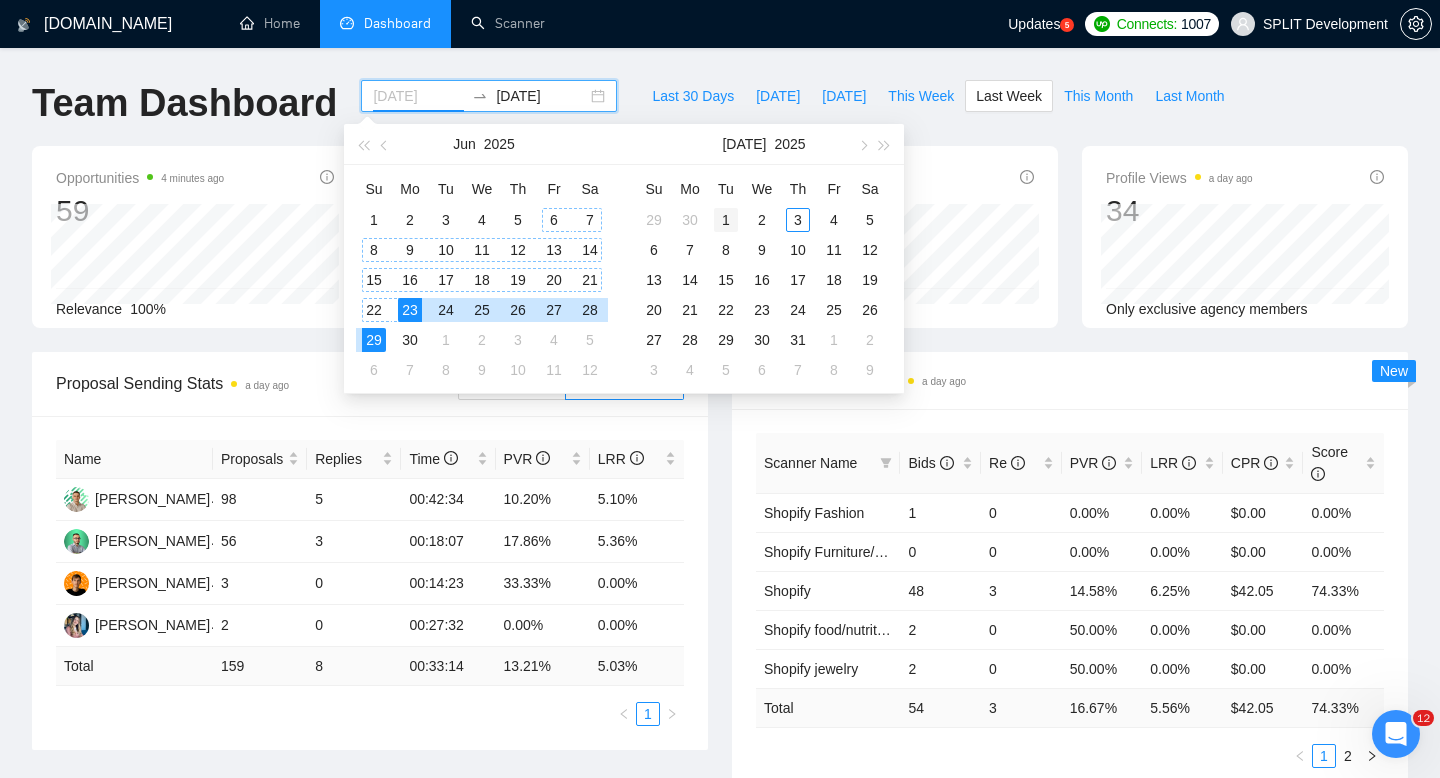 type on "[DATE]" 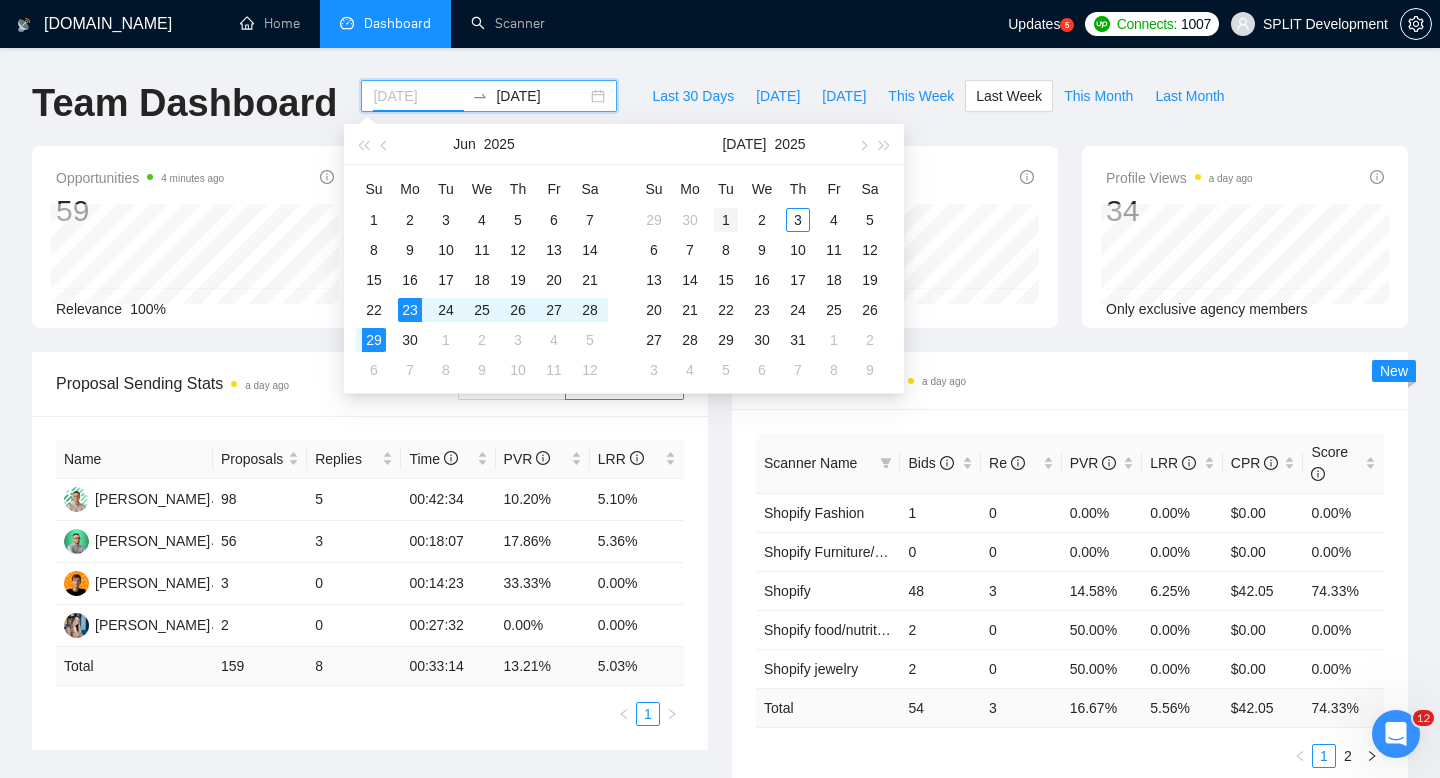 click on "1" at bounding box center (726, 220) 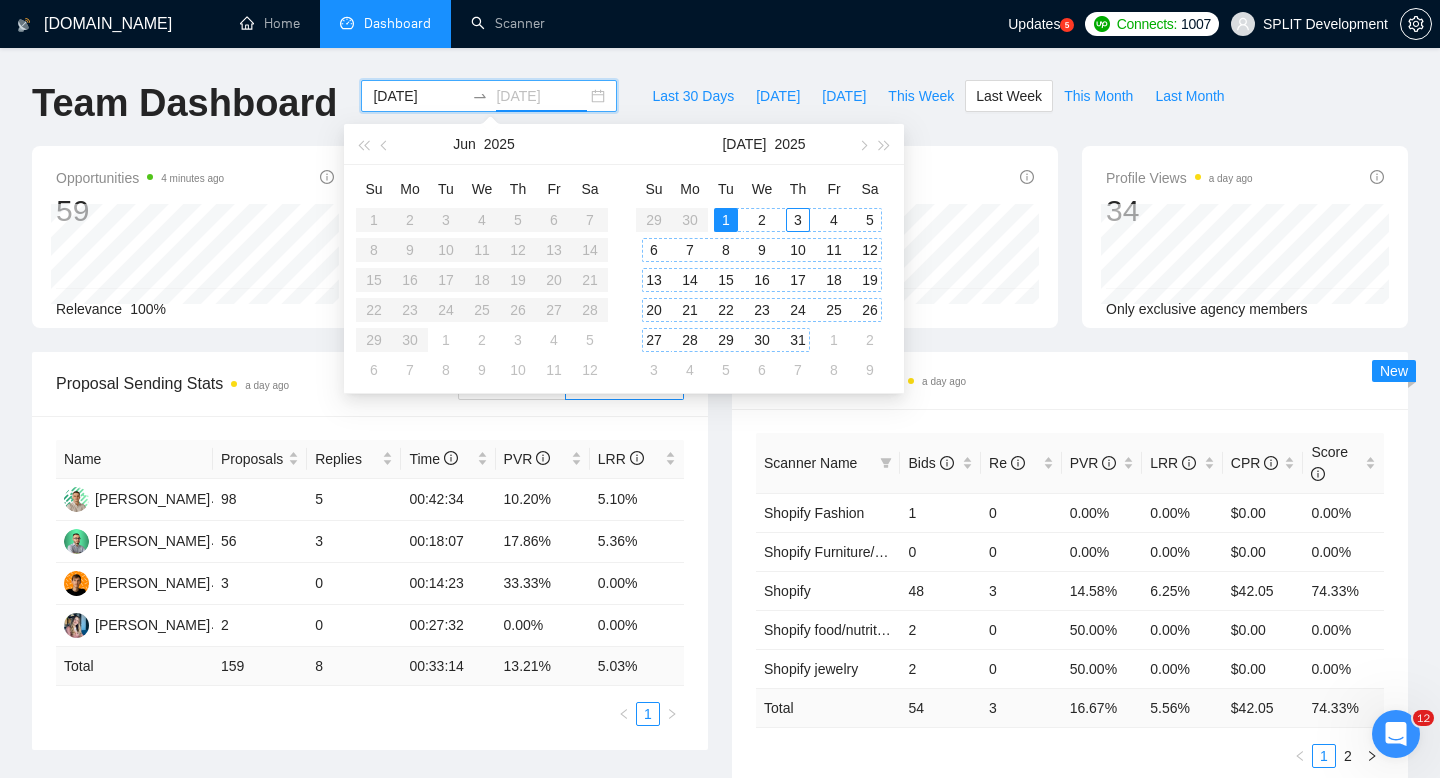 type on "[DATE]" 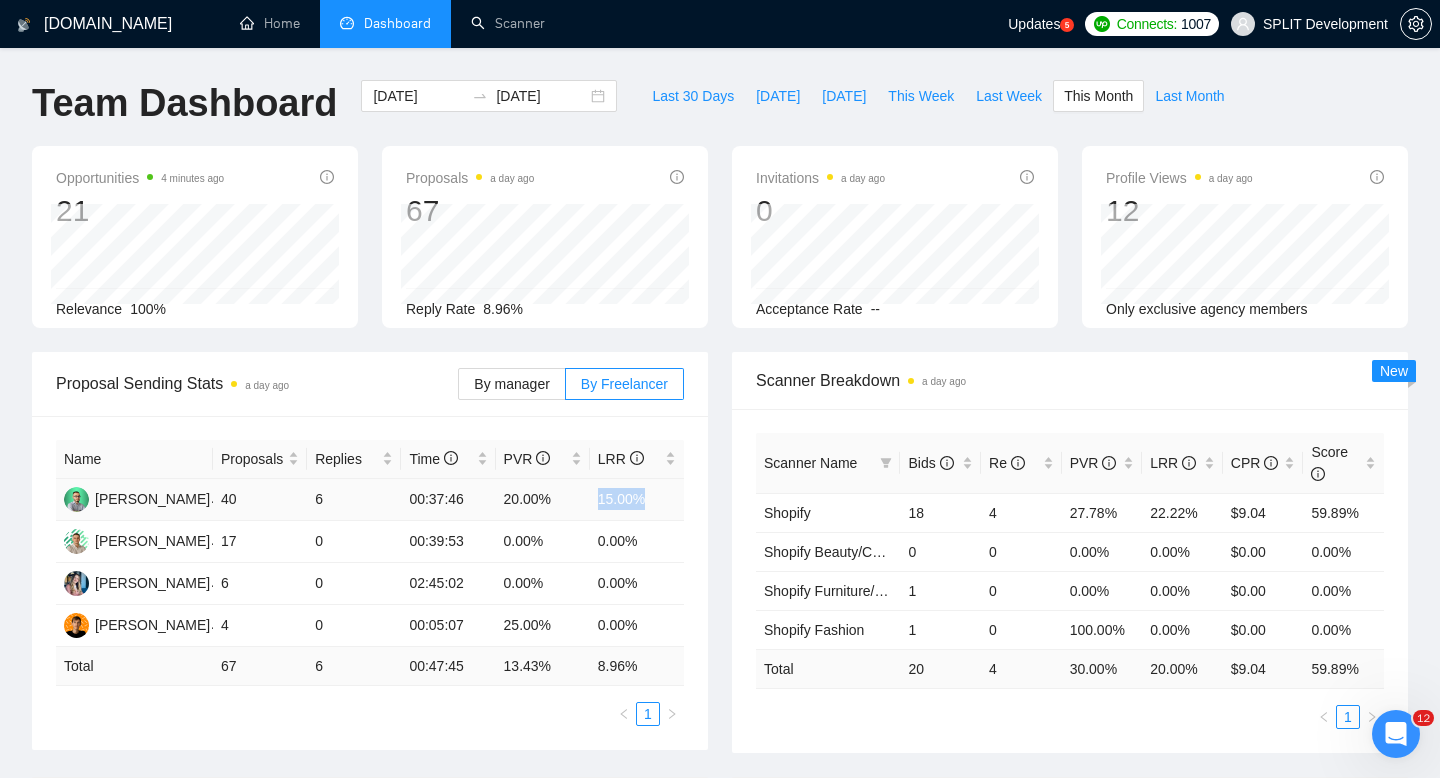 drag, startPoint x: 594, startPoint y: 500, endPoint x: 682, endPoint y: 499, distance: 88.005684 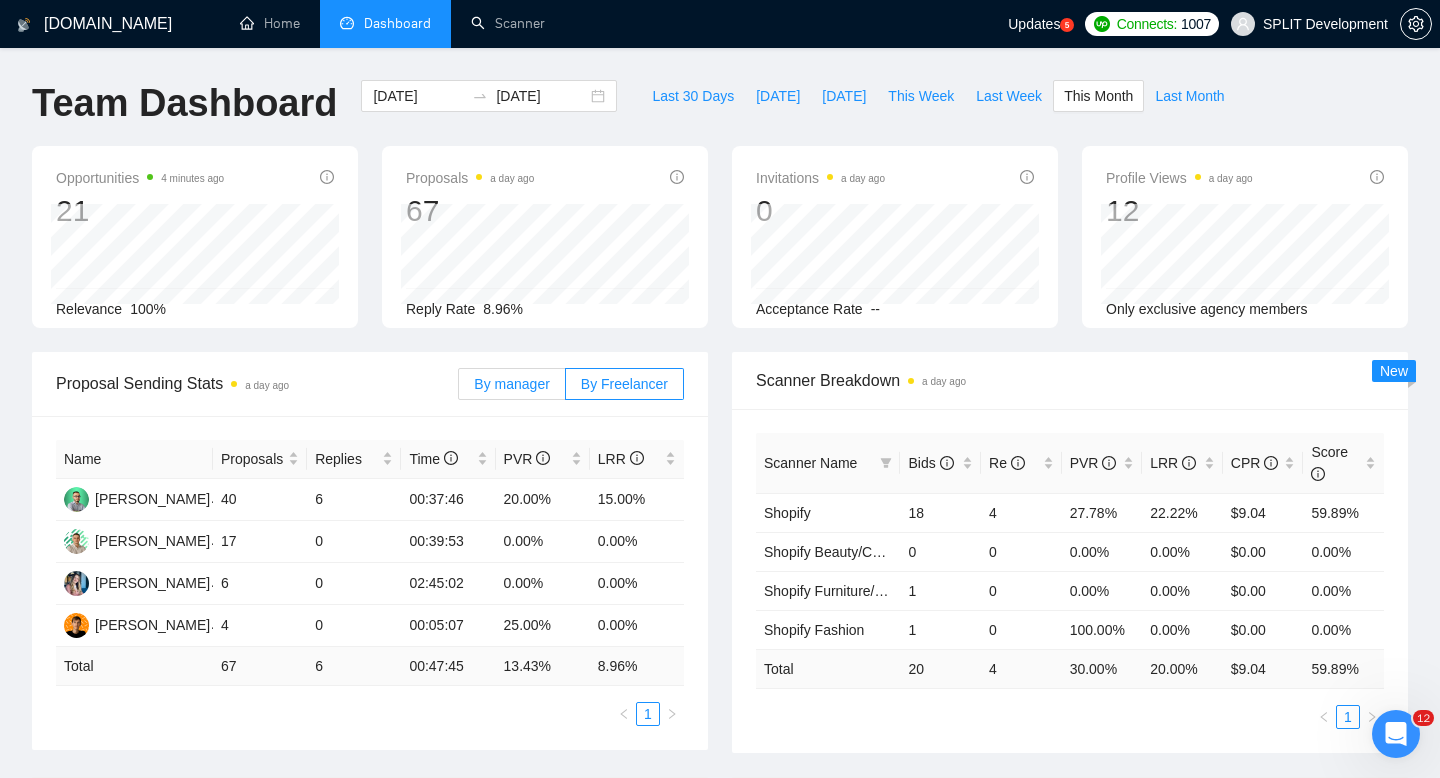click on "By manager" at bounding box center [511, 384] 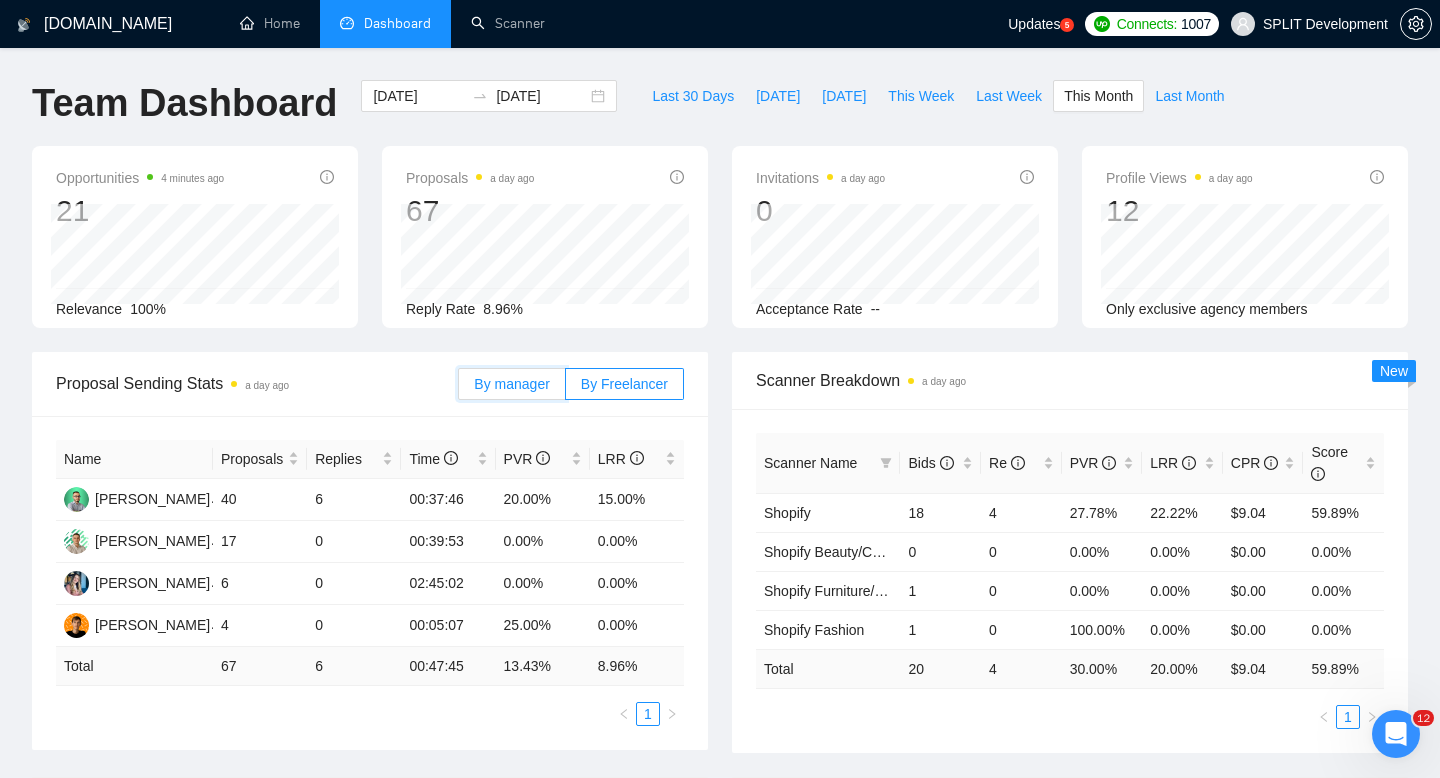 click on "By manager" at bounding box center [459, 389] 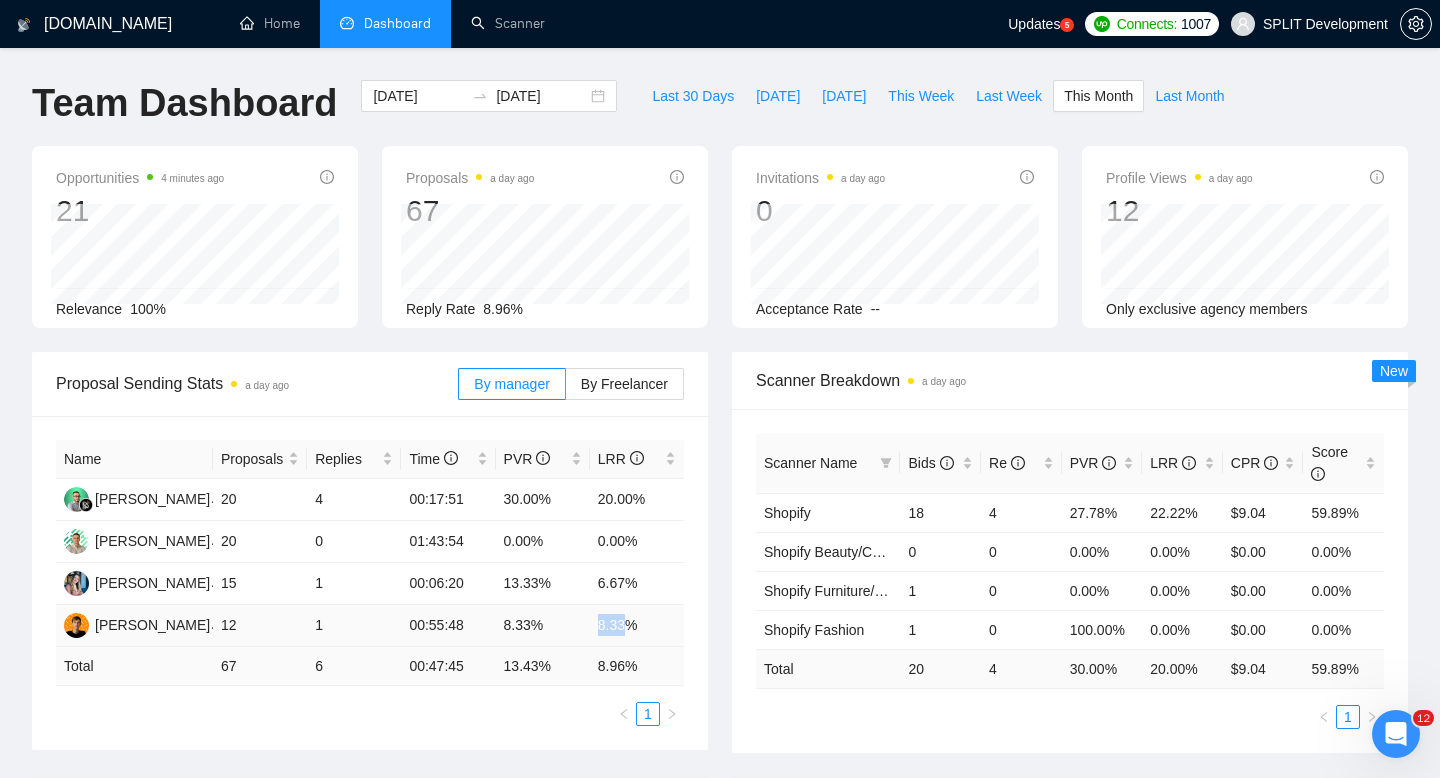 drag, startPoint x: 586, startPoint y: 624, endPoint x: 630, endPoint y: 622, distance: 44.04543 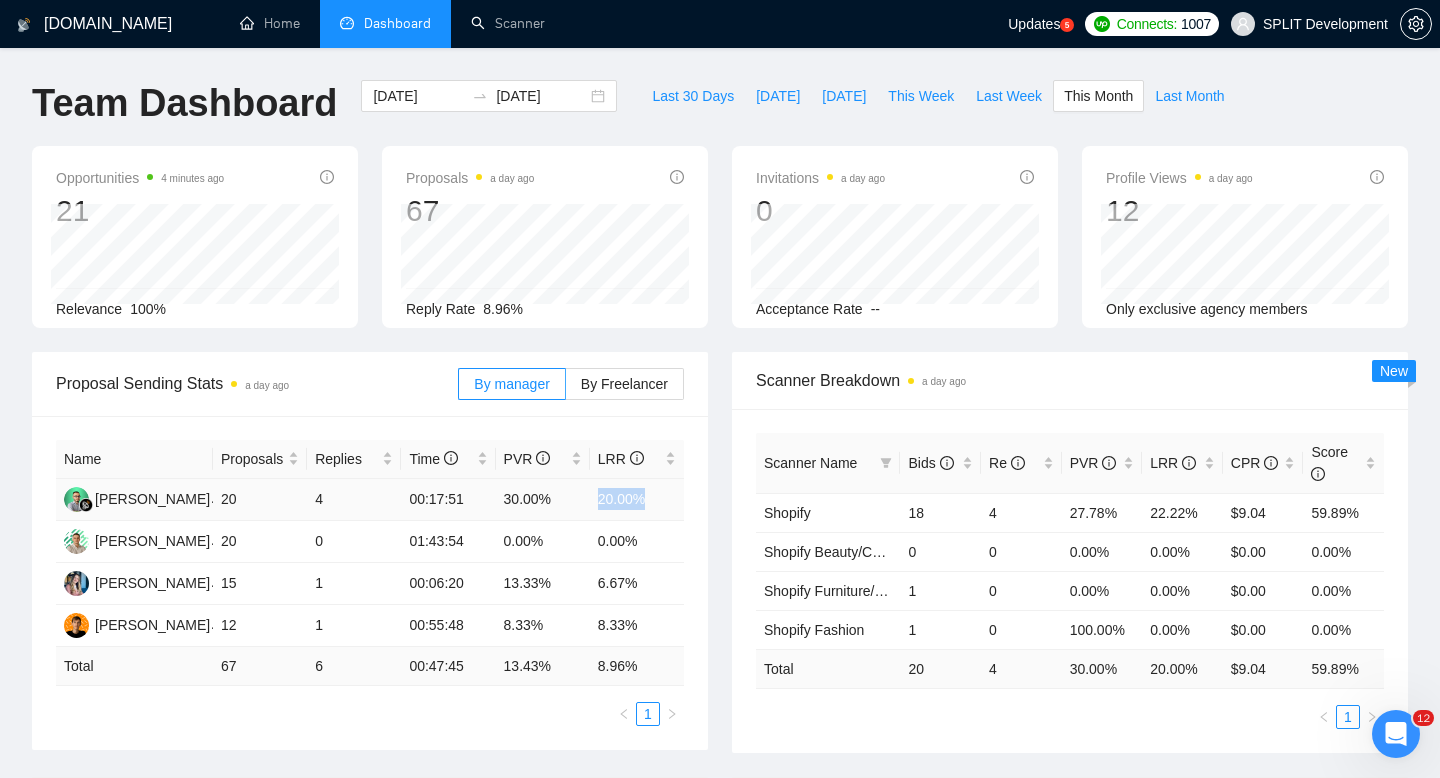 drag, startPoint x: 586, startPoint y: 495, endPoint x: 674, endPoint y: 486, distance: 88.45903 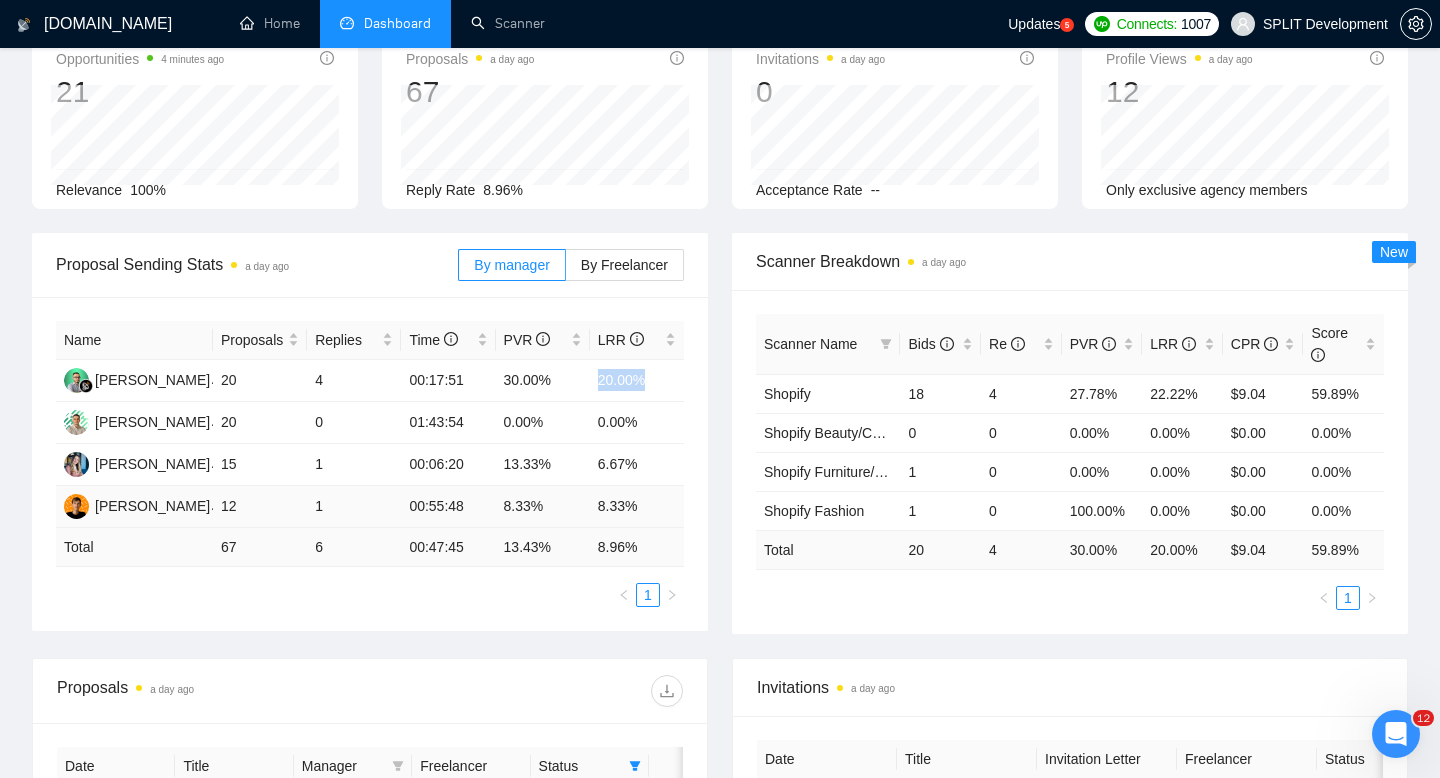 scroll, scrollTop: 123, scrollLeft: 0, axis: vertical 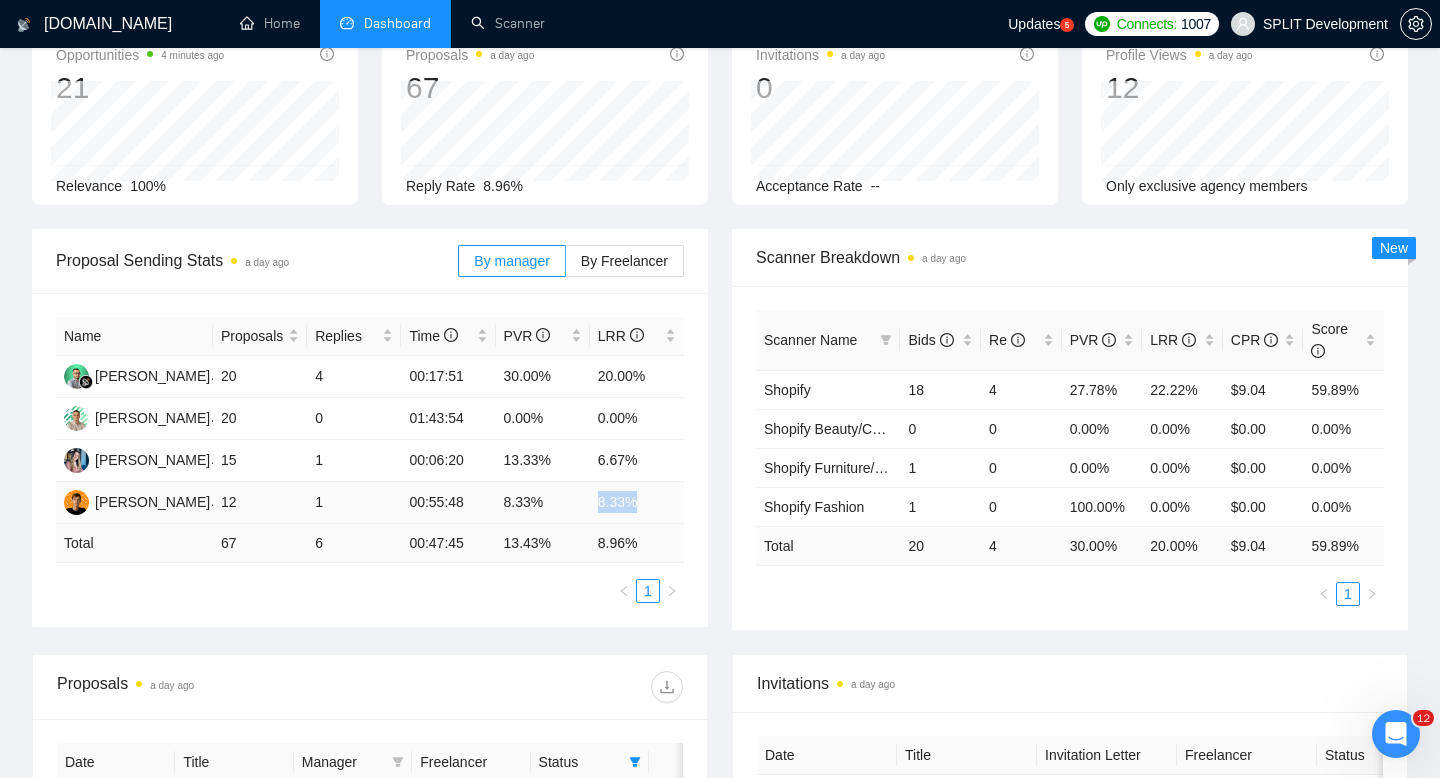 drag, startPoint x: 564, startPoint y: 506, endPoint x: 658, endPoint y: 496, distance: 94.53042 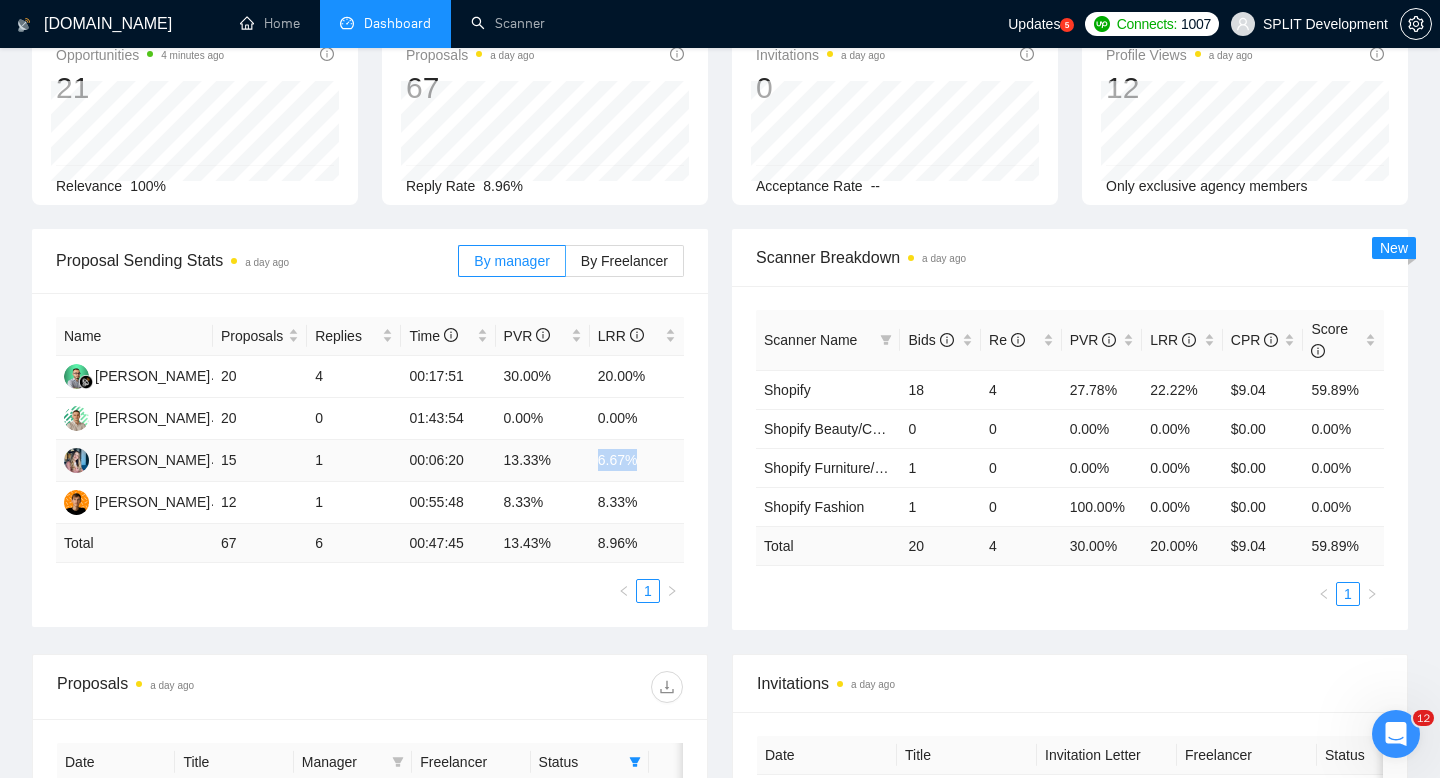 drag, startPoint x: 591, startPoint y: 466, endPoint x: 644, endPoint y: 467, distance: 53.009434 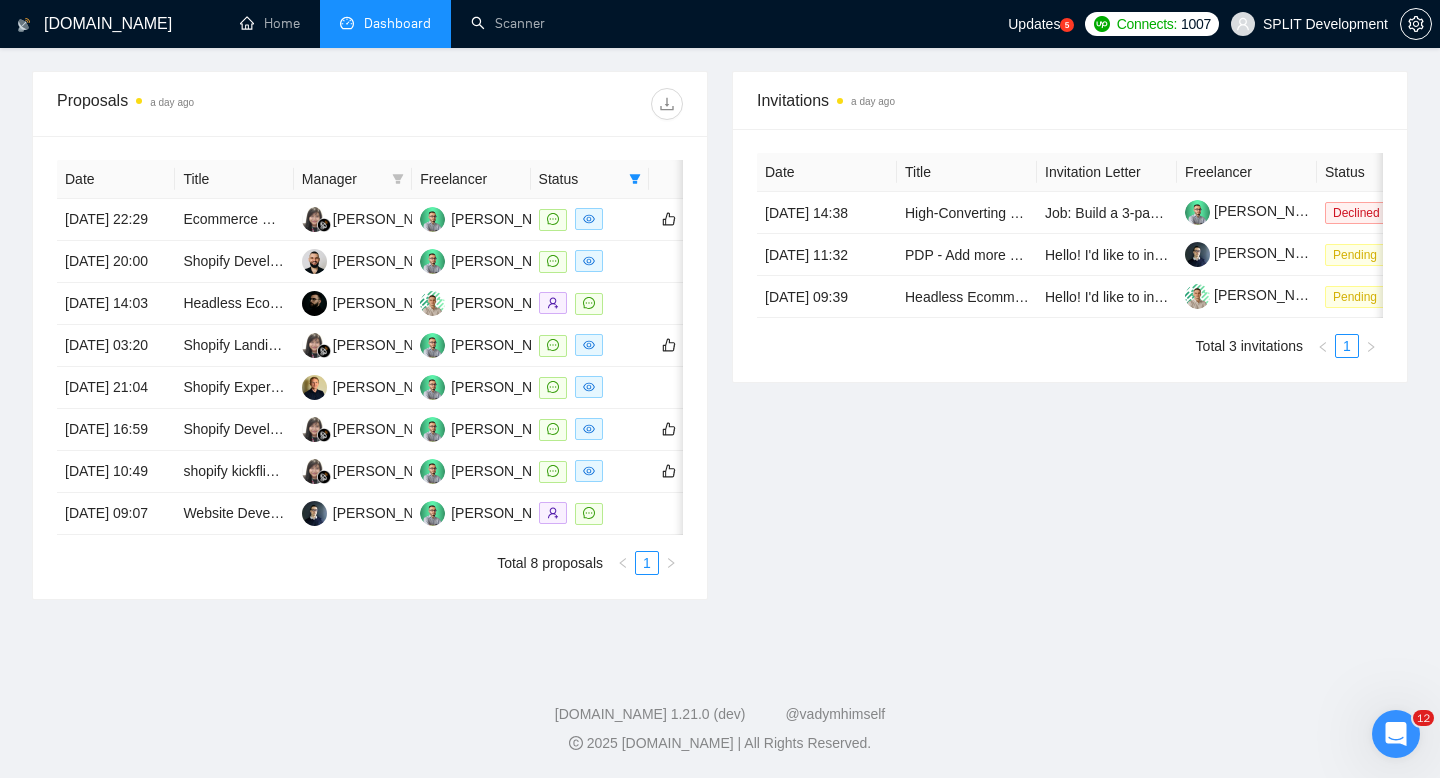 scroll, scrollTop: 796, scrollLeft: 0, axis: vertical 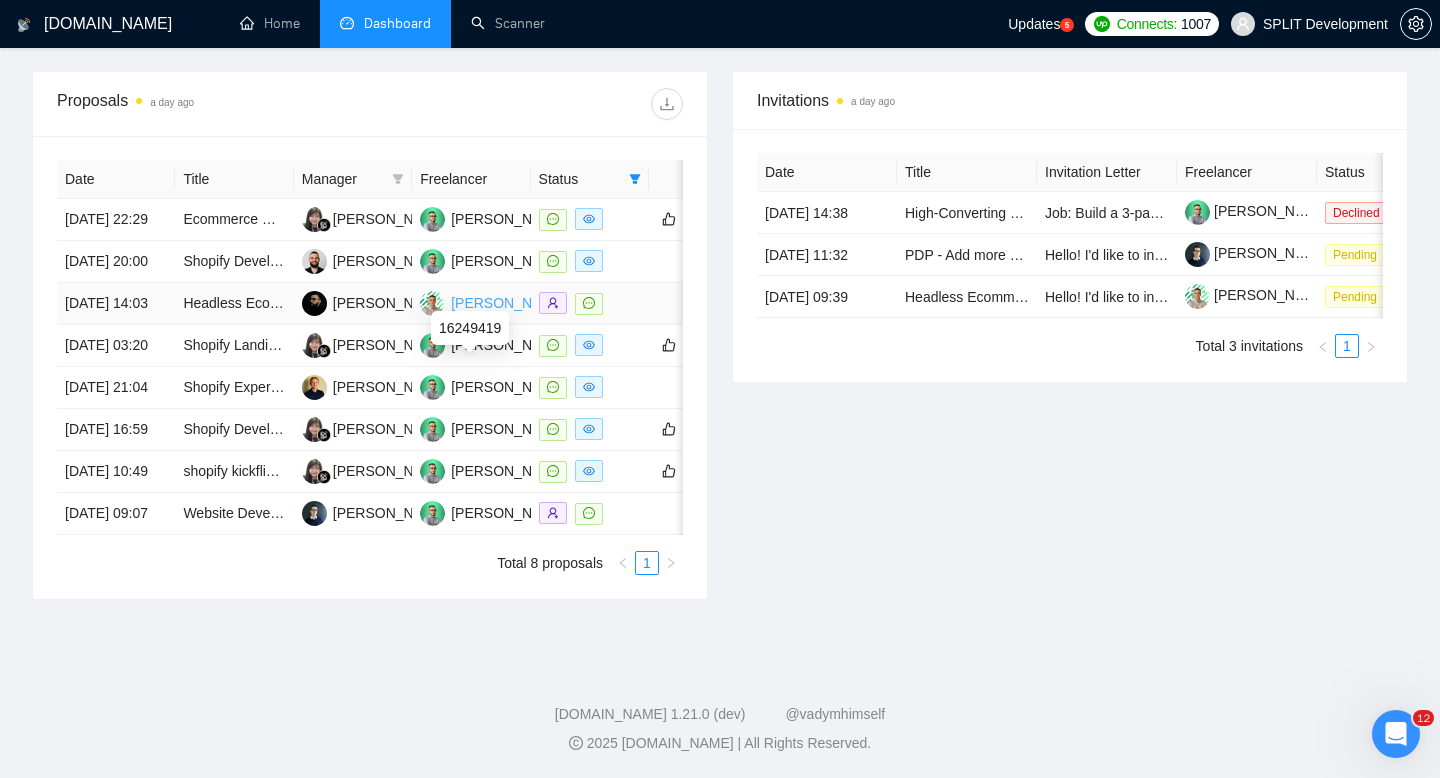 click on "[PERSON_NAME]" at bounding box center [508, 303] 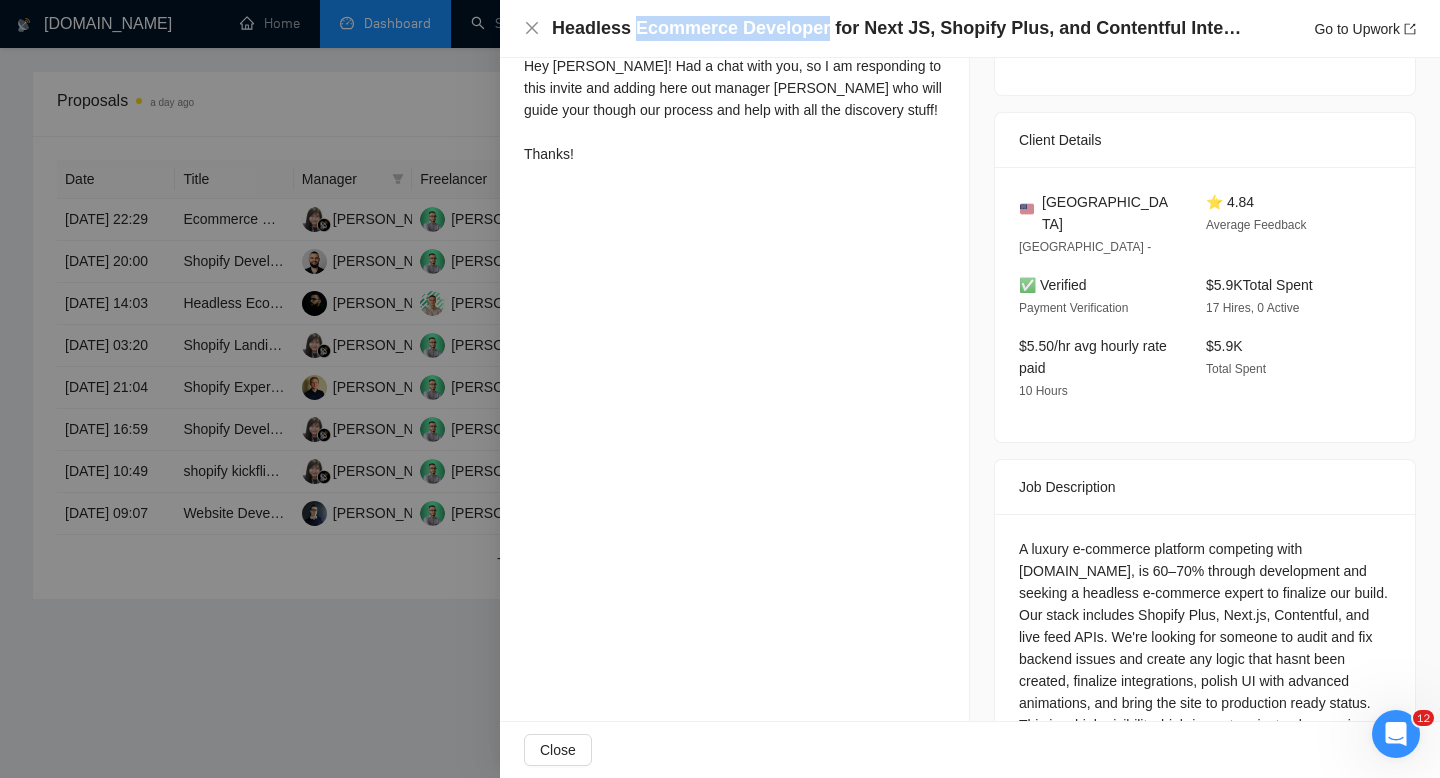 drag, startPoint x: 638, startPoint y: 25, endPoint x: 820, endPoint y: 22, distance: 182.02472 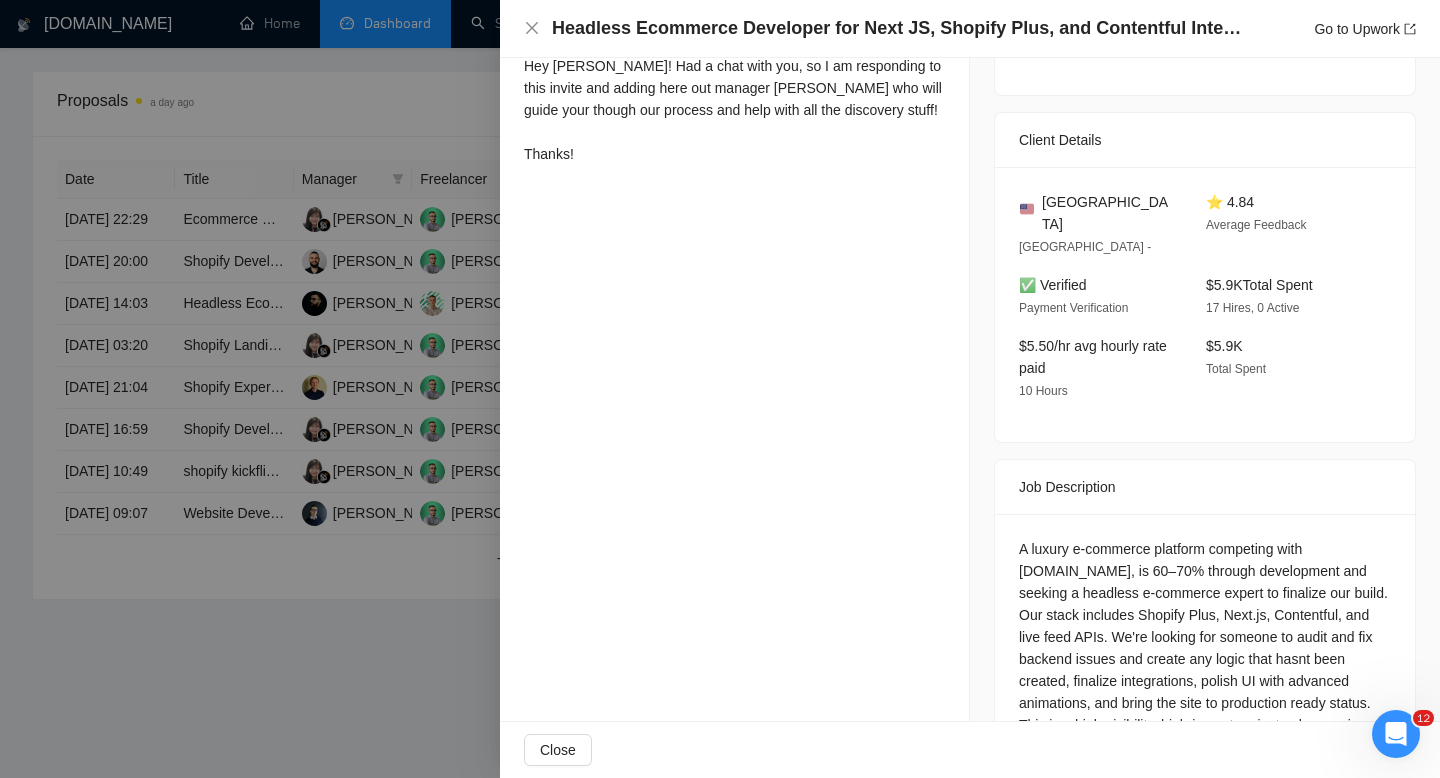 click at bounding box center (720, 389) 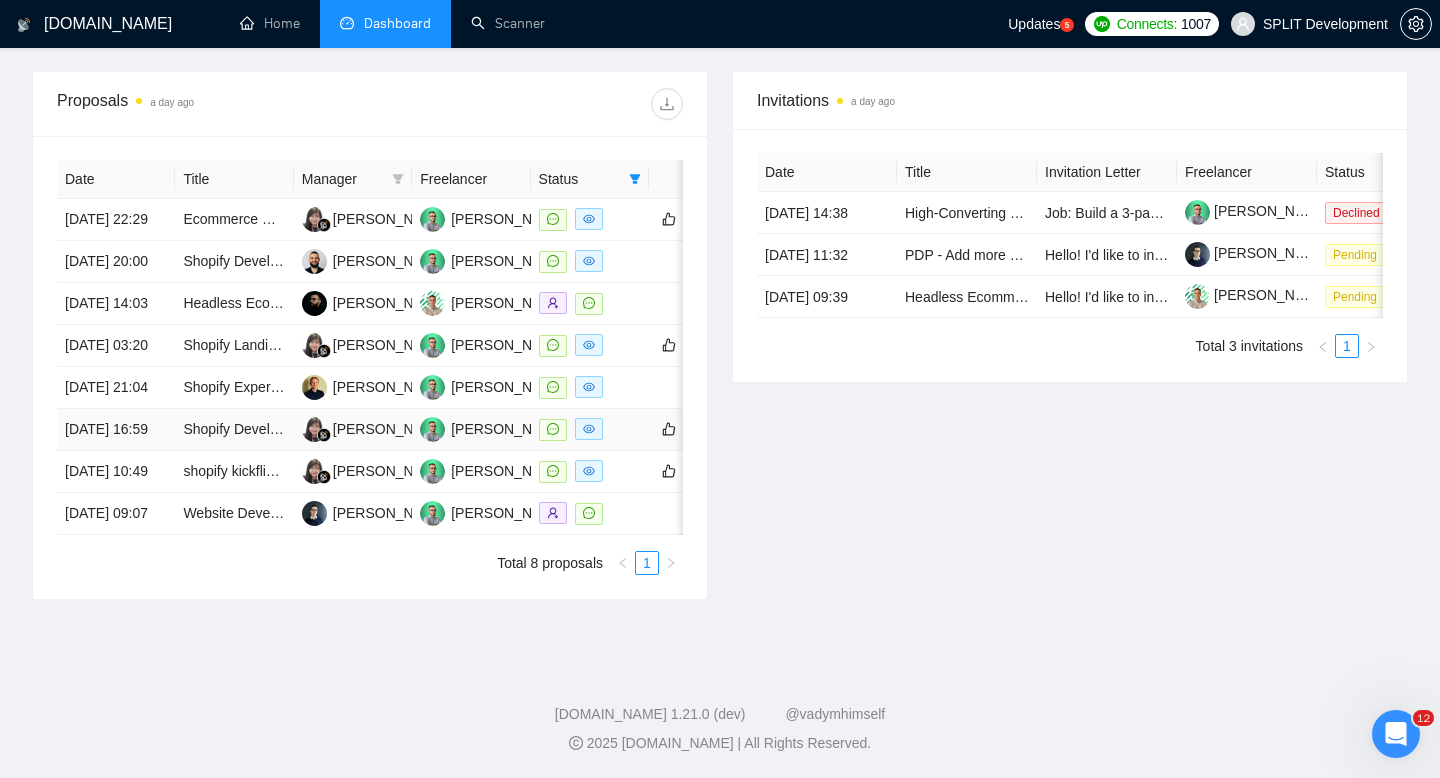click on "Shopify Developer Needed for Advanced Post-Purchase Order Editing & Payment Flow" at bounding box center [234, 430] 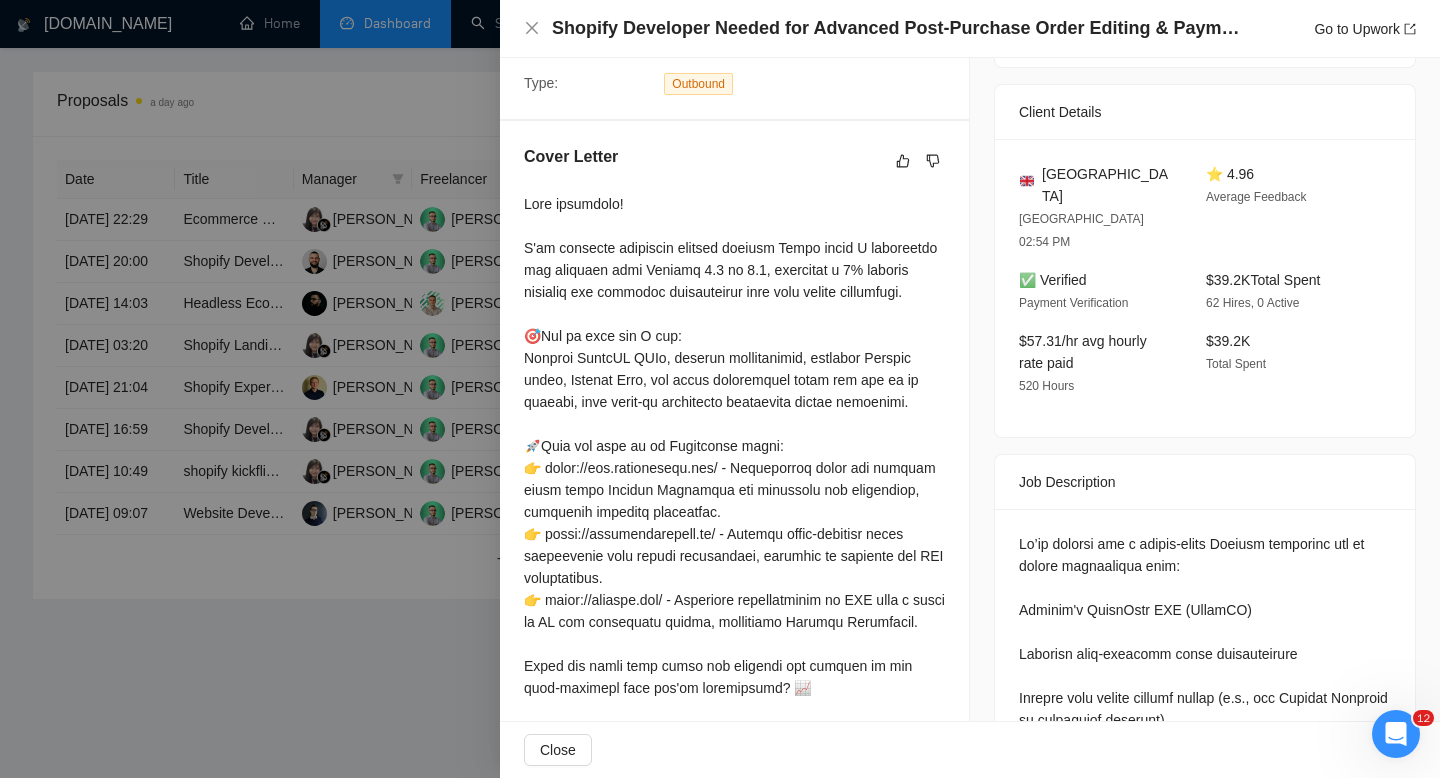 click at bounding box center (720, 389) 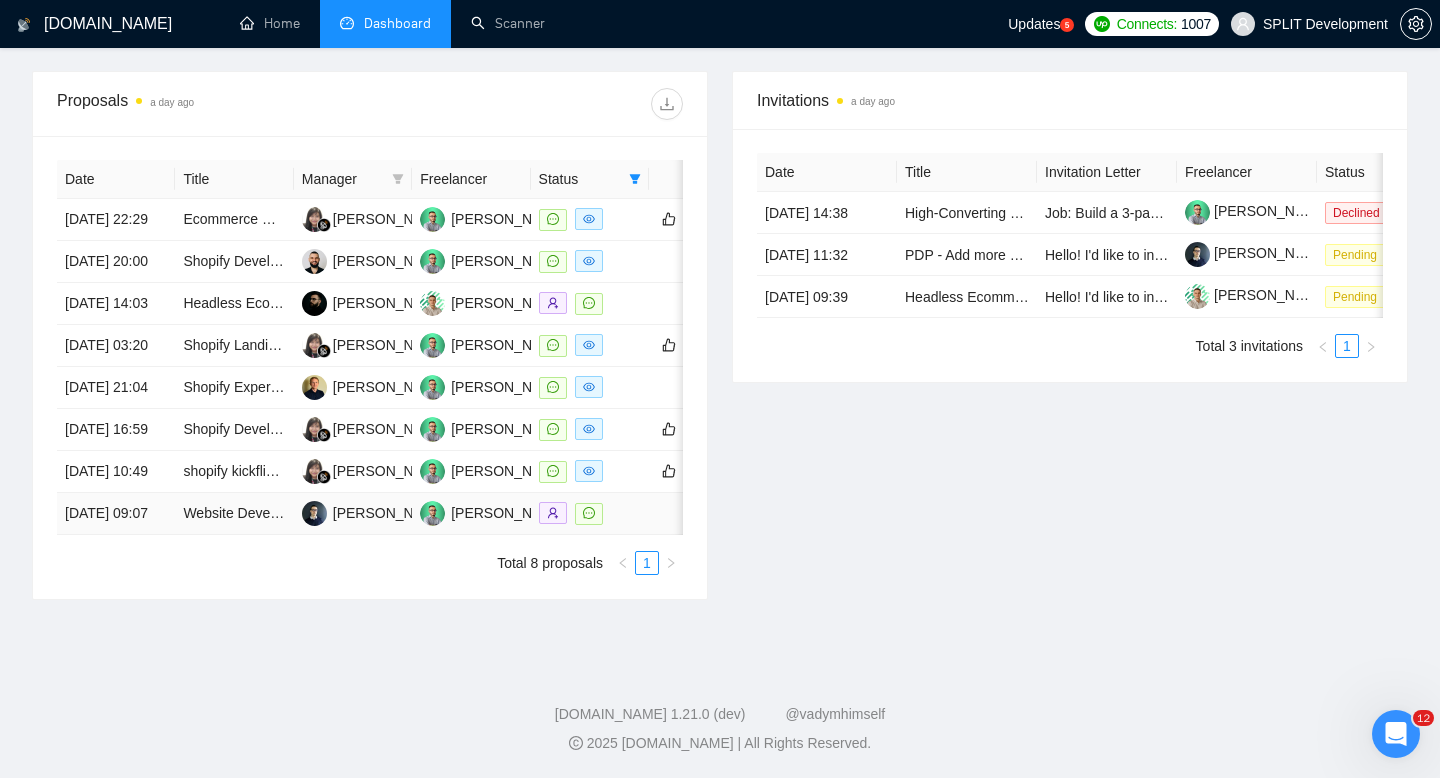 click on "Website Development + SEO" at bounding box center [234, 514] 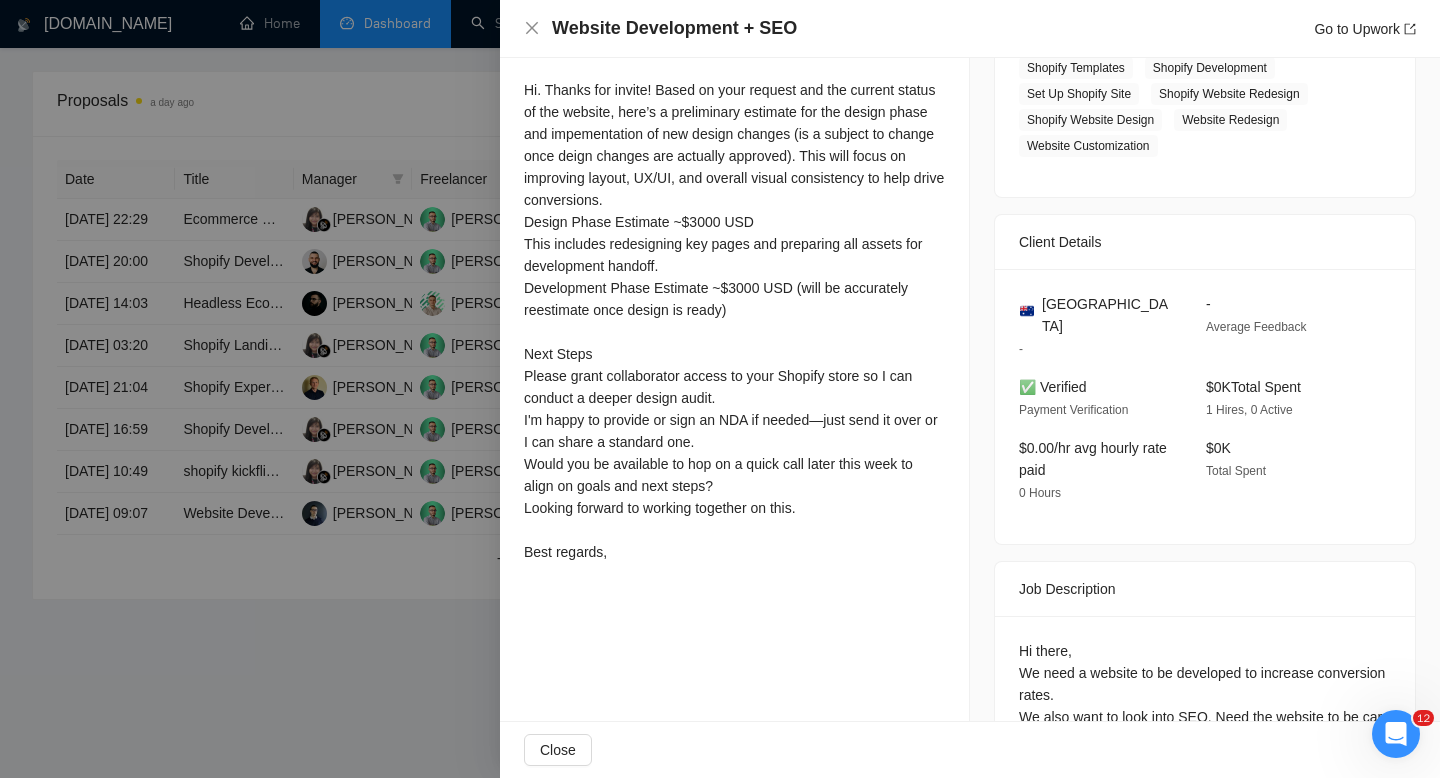 click at bounding box center (720, 389) 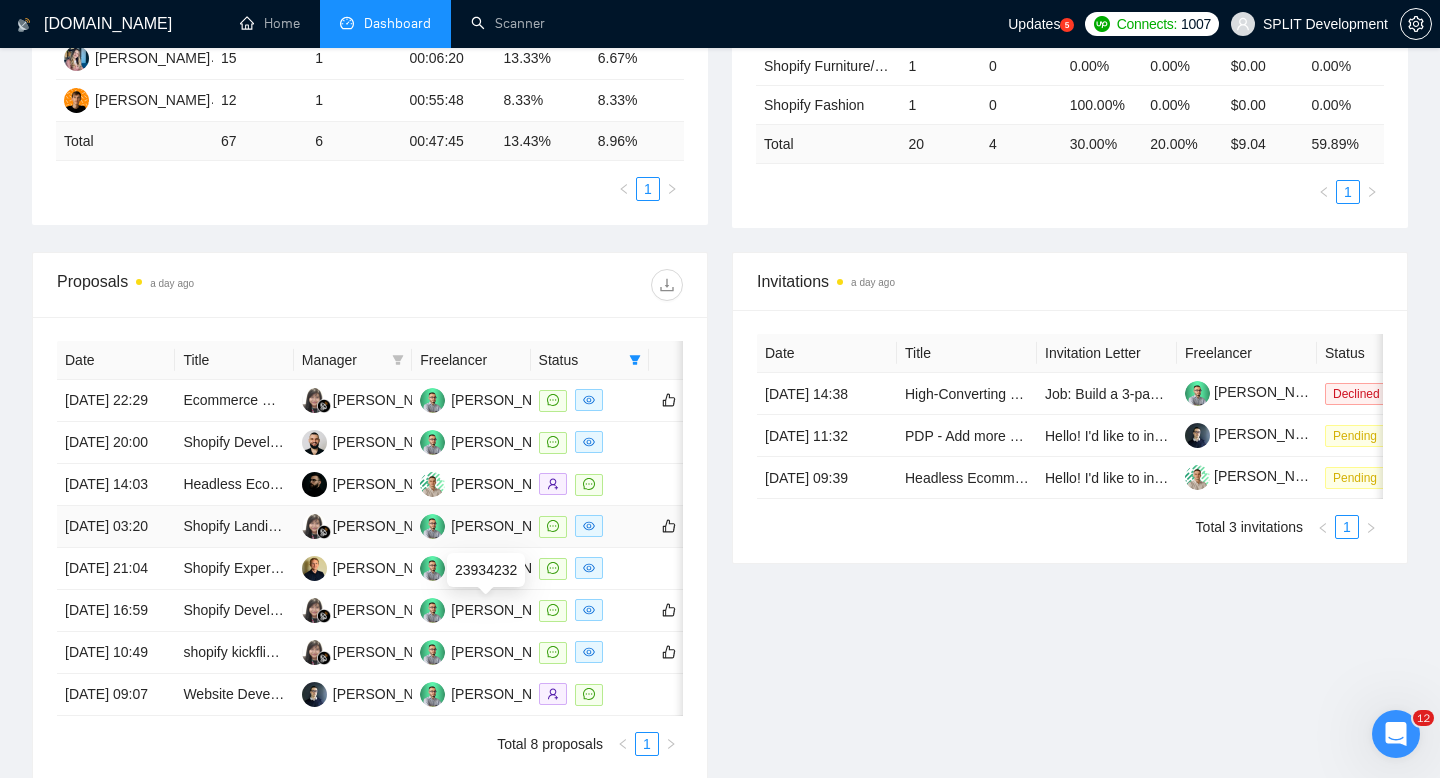 scroll, scrollTop: 527, scrollLeft: 0, axis: vertical 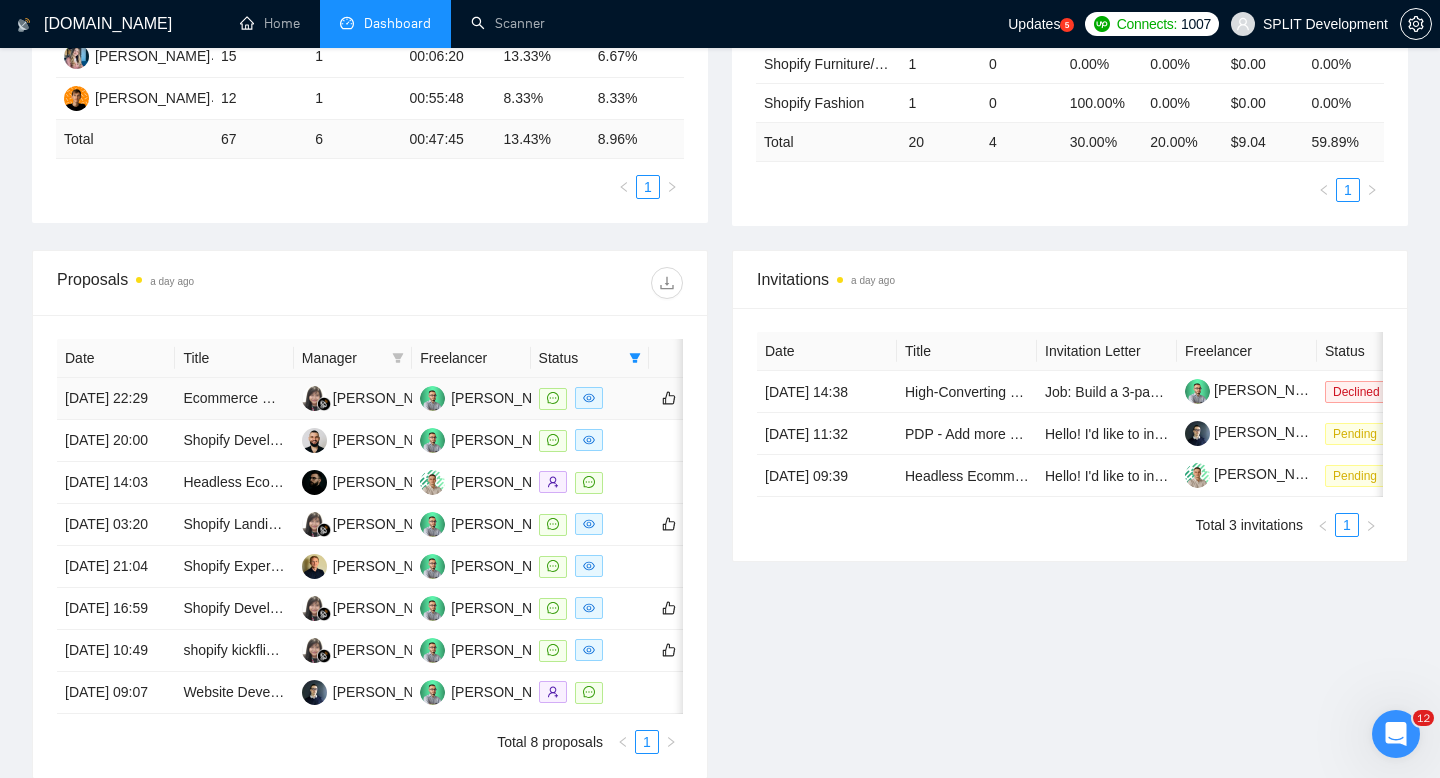 click on "Ecommerce Manager - Shopify Store Management and Sales Growth Expert" at bounding box center [234, 399] 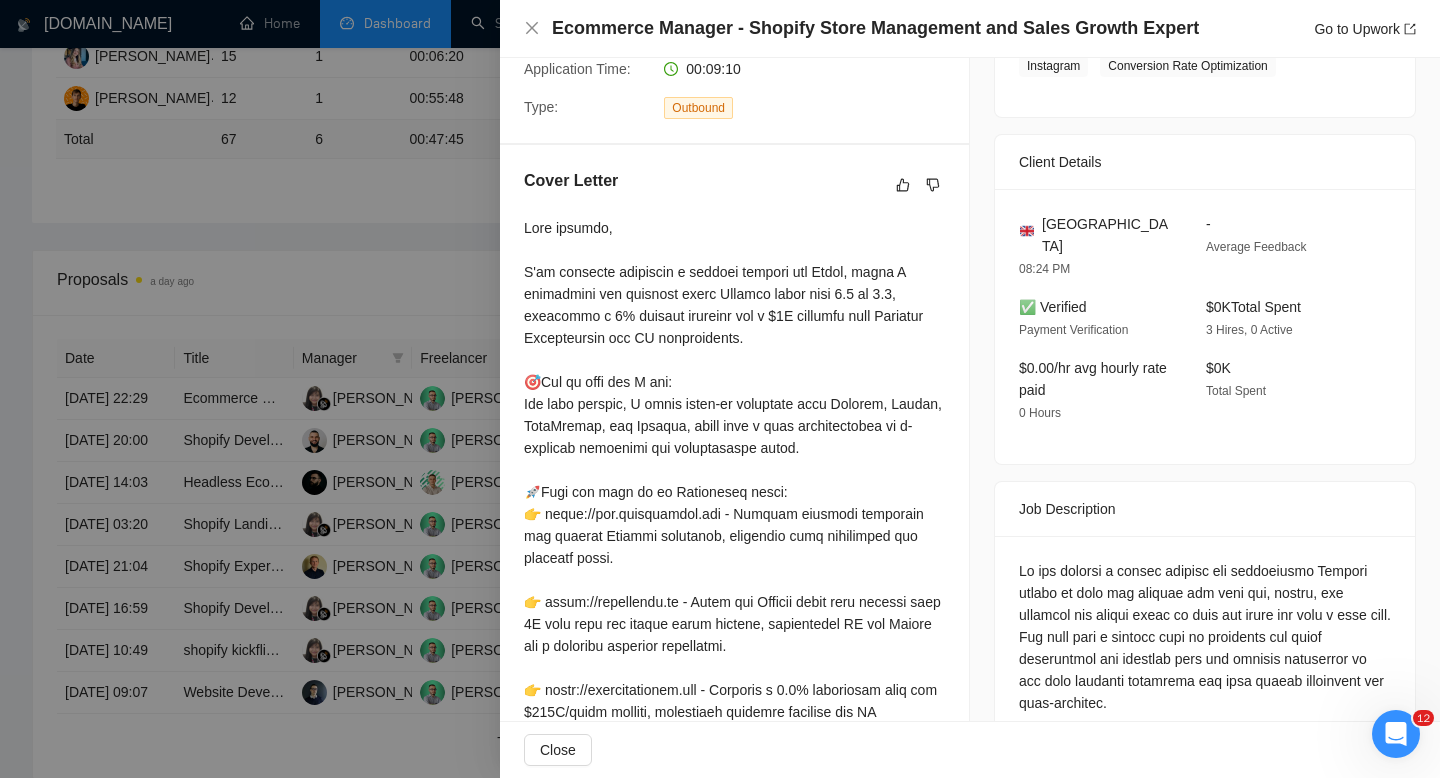 click at bounding box center (720, 389) 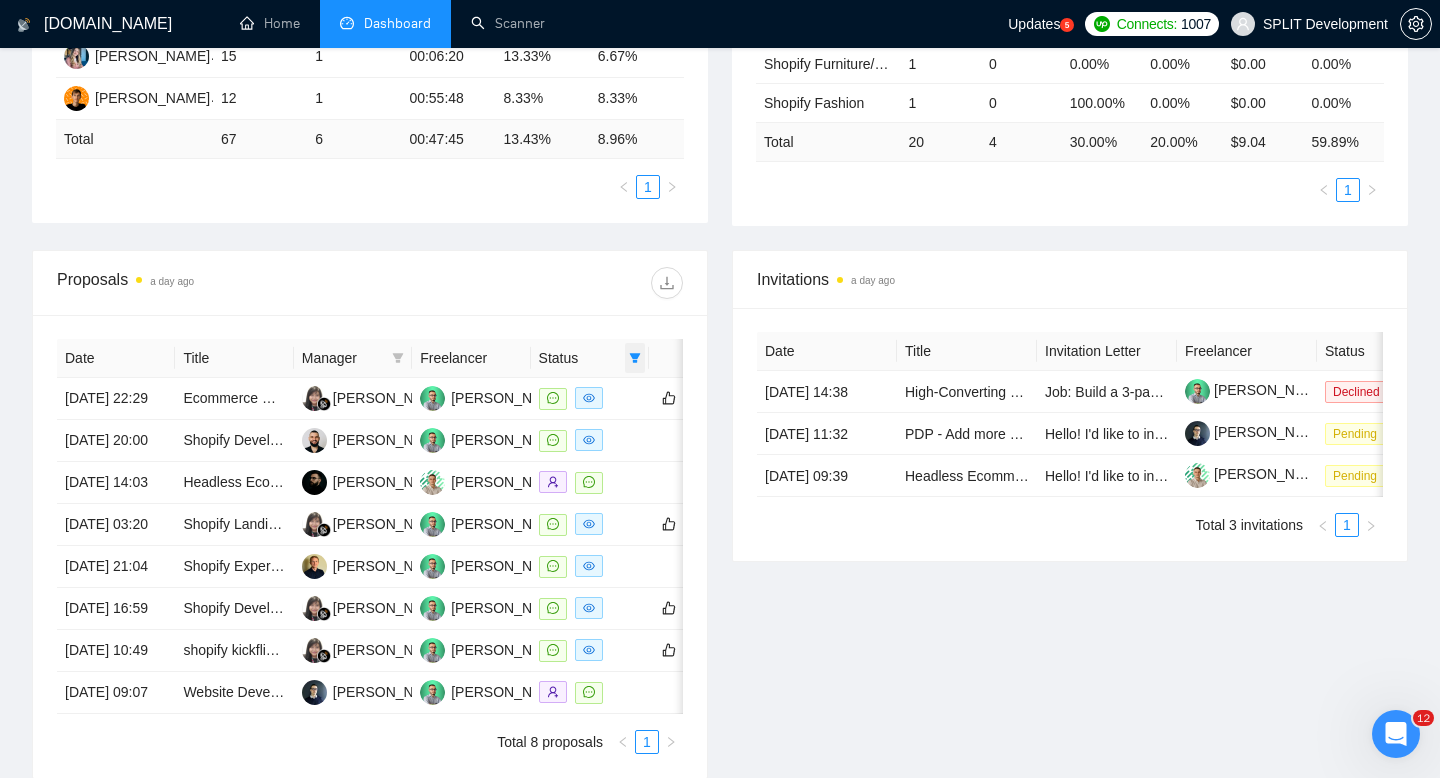 click at bounding box center (635, 358) 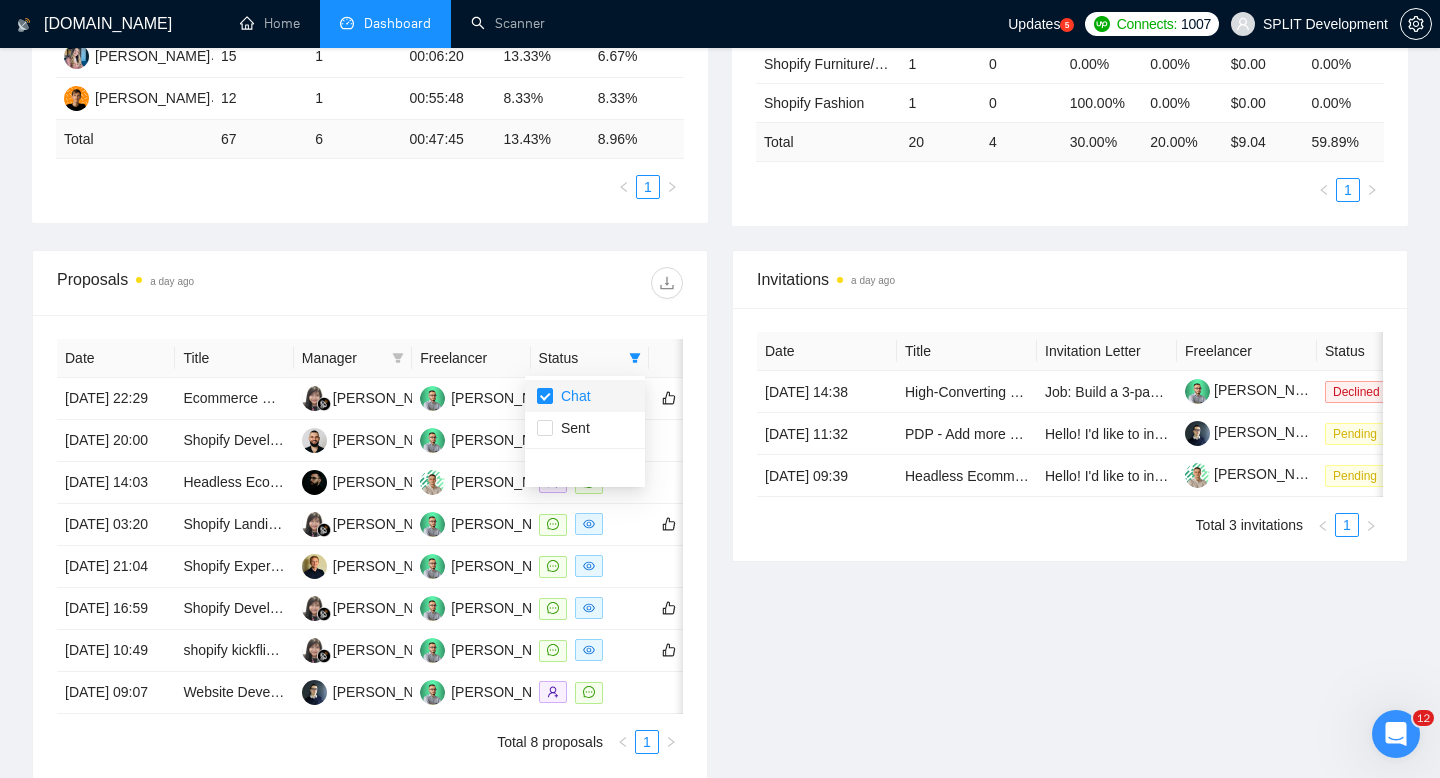 click on "Chat" at bounding box center [585, 396] 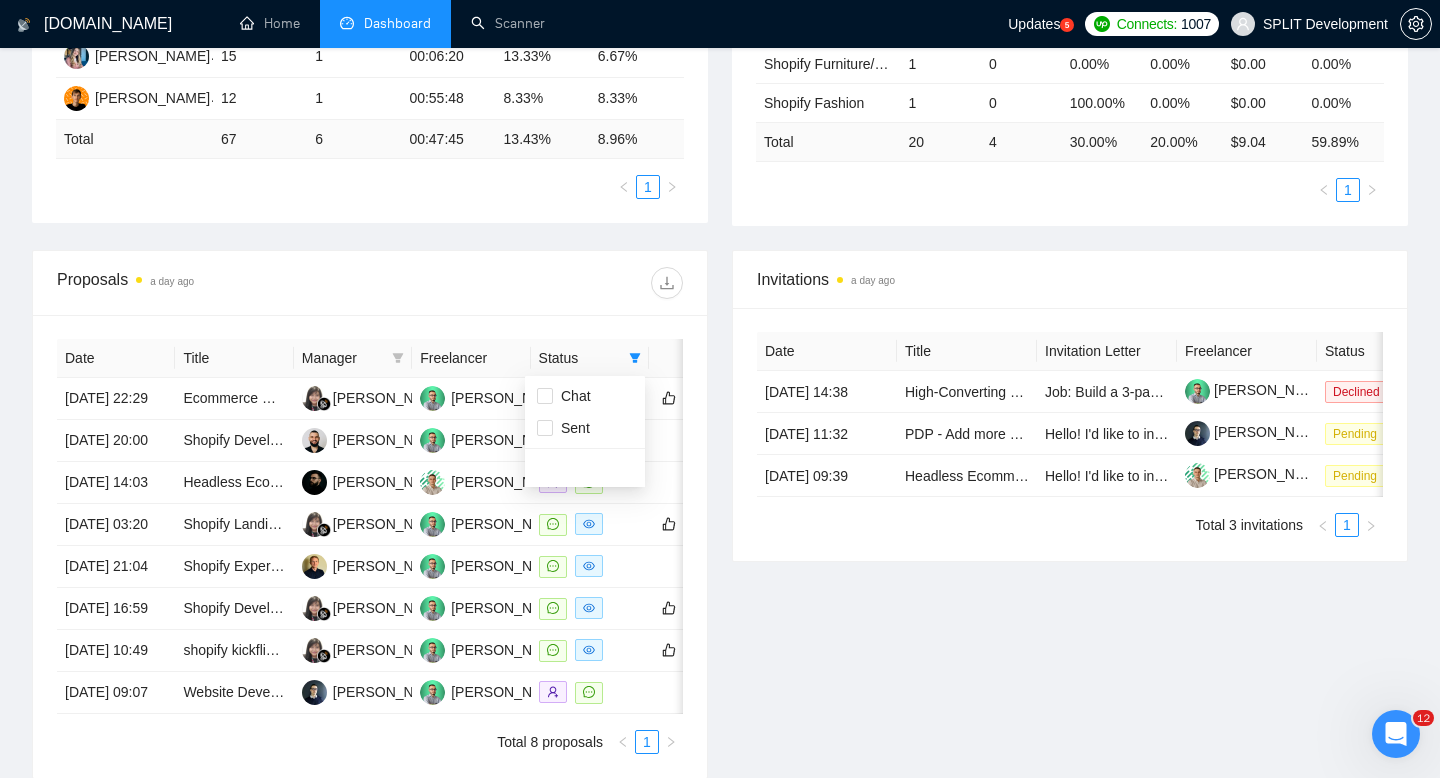 click at bounding box center (526, 283) 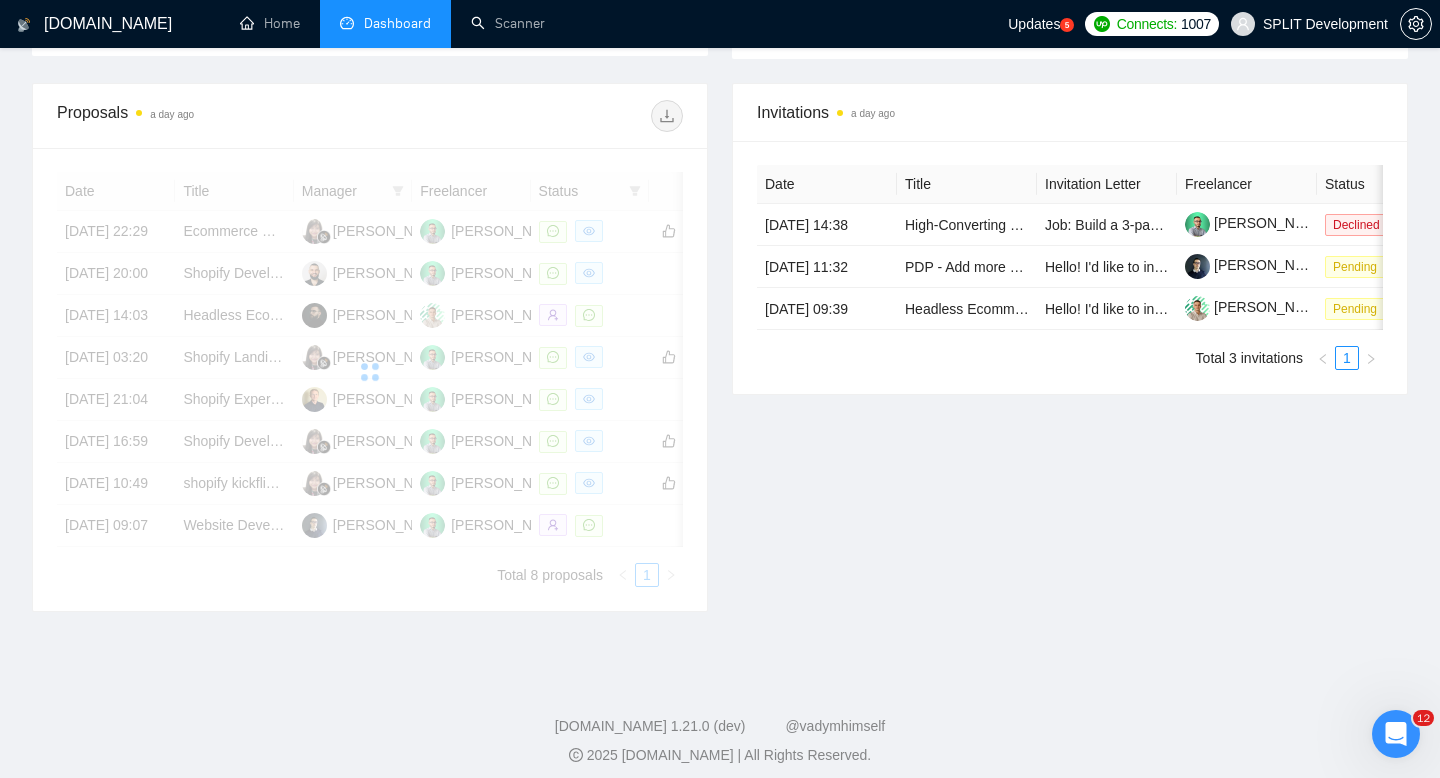 scroll, scrollTop: 721, scrollLeft: 0, axis: vertical 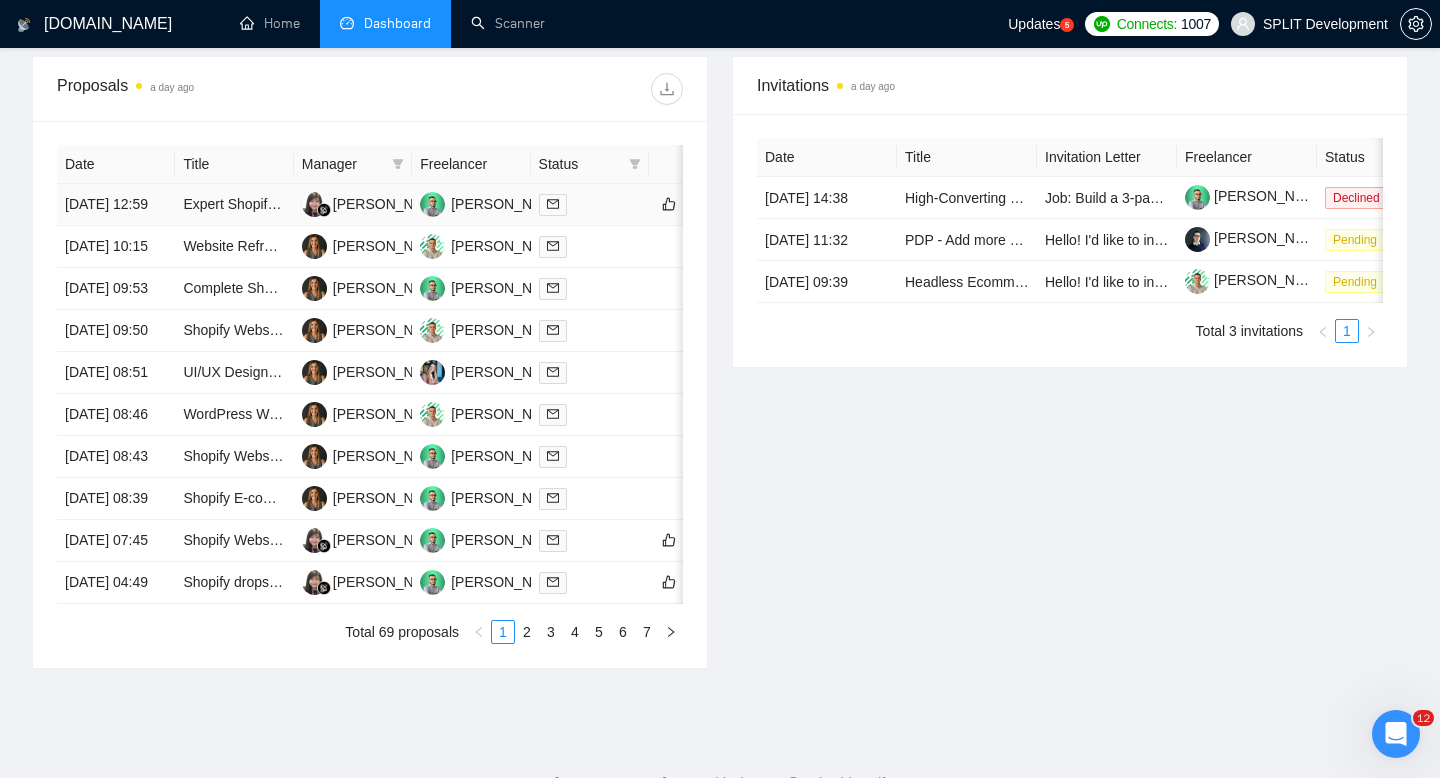 click on "Expert Shopify Page Optimization Specialist Needed" at bounding box center [234, 205] 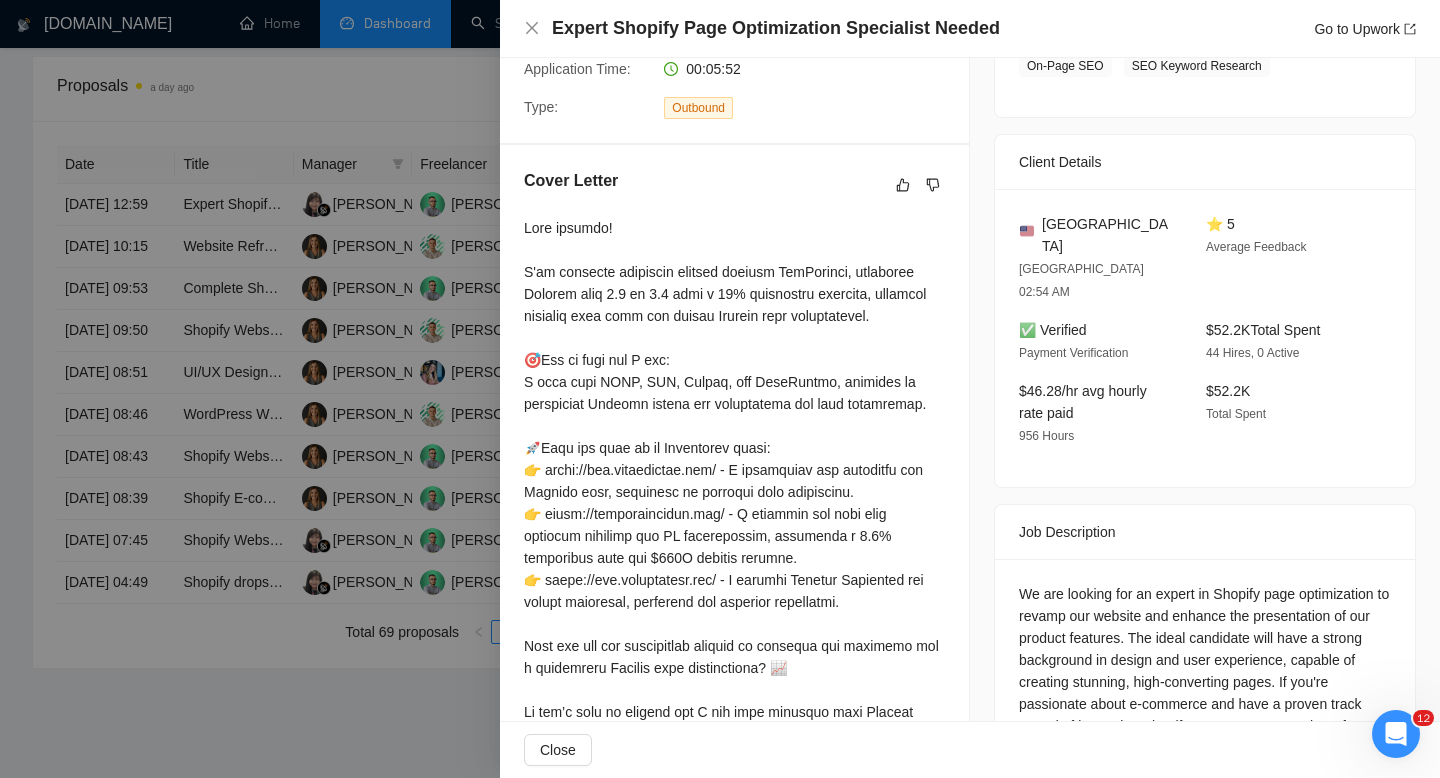 click at bounding box center [720, 389] 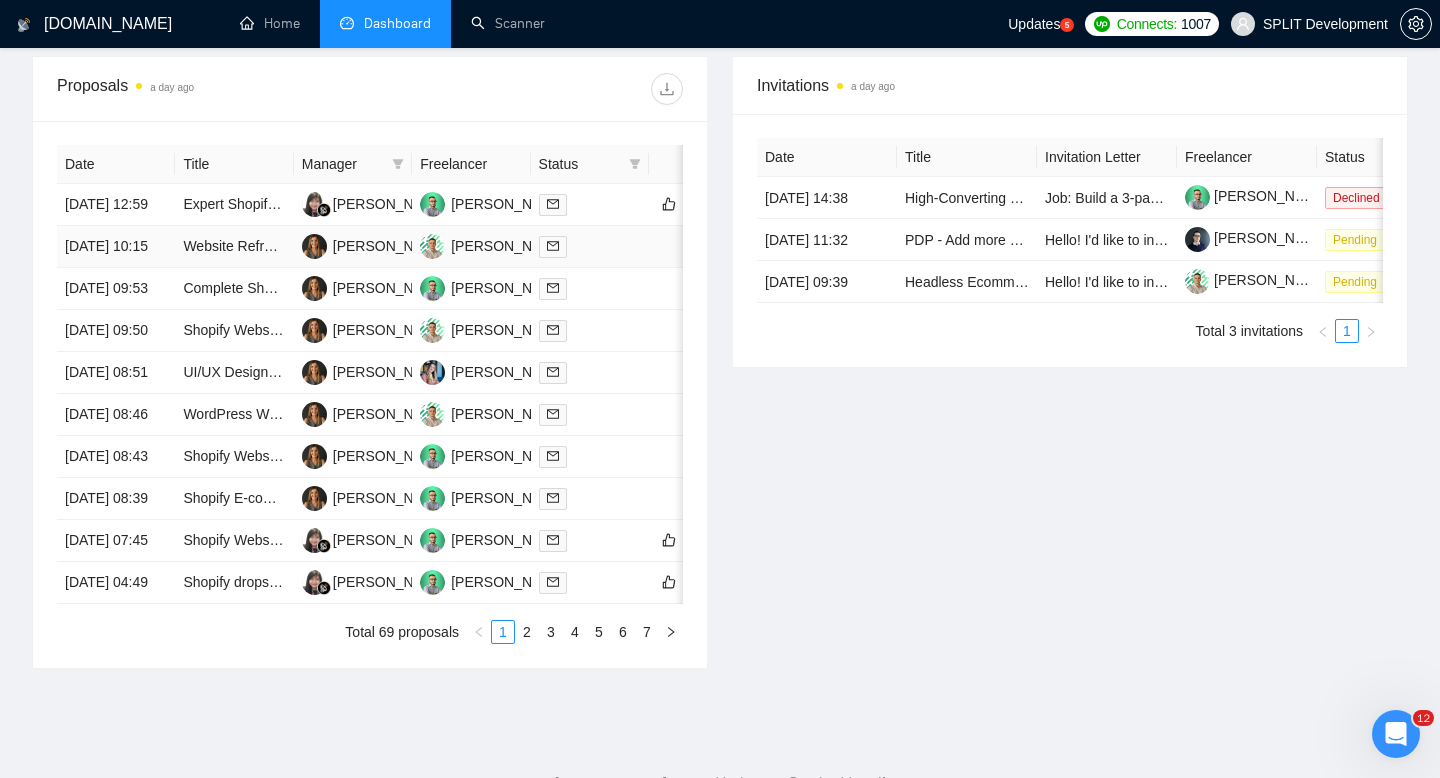 click on "Website Refresh & E-Commerce Setup for Skincare Brand + Ongoing Maintenance" at bounding box center (234, 247) 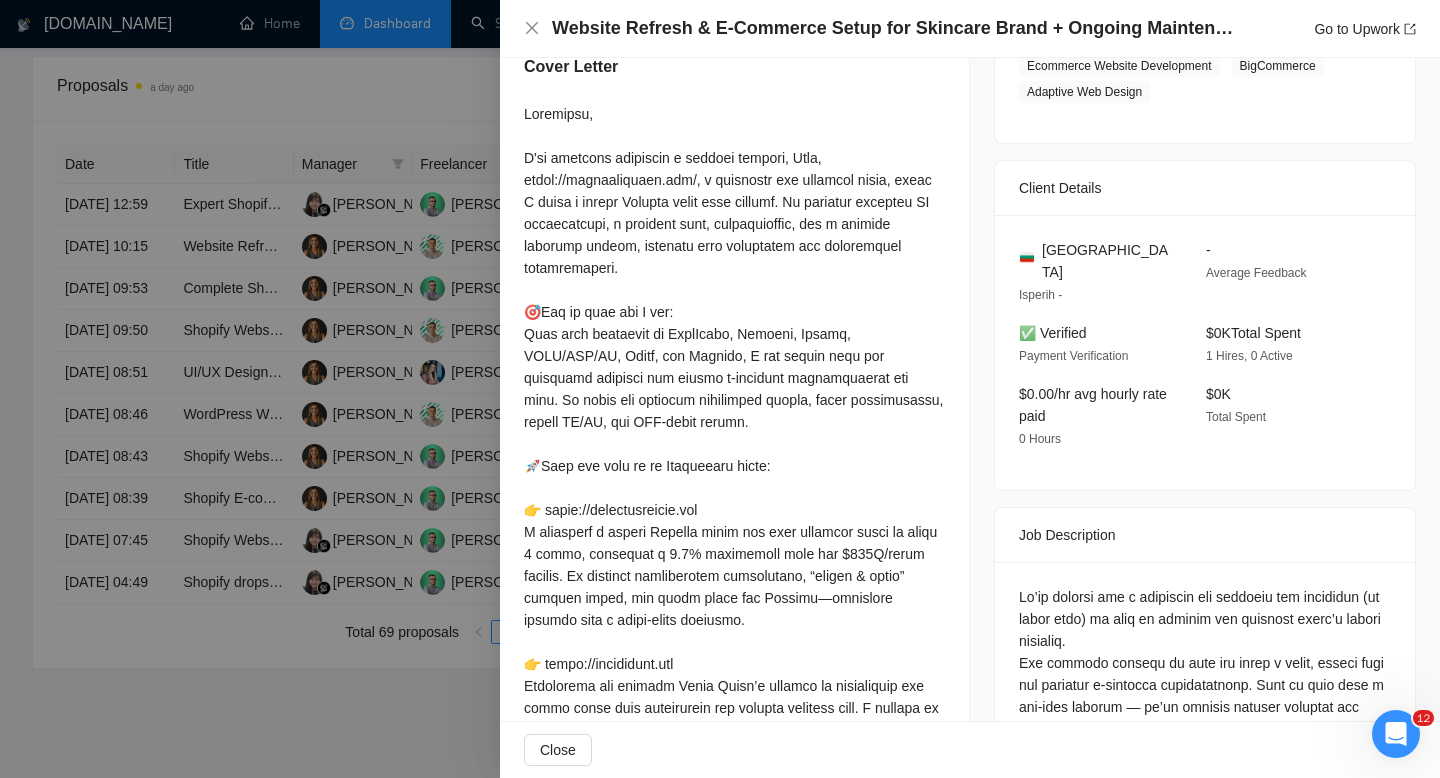 click at bounding box center [720, 389] 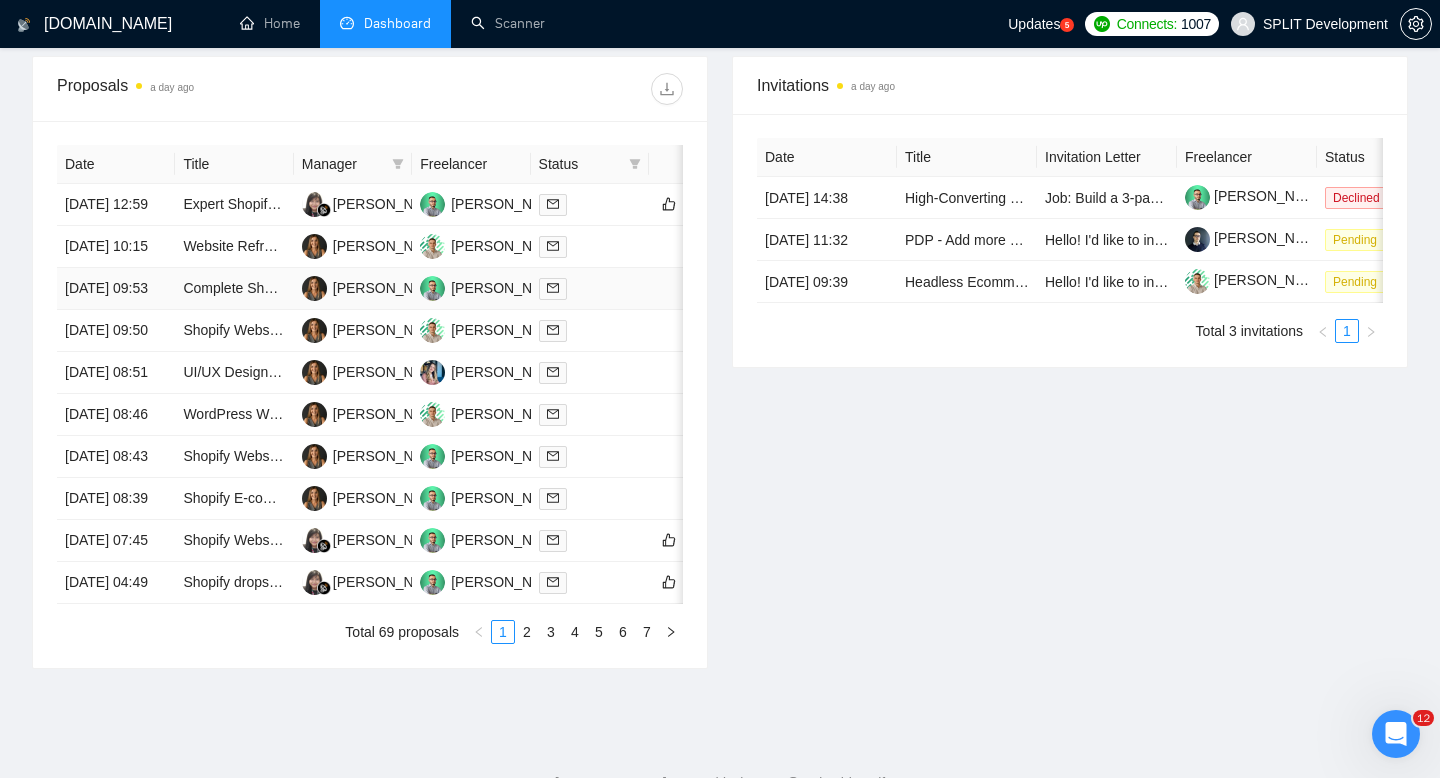 click on "Complete Shopify Website developement" at bounding box center (234, 289) 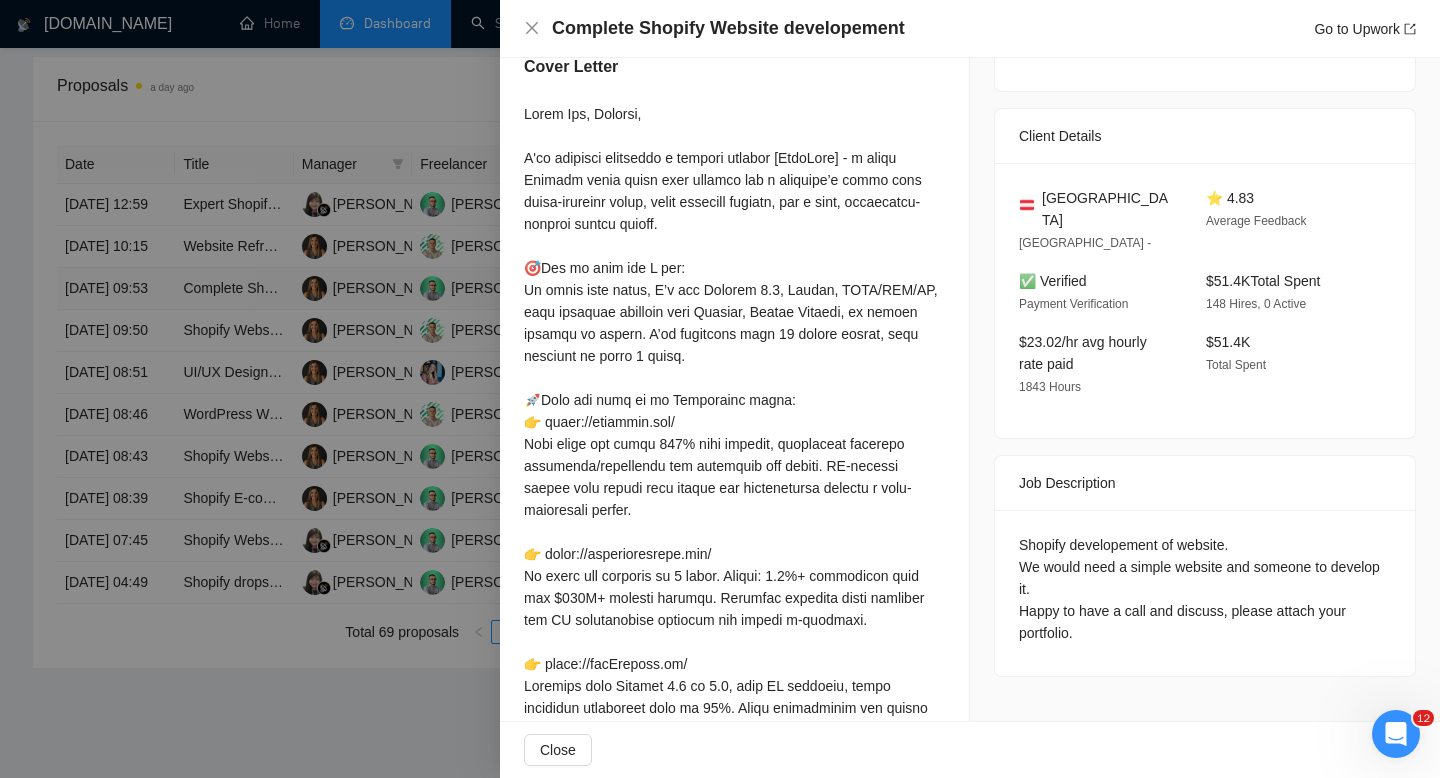 click at bounding box center (720, 389) 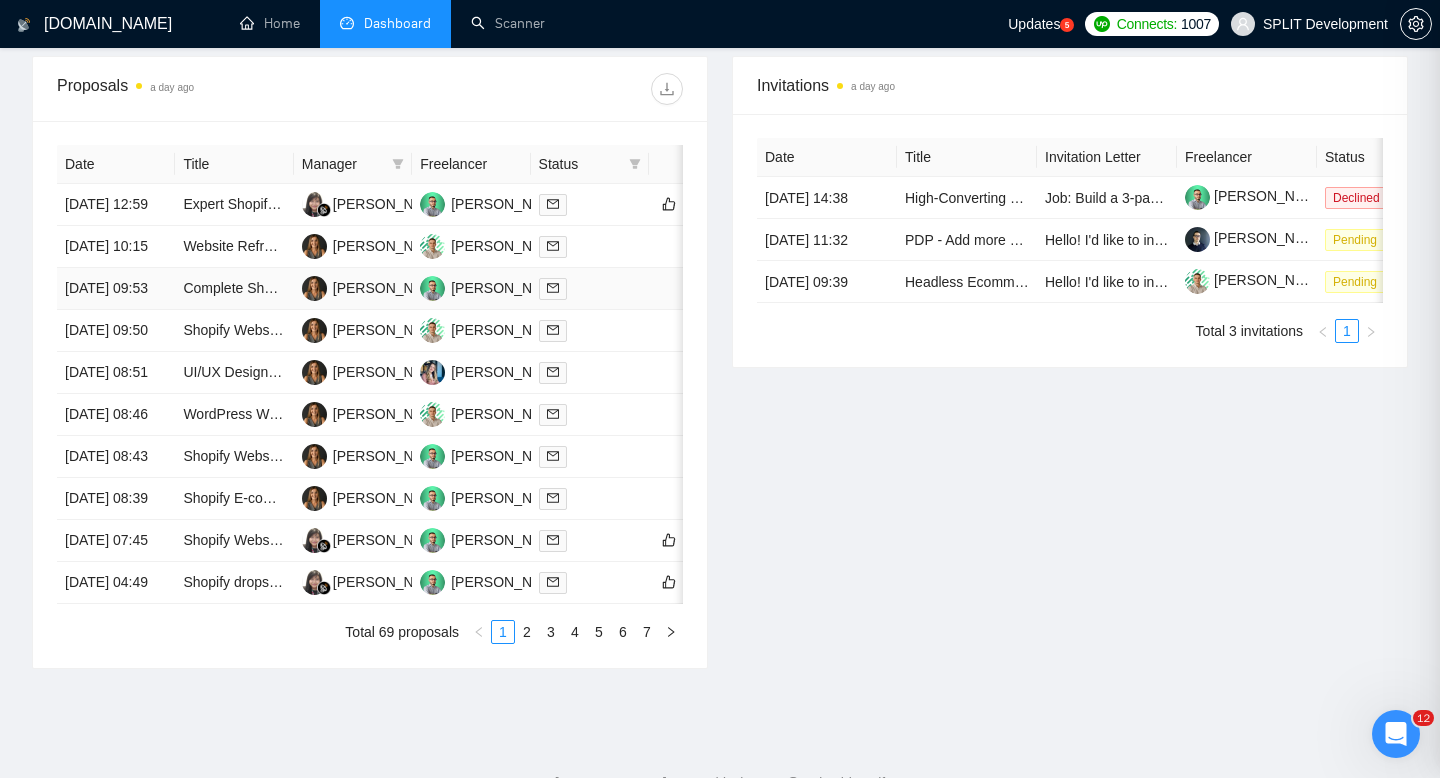 click on "Complete Shopify Website developement" at bounding box center (234, 289) 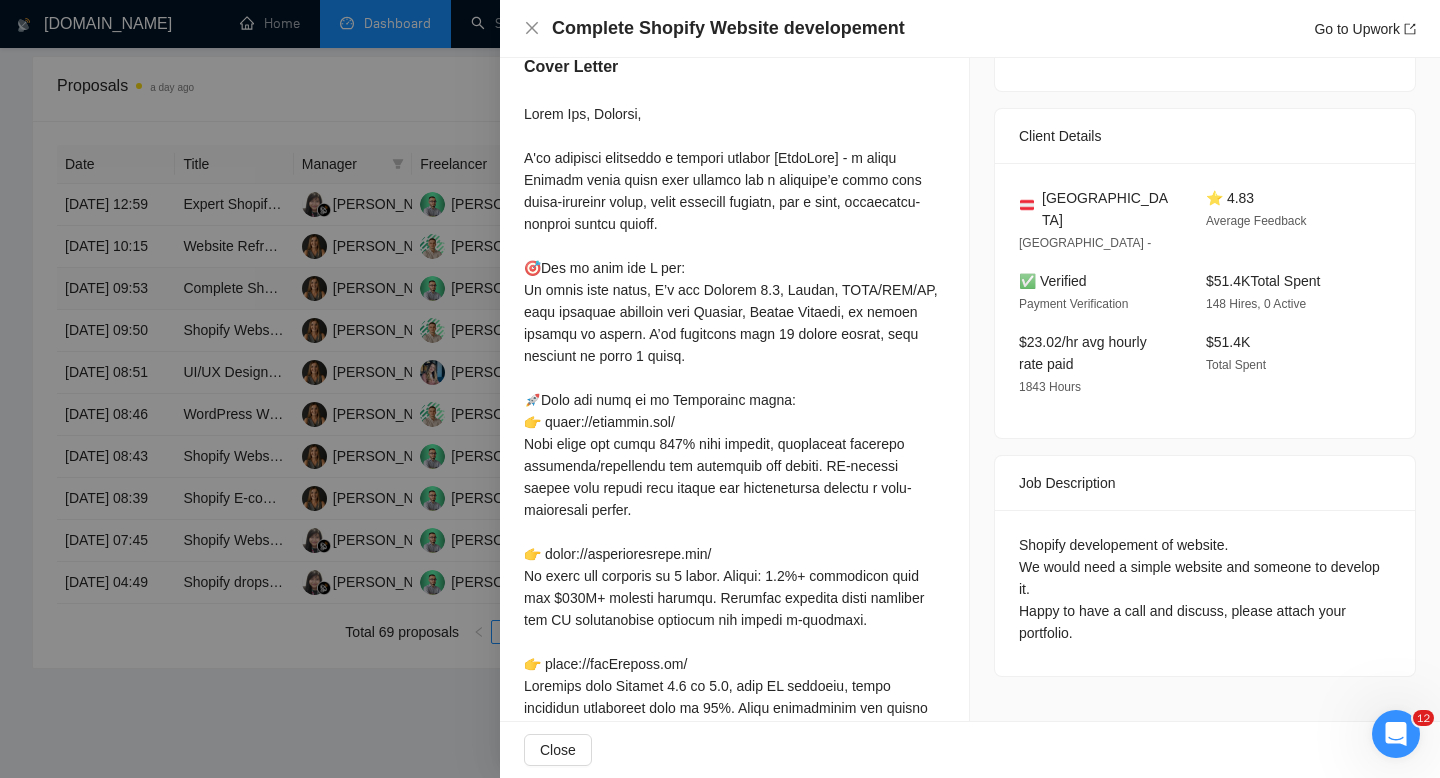 click at bounding box center (720, 389) 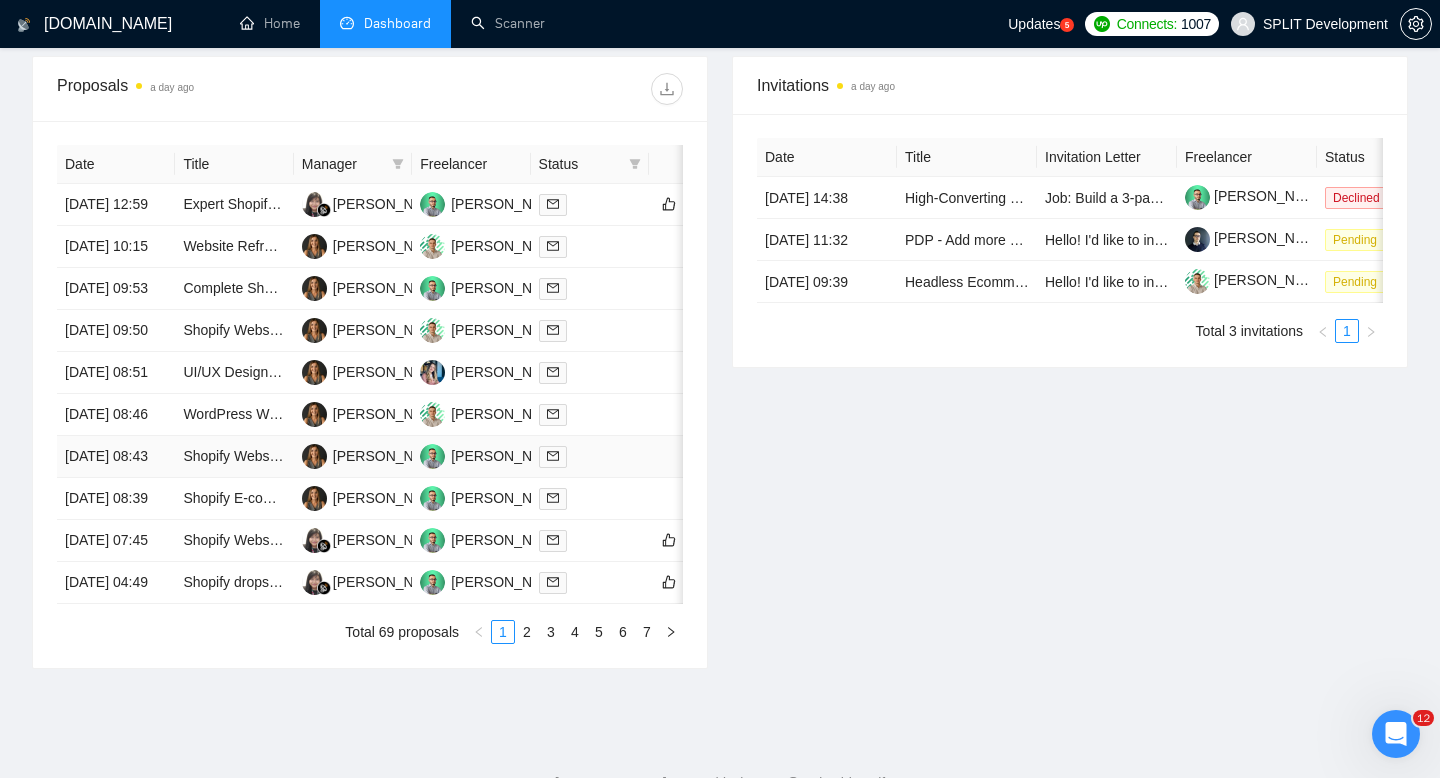 click on "Shopify Website Developer Needed for Consumer Product Site" at bounding box center (234, 457) 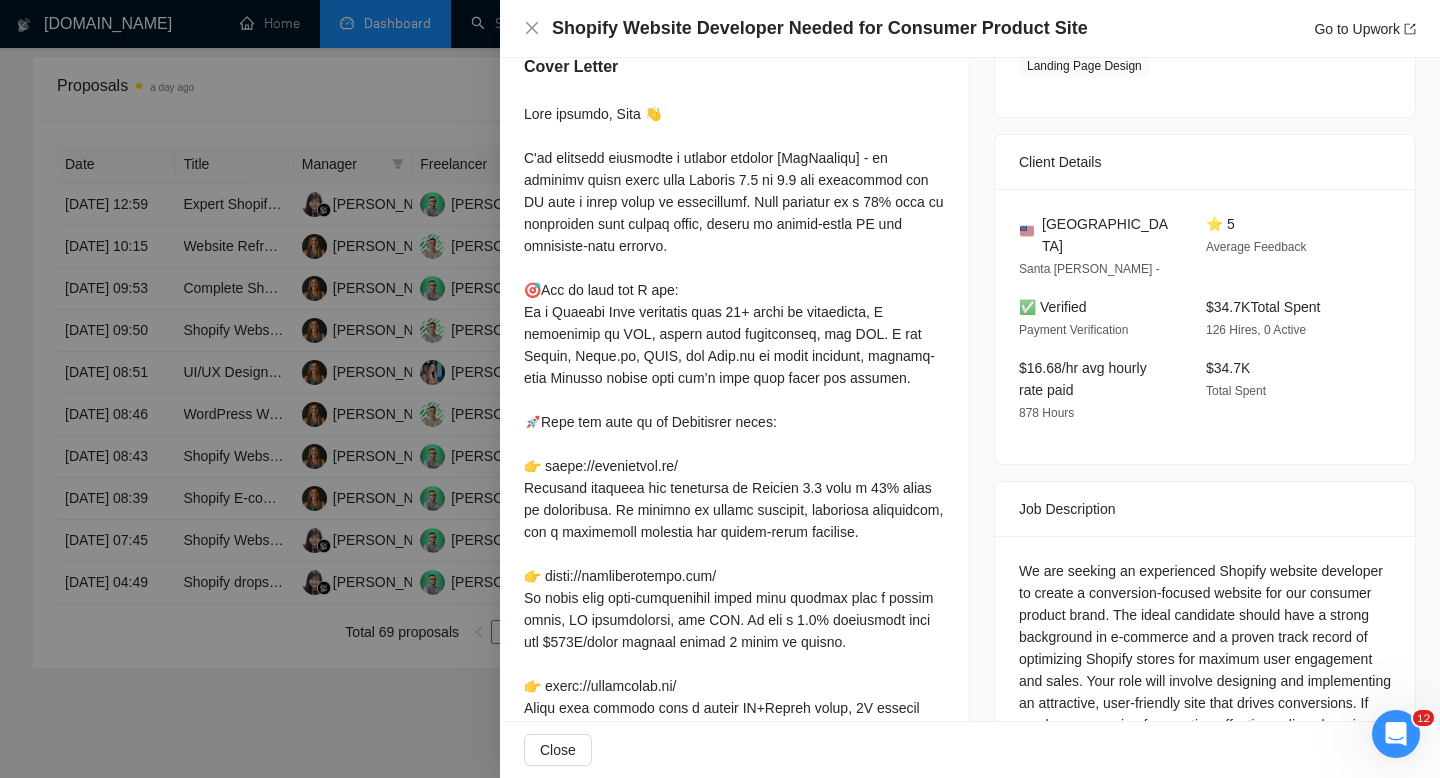 click at bounding box center (720, 389) 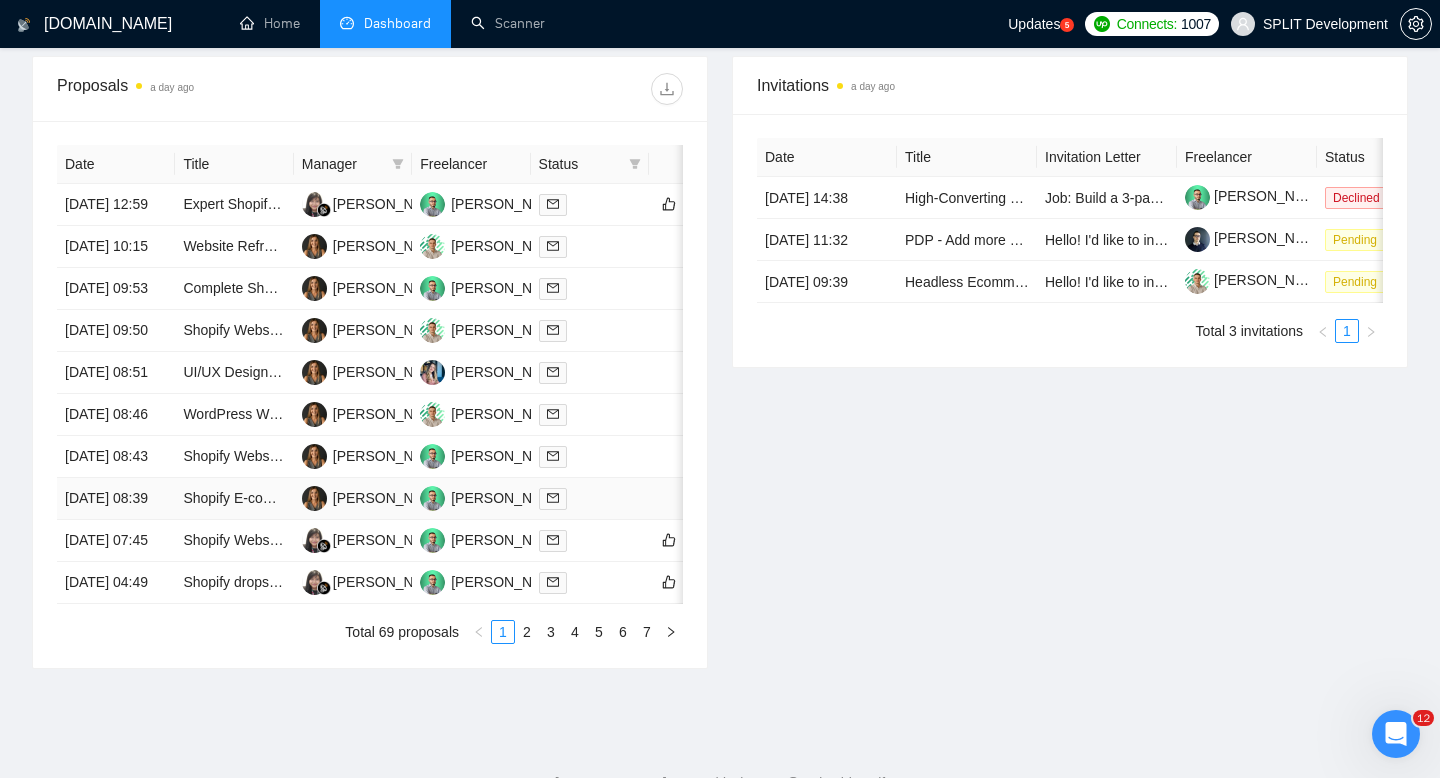 click on "Shopify E-commerce Store Development" at bounding box center (234, 499) 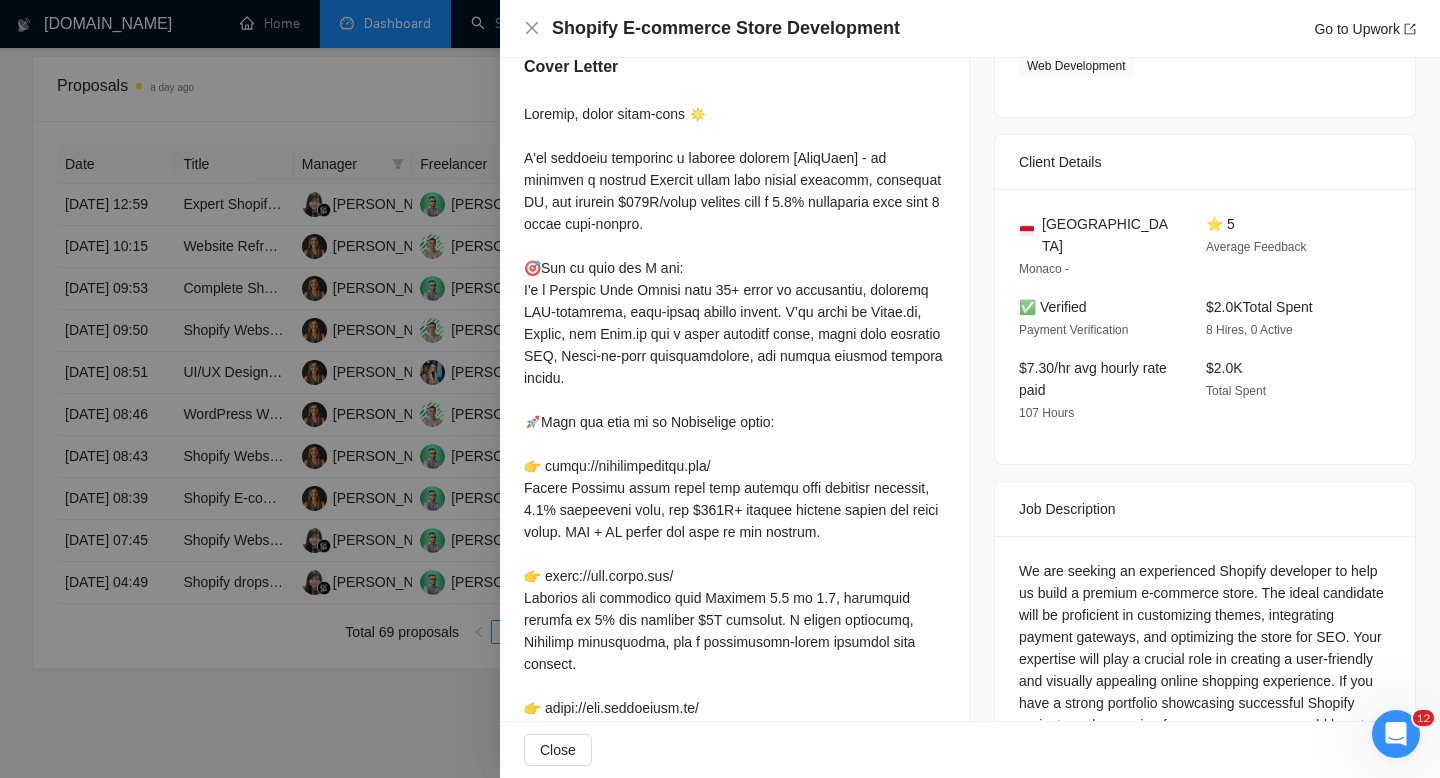 click at bounding box center [720, 389] 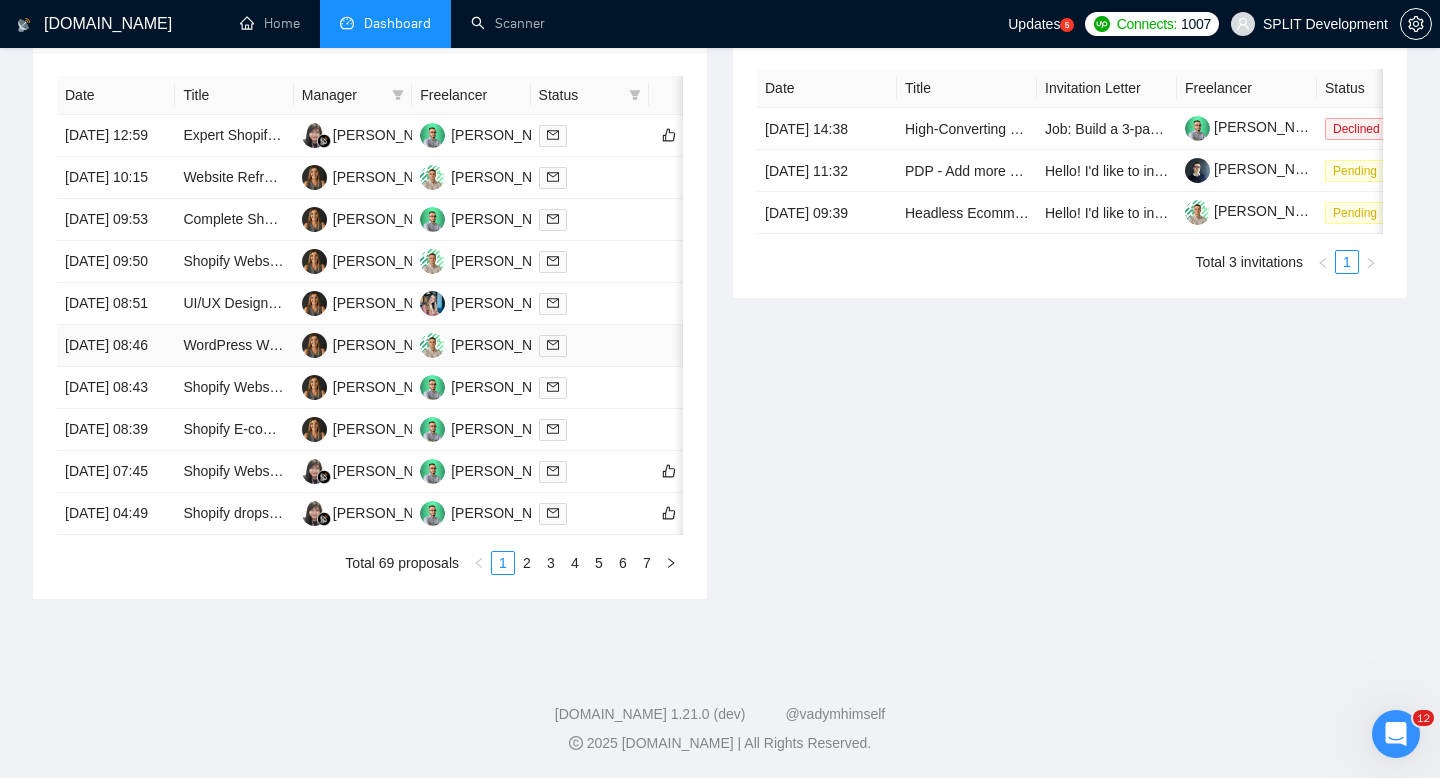 scroll, scrollTop: 946, scrollLeft: 0, axis: vertical 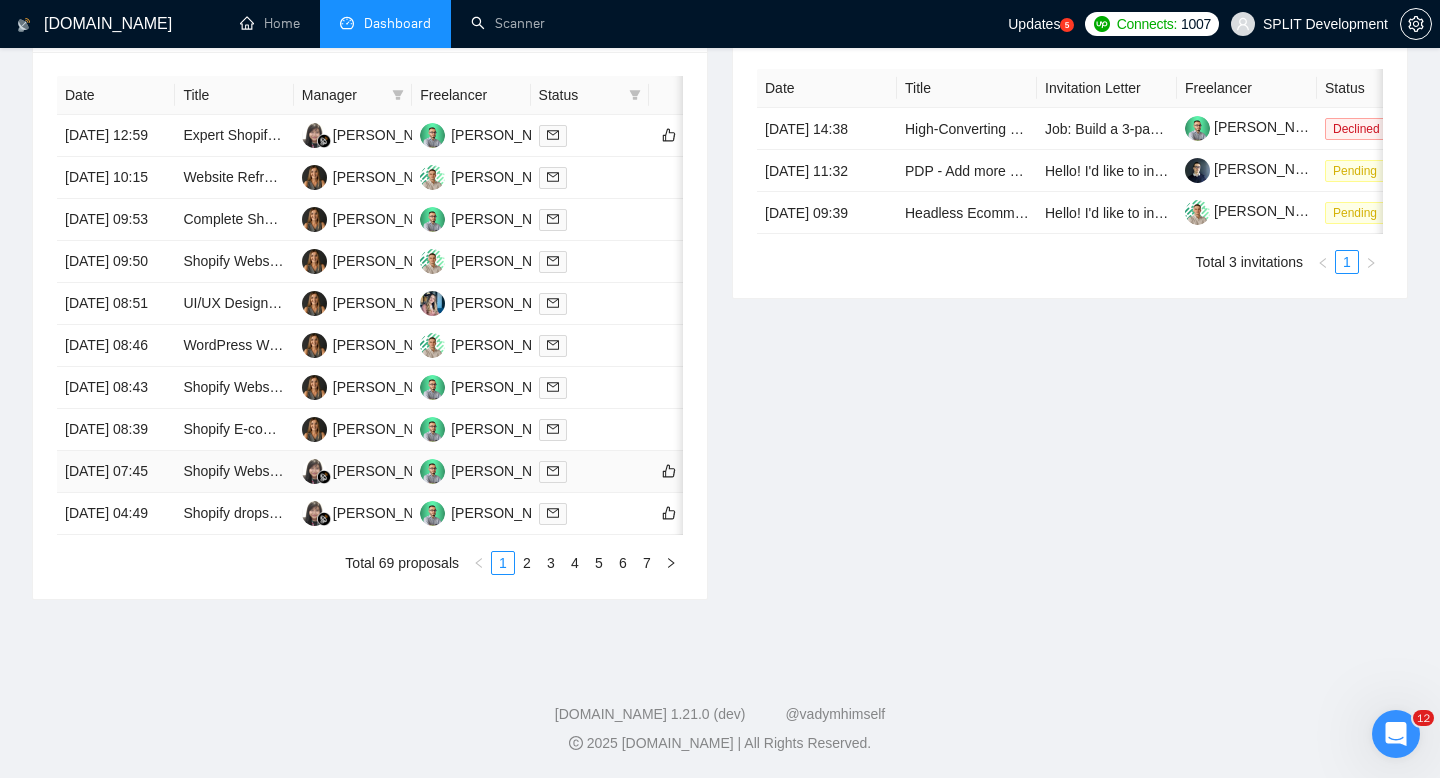 click on "Shopify Website Development" at bounding box center [234, 472] 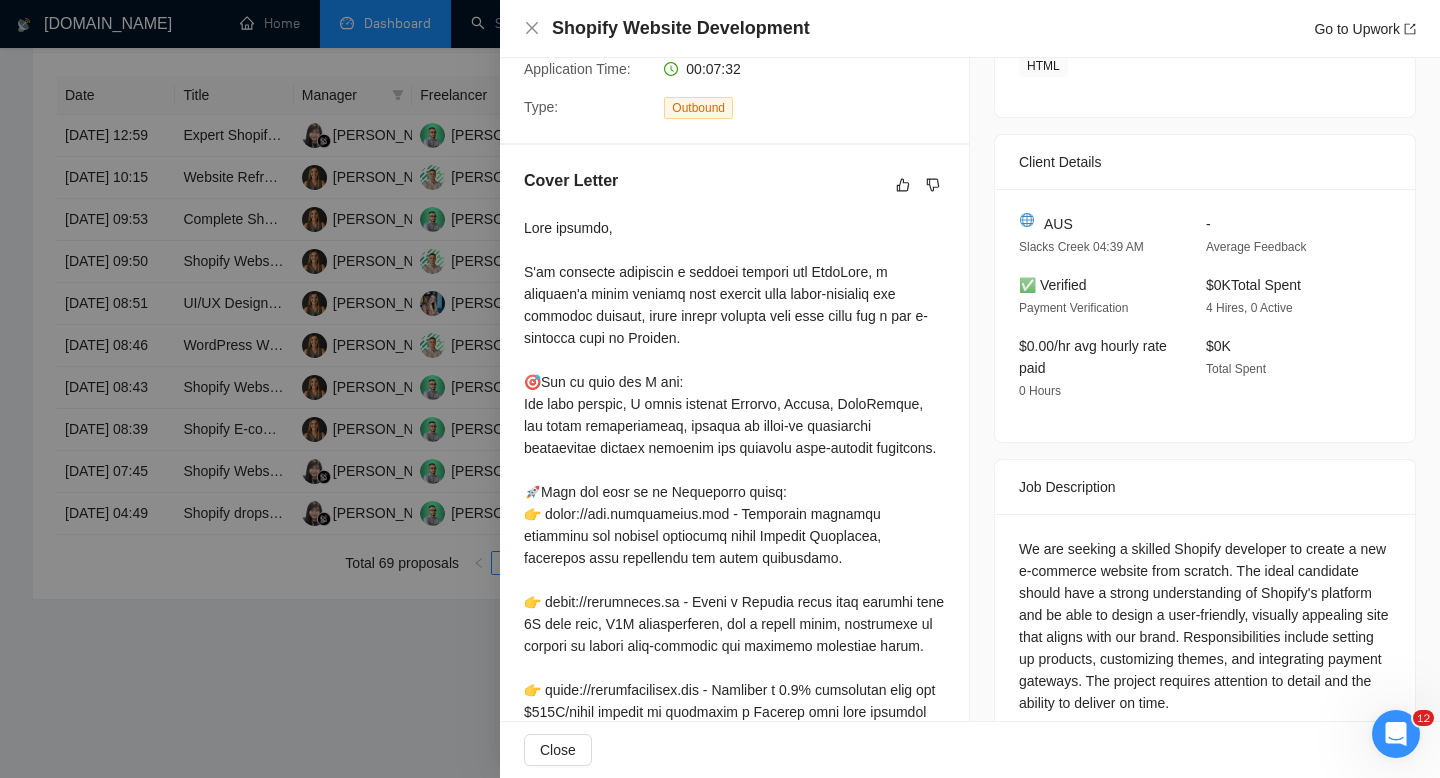 click at bounding box center (720, 389) 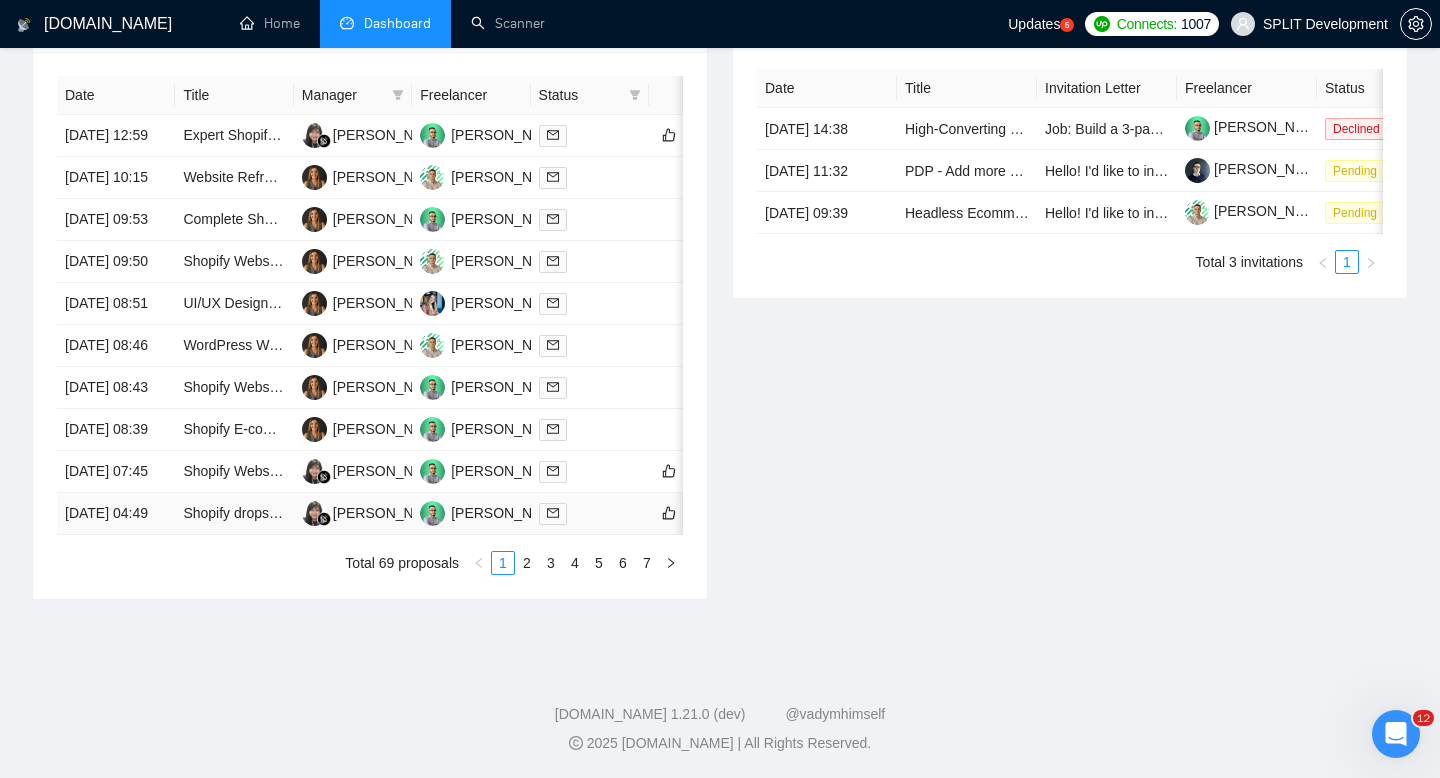 click on "Shopify dropship" at bounding box center [234, 514] 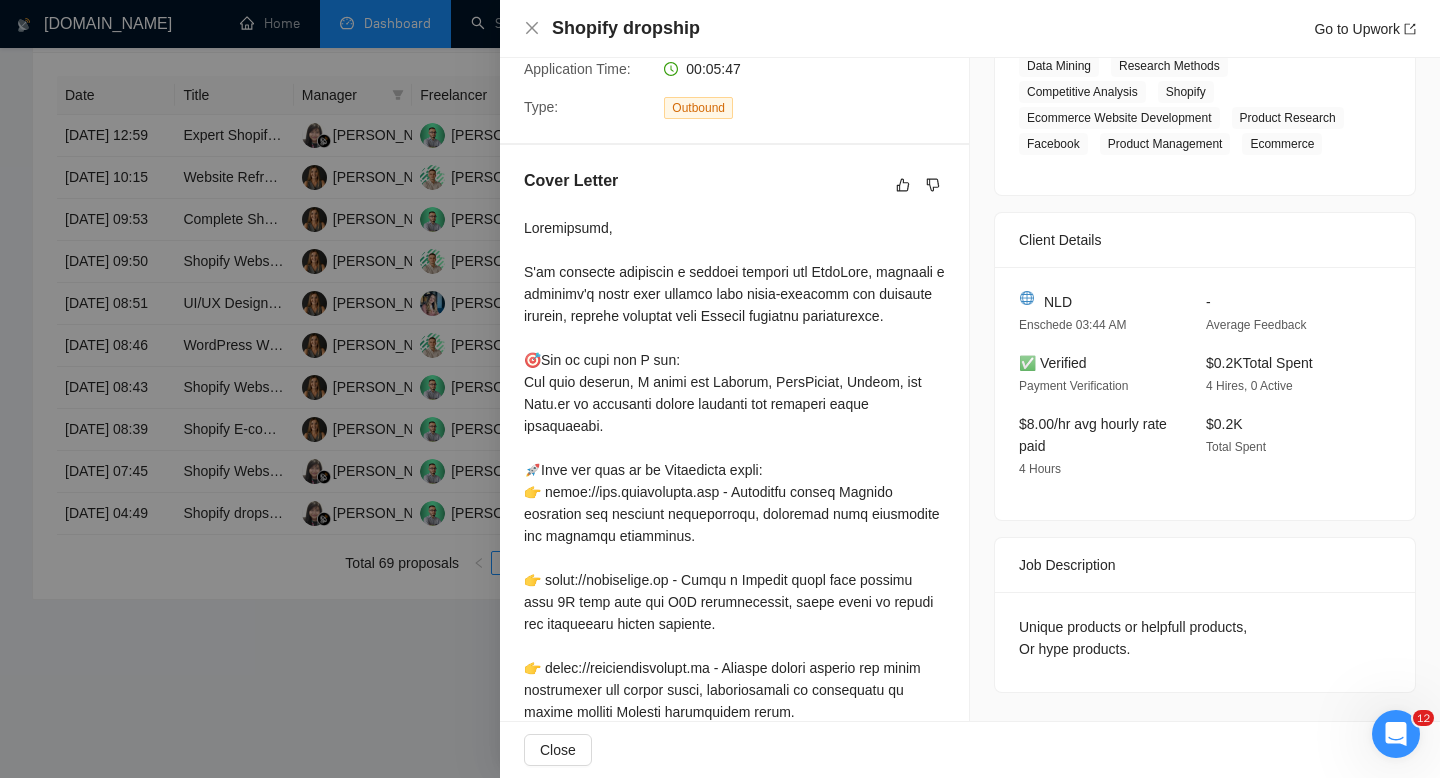 click at bounding box center [720, 389] 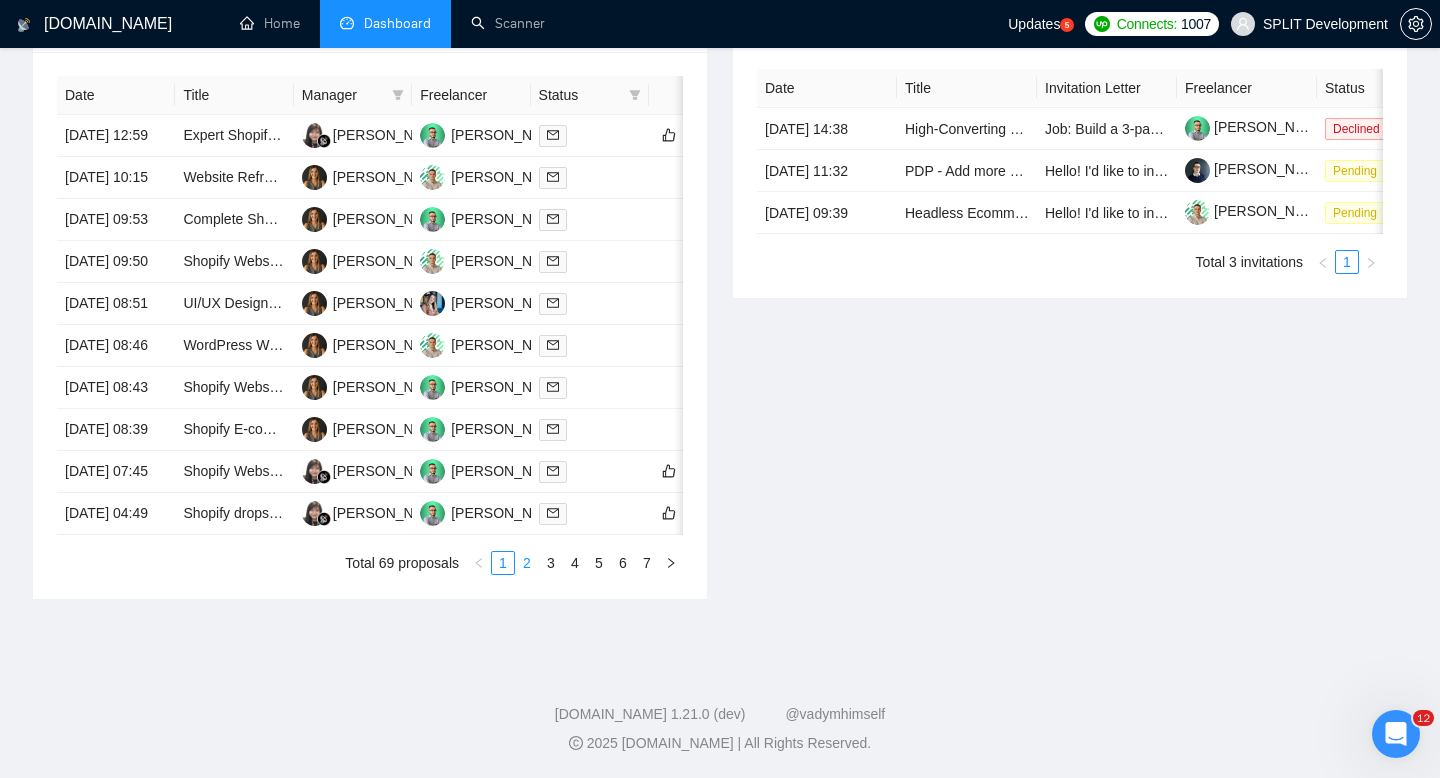 click on "2" at bounding box center (527, 563) 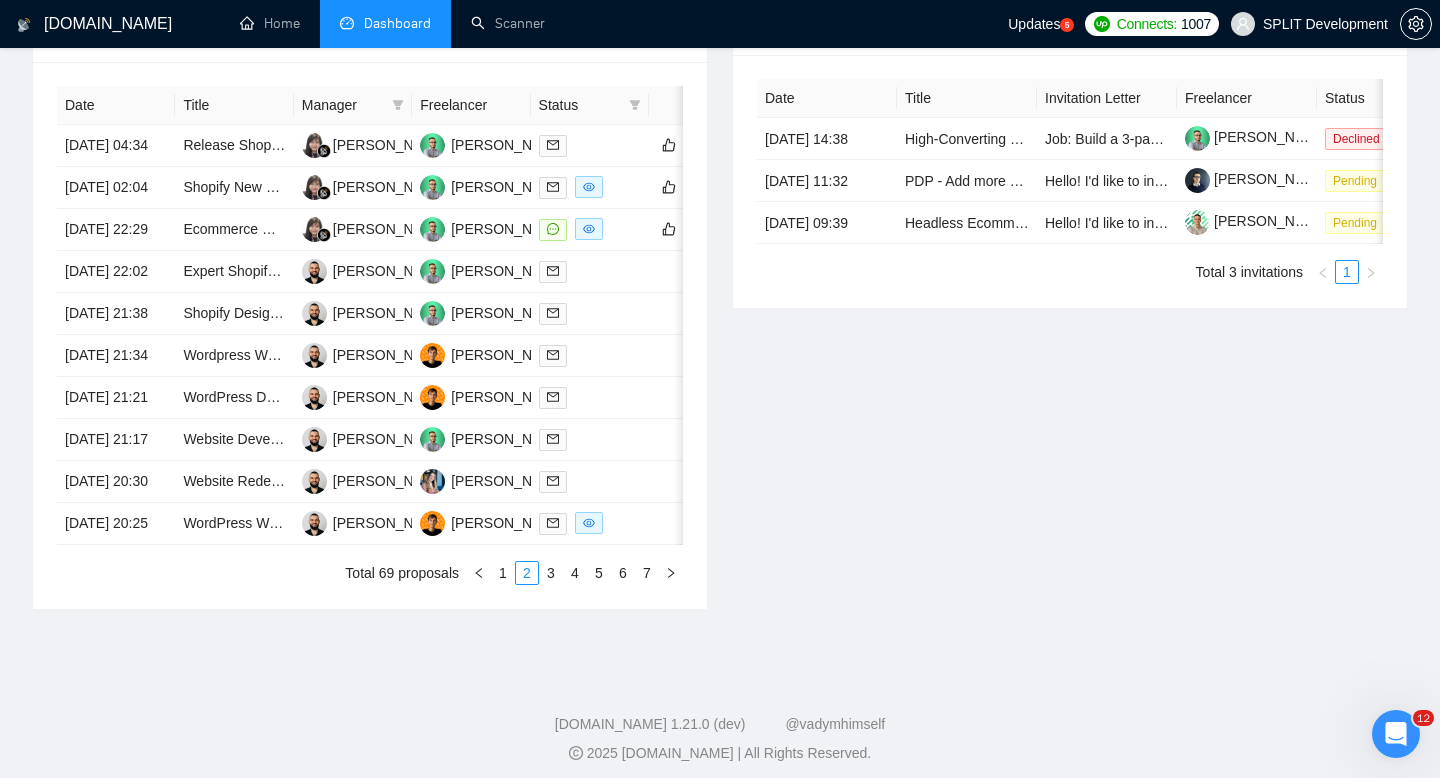 scroll, scrollTop: 743, scrollLeft: 0, axis: vertical 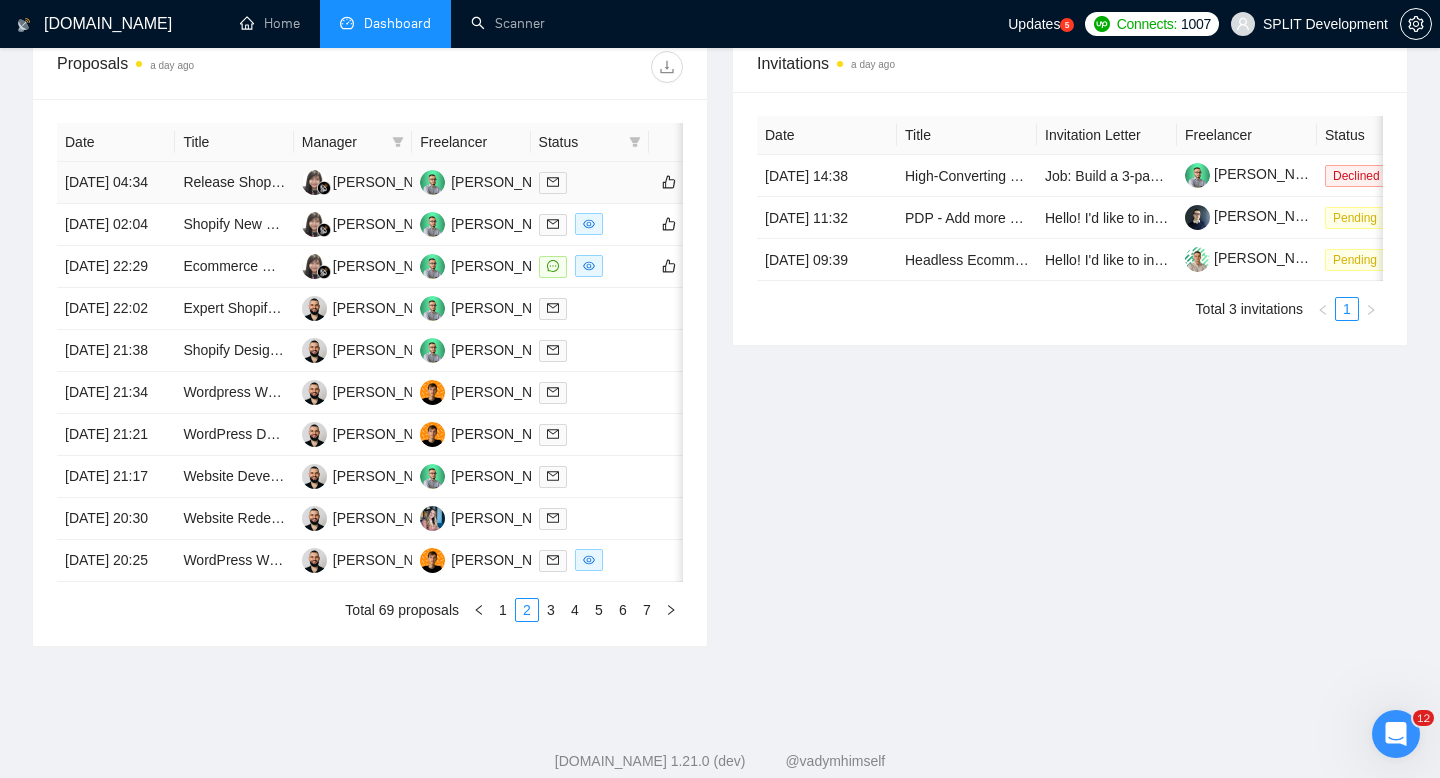 click at bounding box center (590, 183) 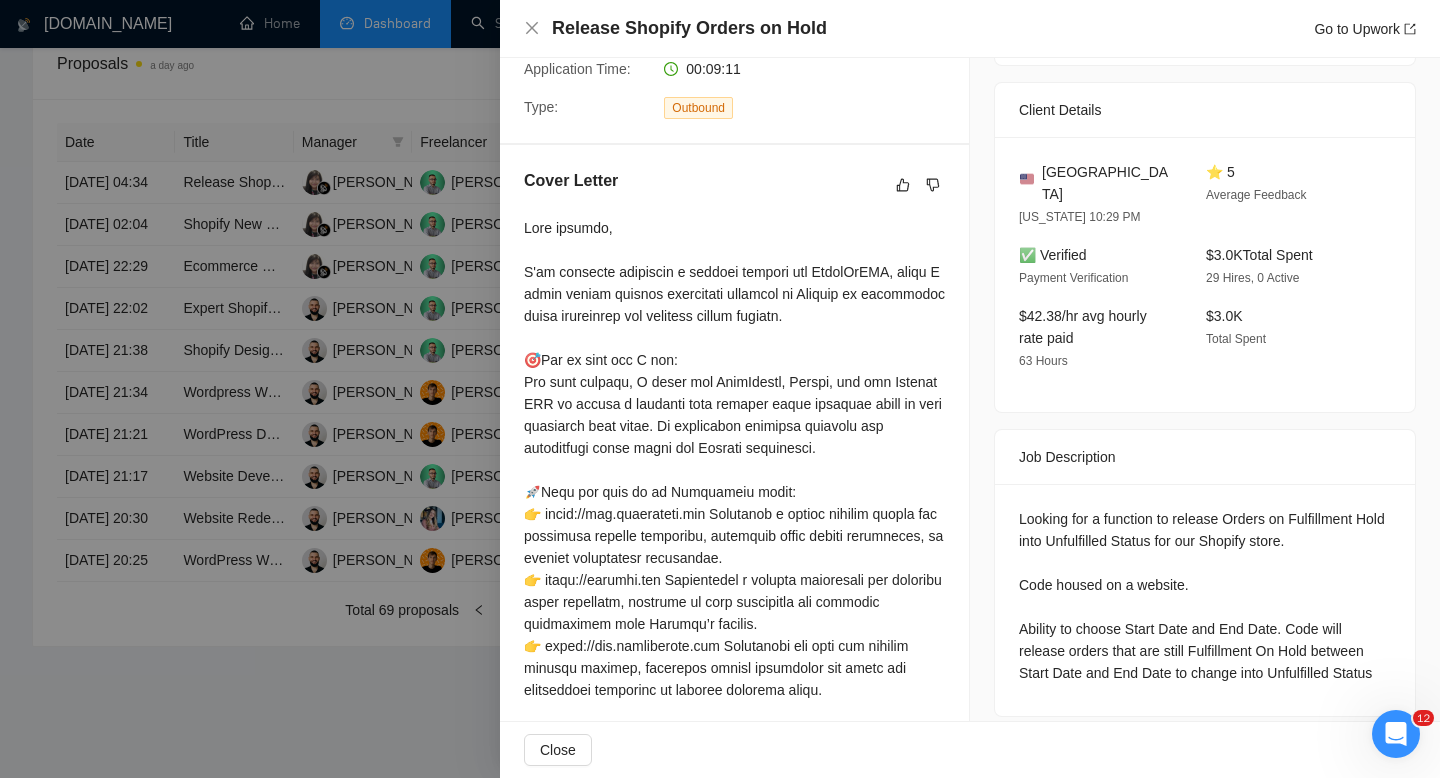 click at bounding box center (720, 389) 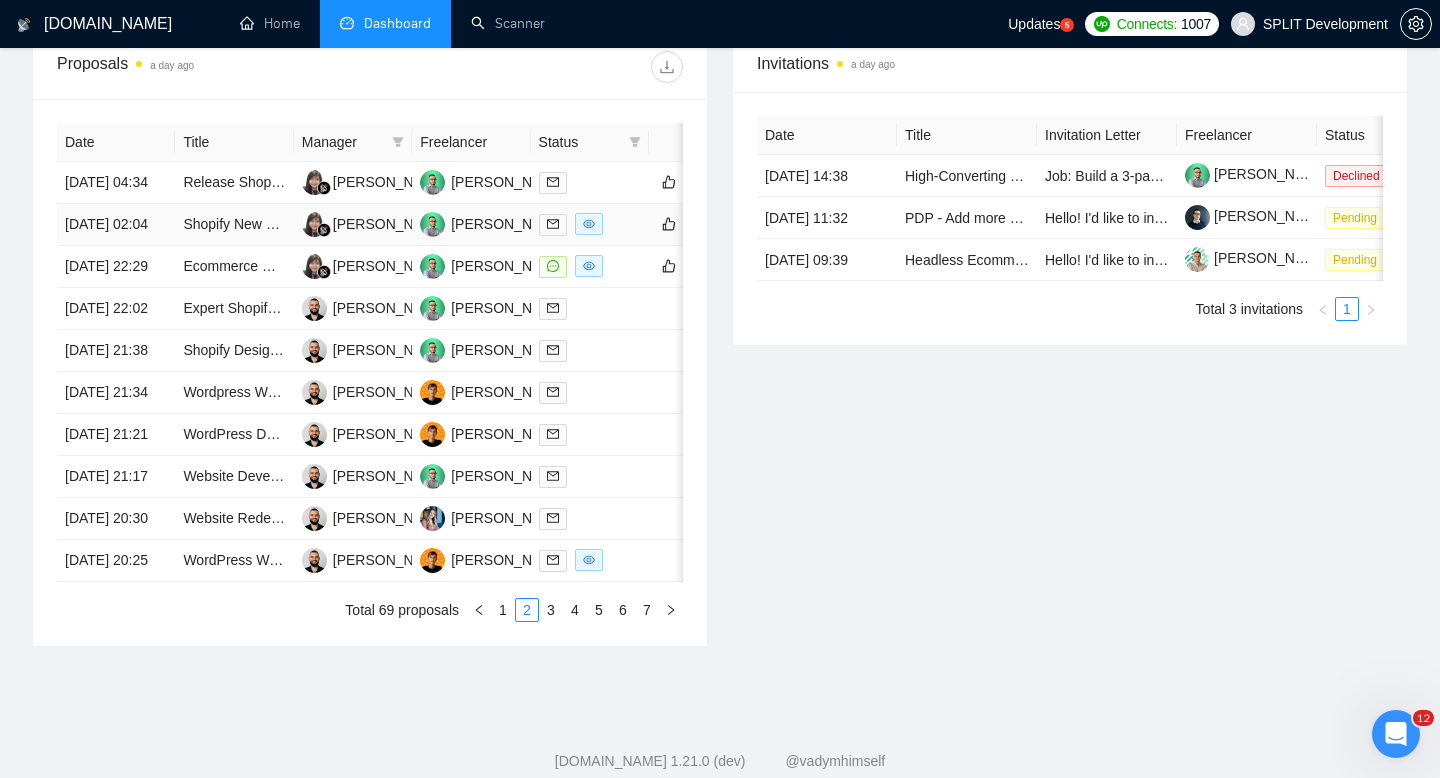 click on "Shopify New Website Development" at bounding box center [234, 225] 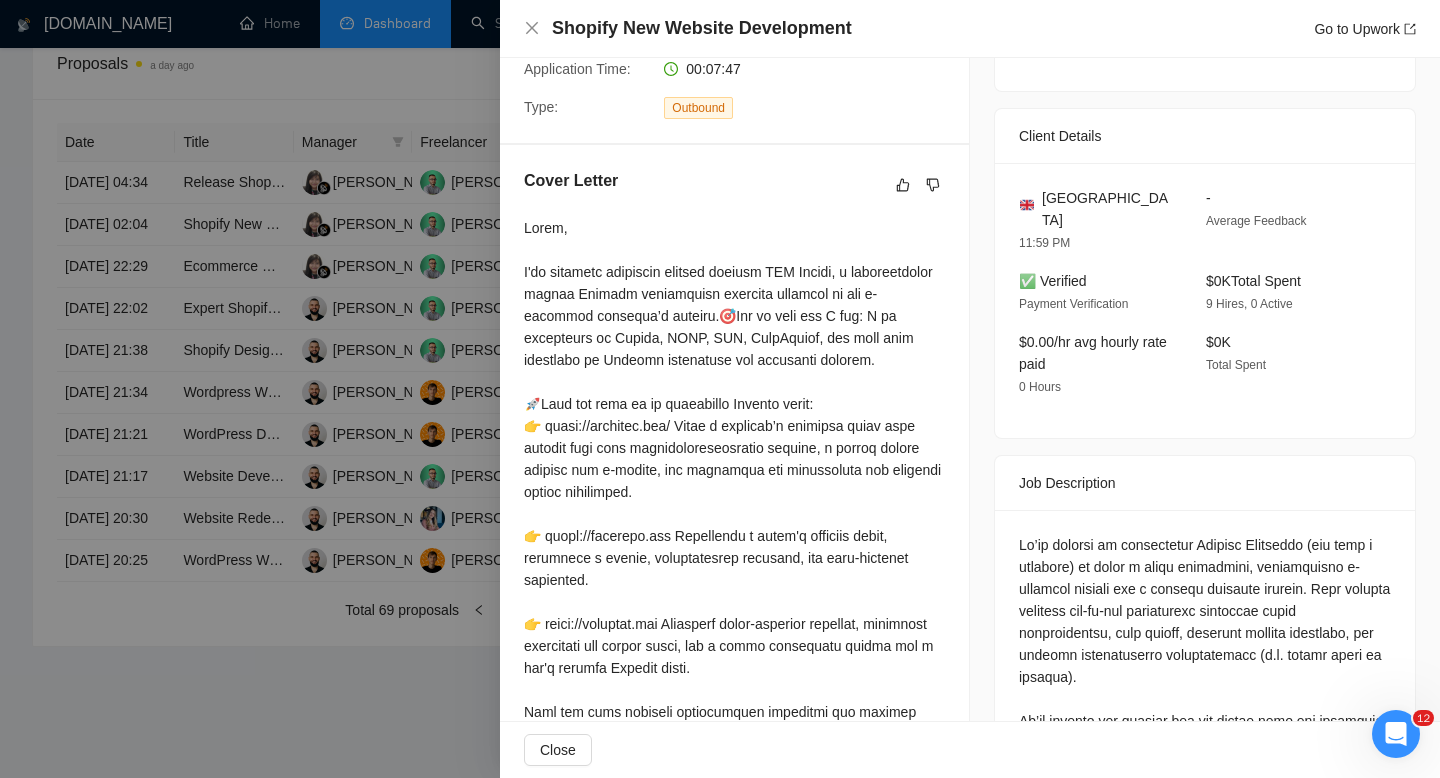 click at bounding box center [720, 389] 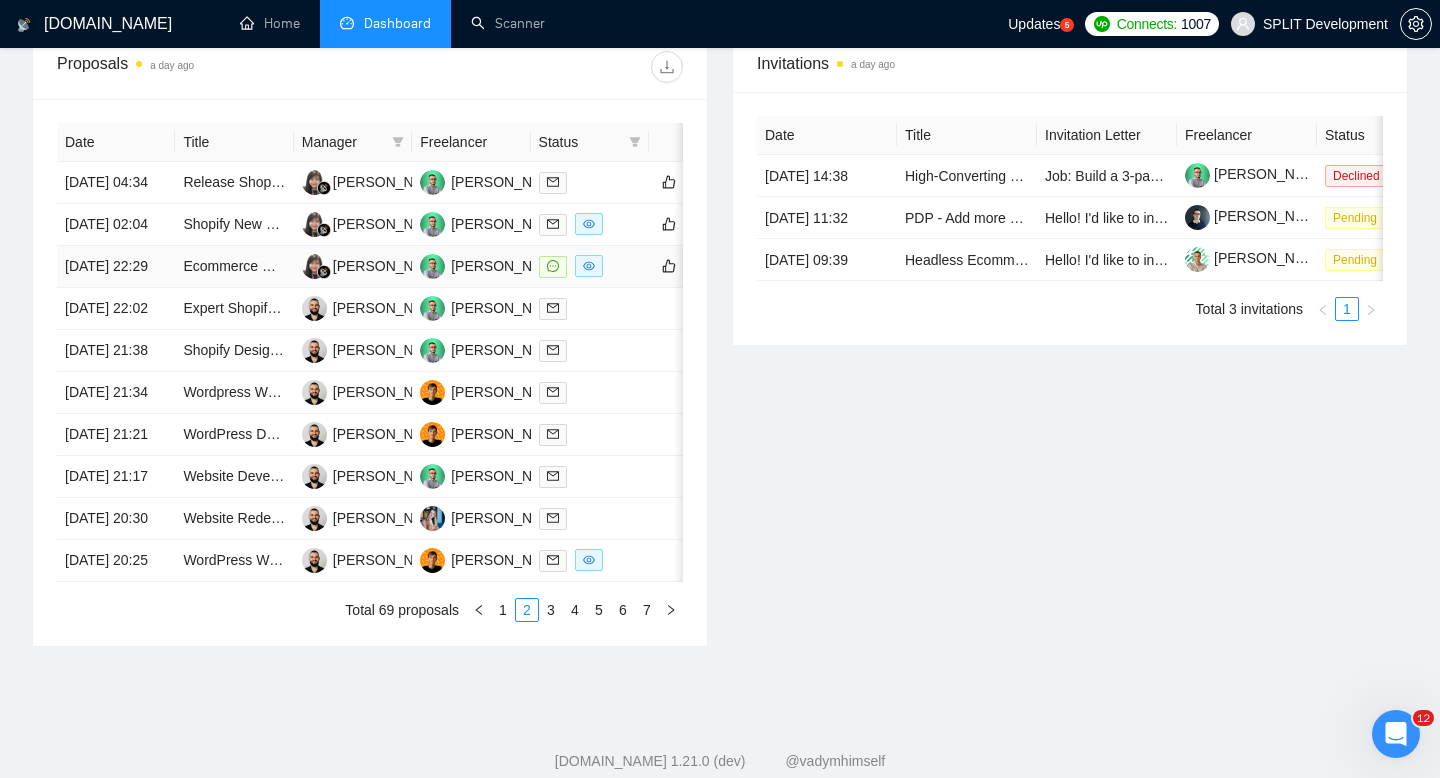 click on "Ecommerce Manager - Shopify Store Management and Sales Growth Expert" at bounding box center [234, 267] 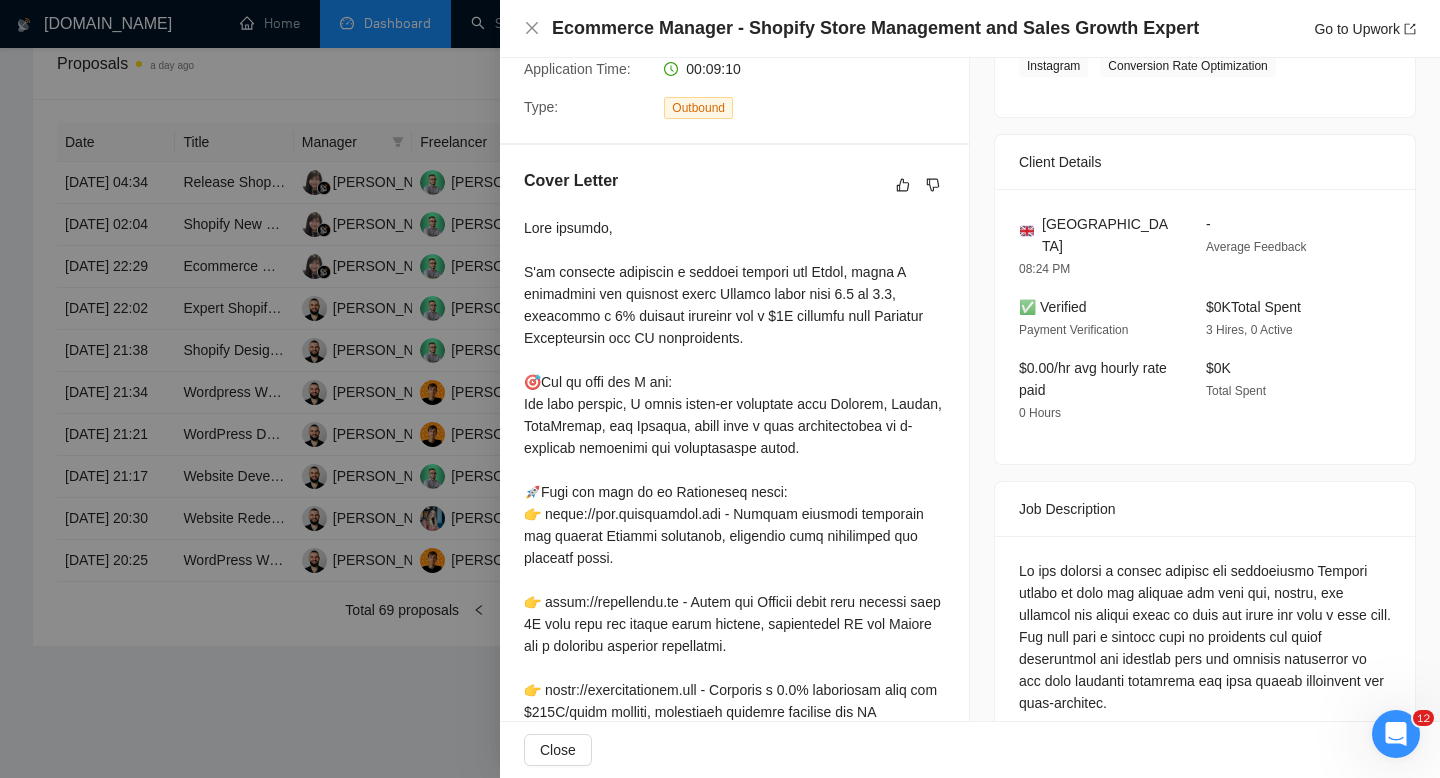 click at bounding box center (720, 389) 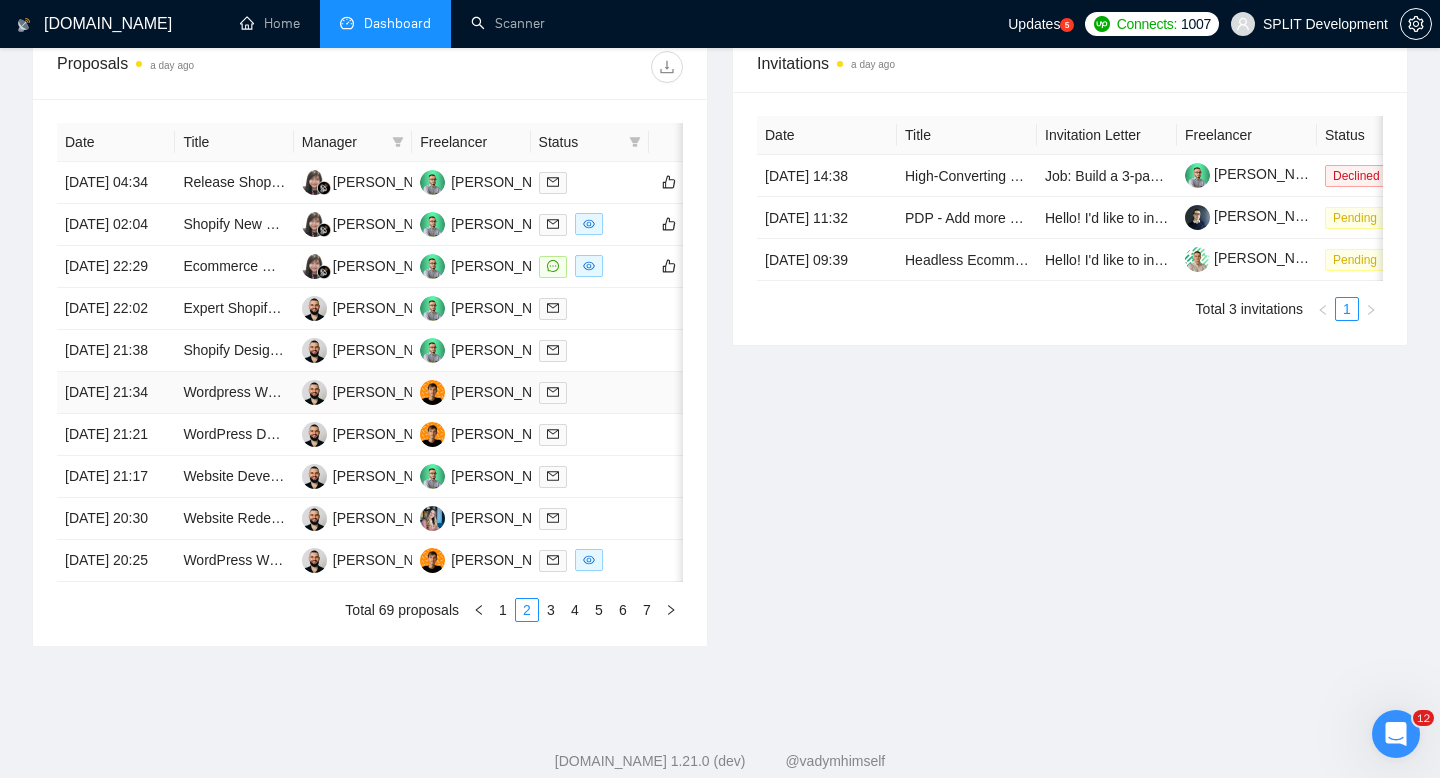 click on "Wordpress Website Builder" at bounding box center [234, 393] 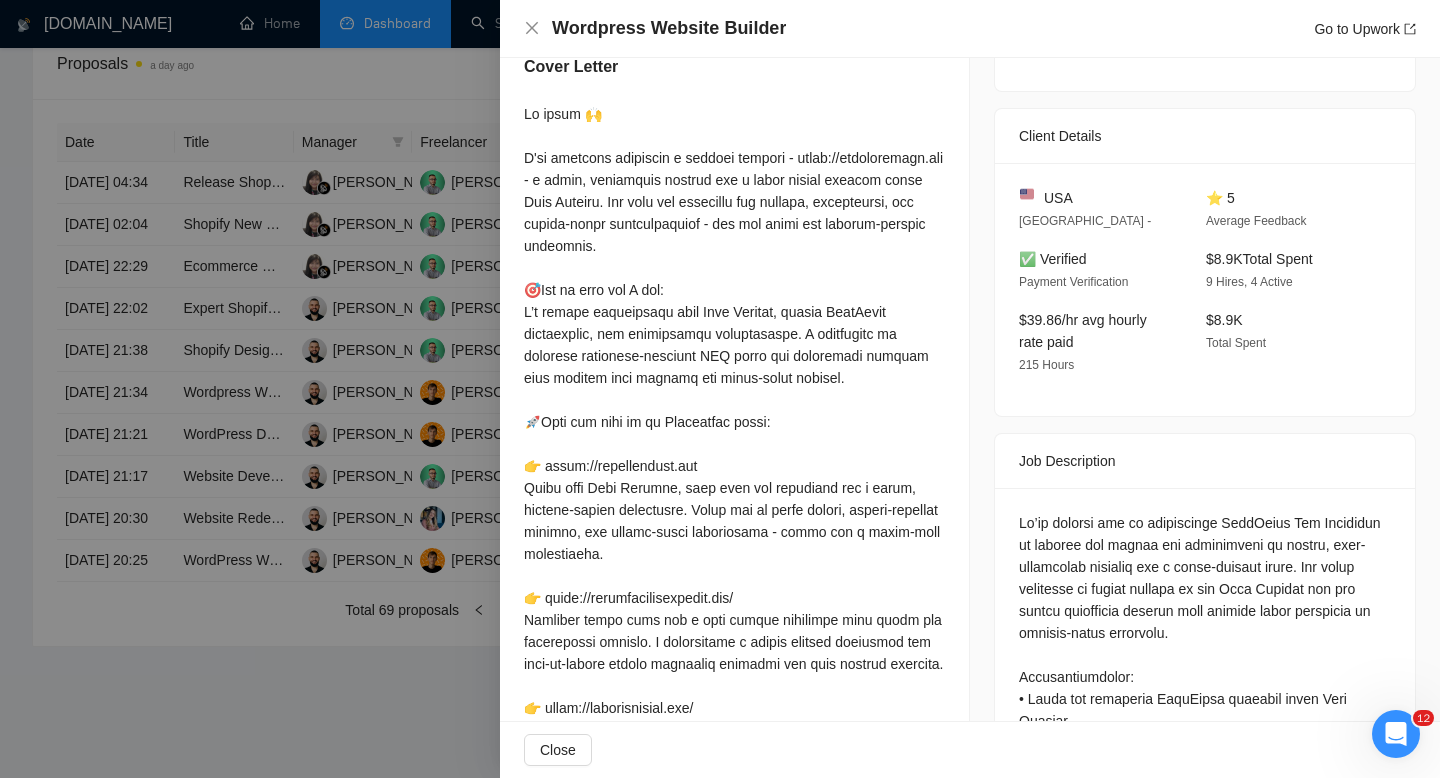click at bounding box center (720, 389) 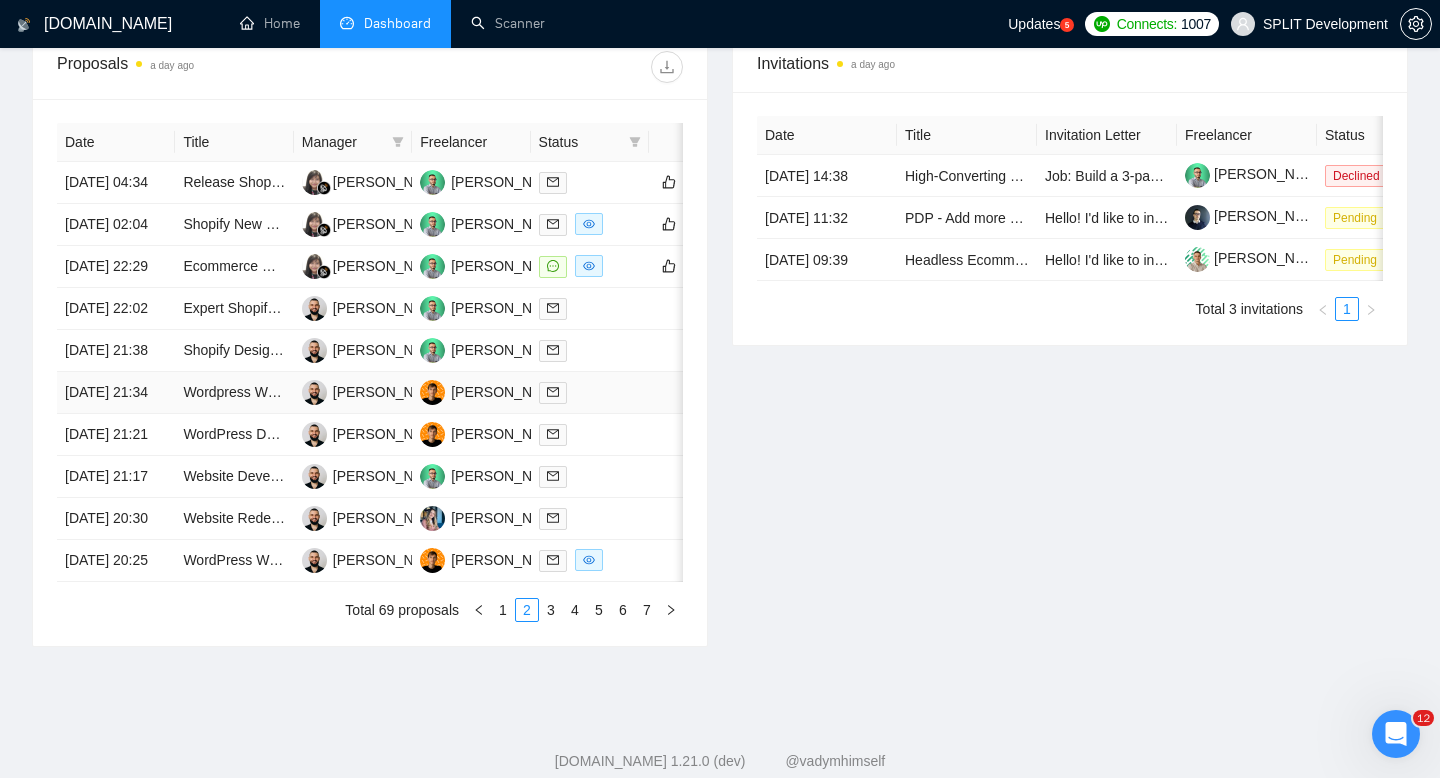 click on "Wordpress Website Builder" at bounding box center (234, 393) 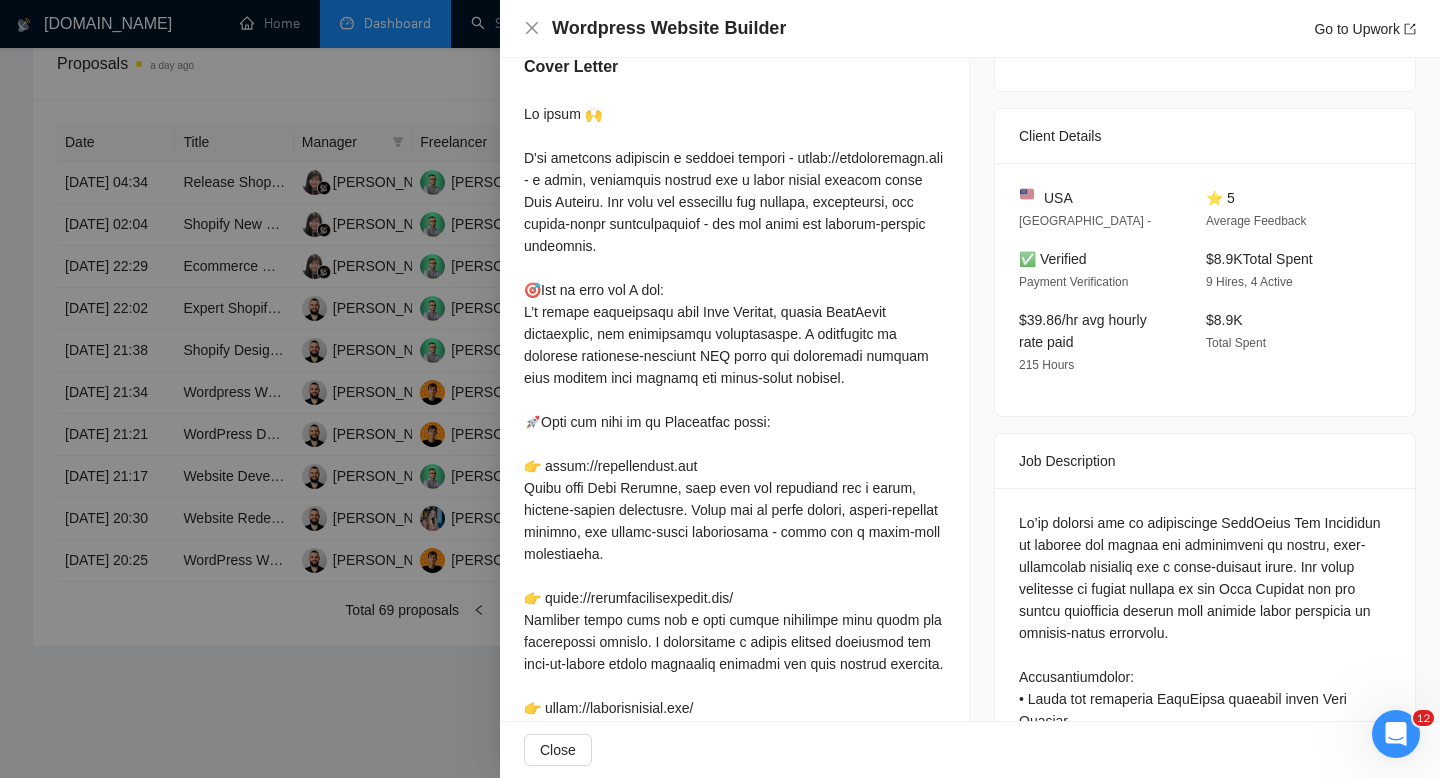 click at bounding box center [720, 389] 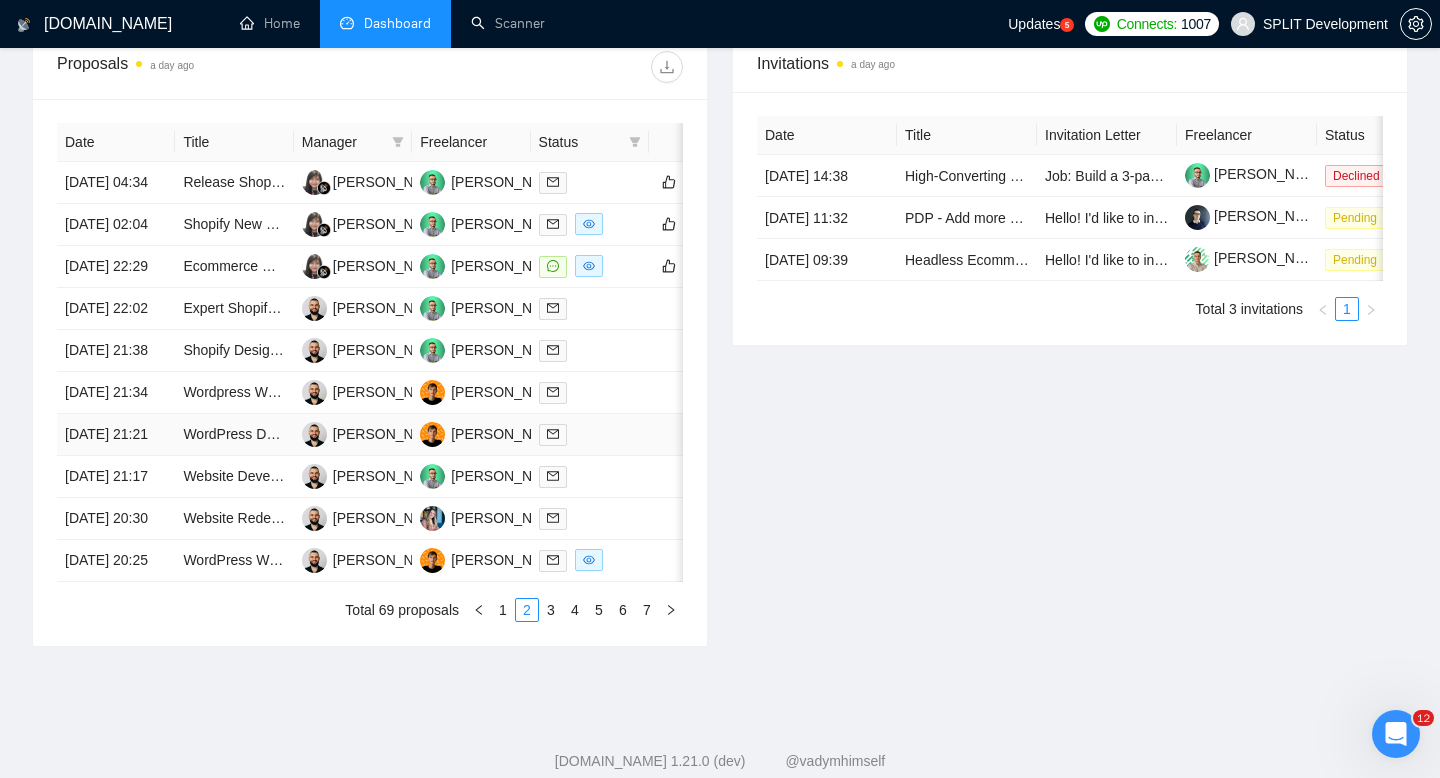 click on "WordPress Developer Needed to Build B2B Solutions Sales Website" at bounding box center [234, 435] 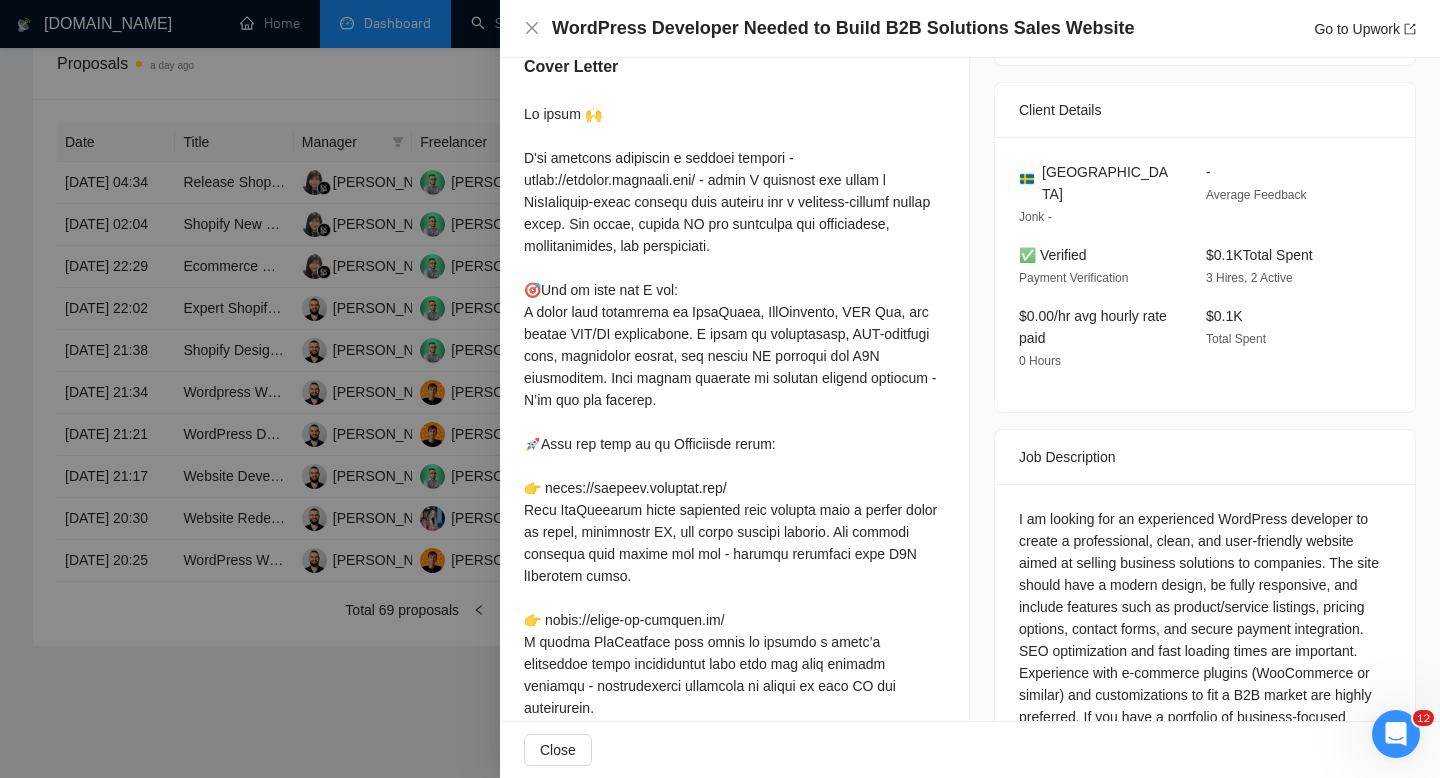 click at bounding box center (720, 389) 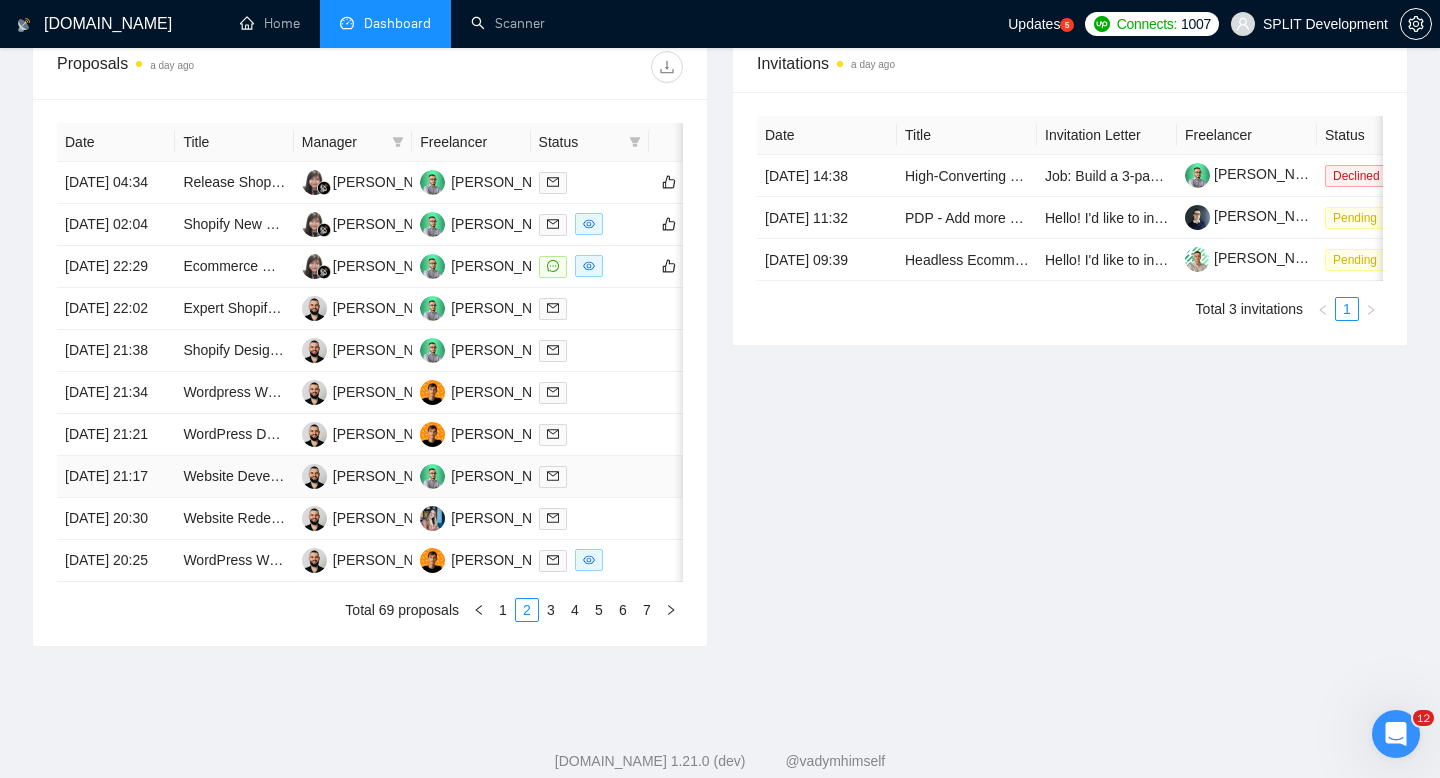 click on "Website Development" at bounding box center [234, 477] 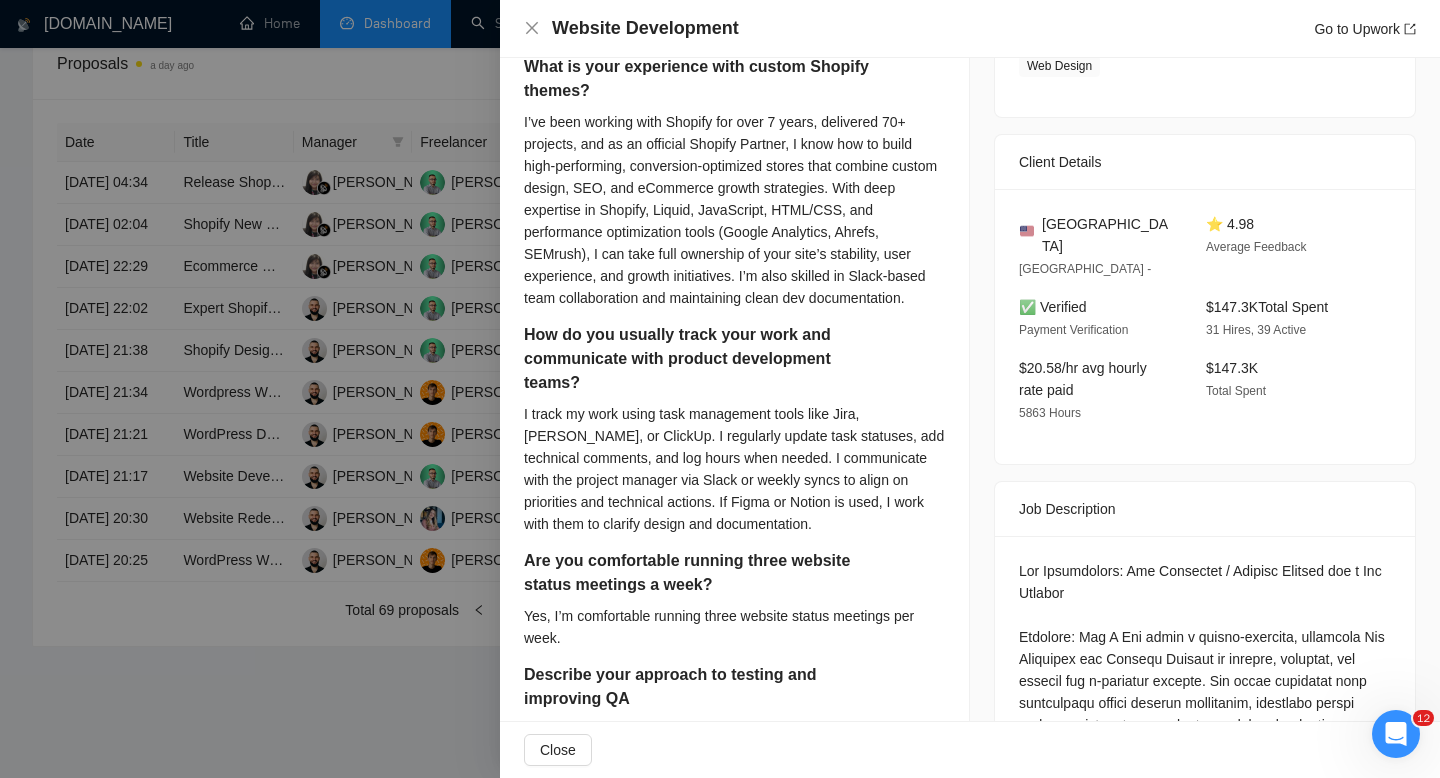 click at bounding box center (720, 389) 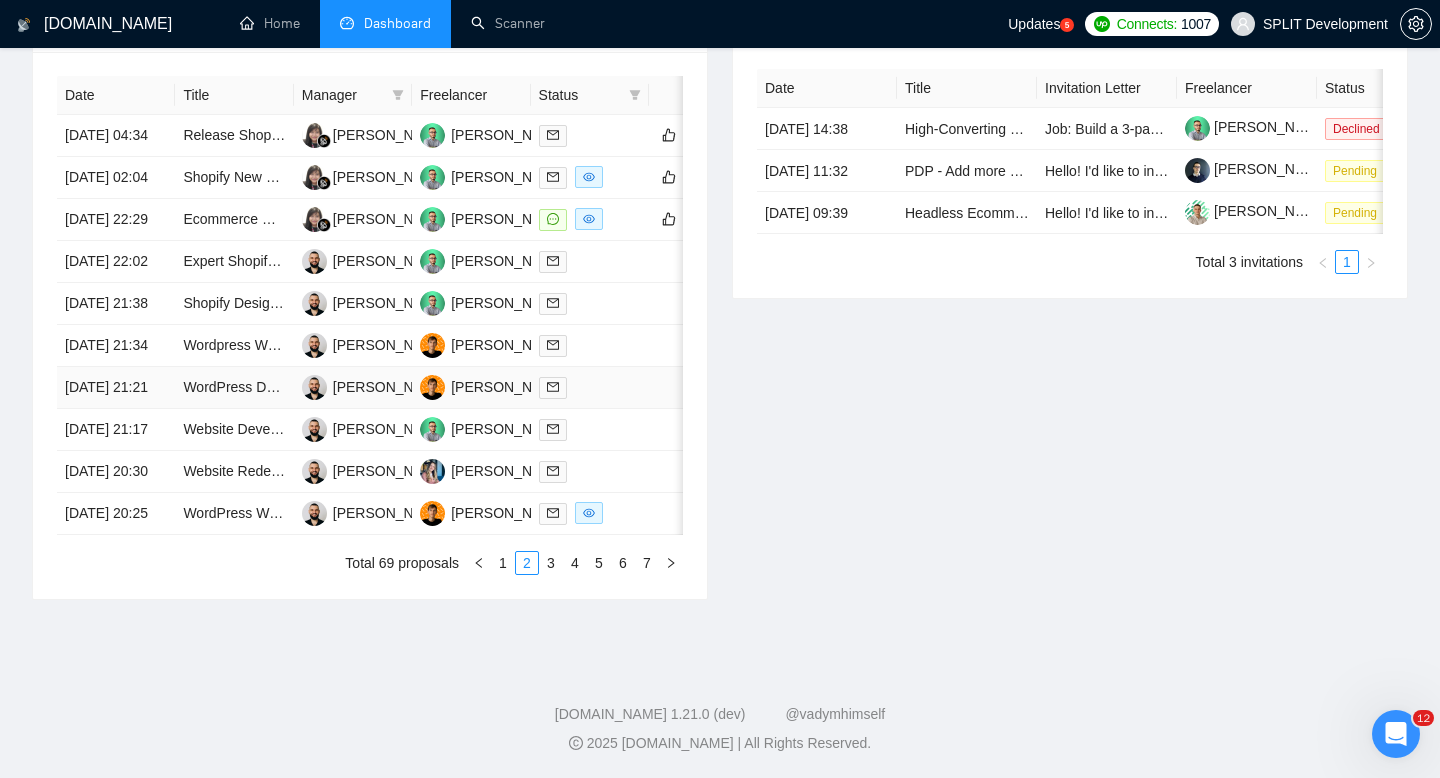 scroll, scrollTop: 898, scrollLeft: 0, axis: vertical 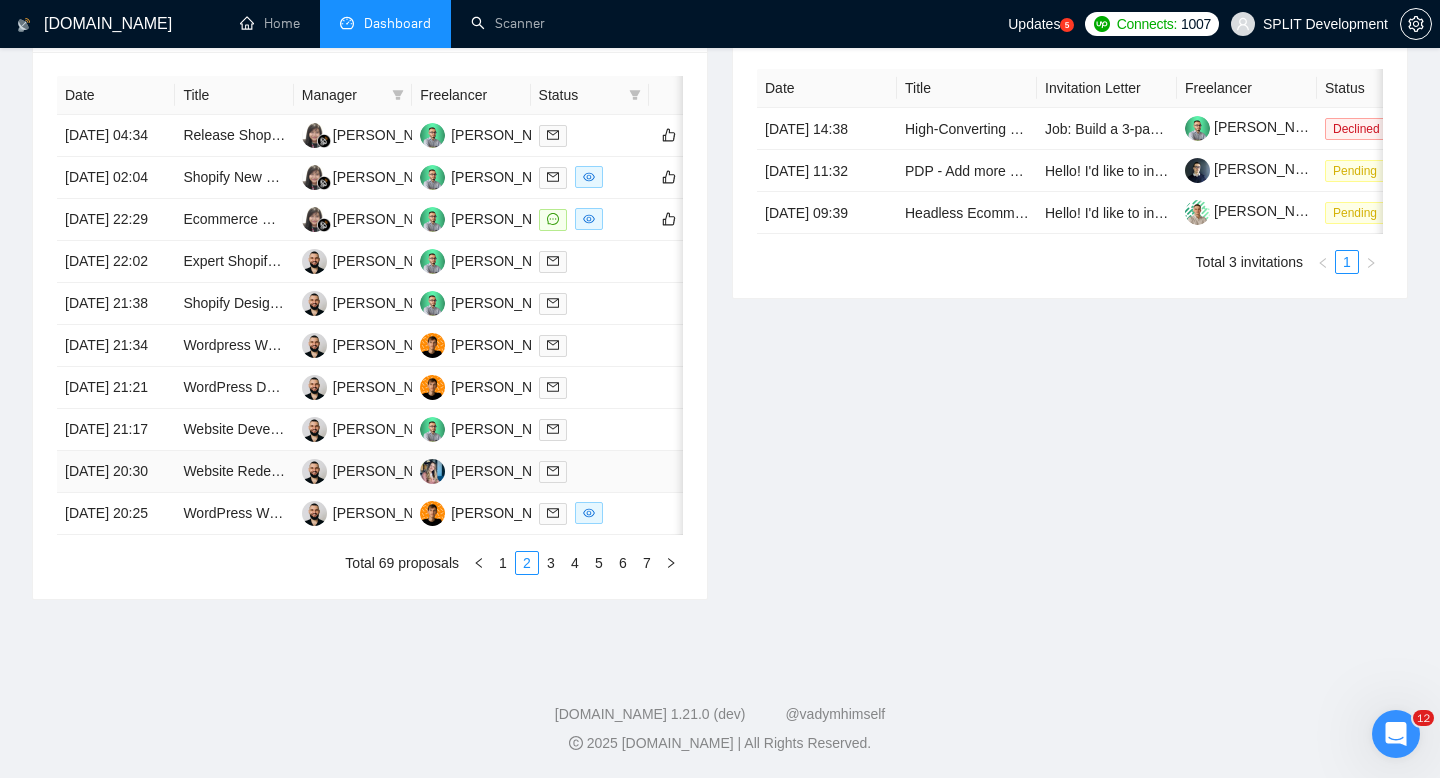 click at bounding box center (590, 471) 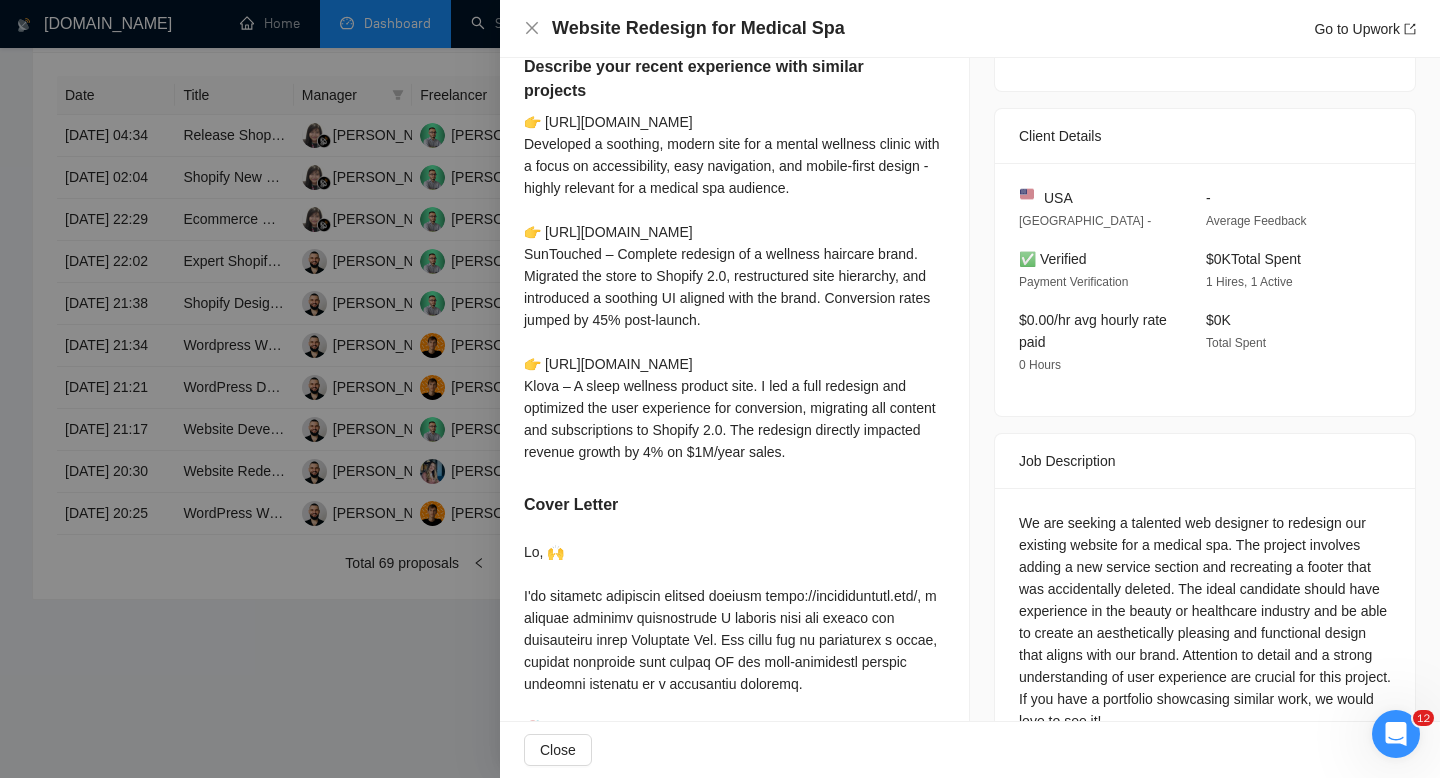 click at bounding box center [720, 389] 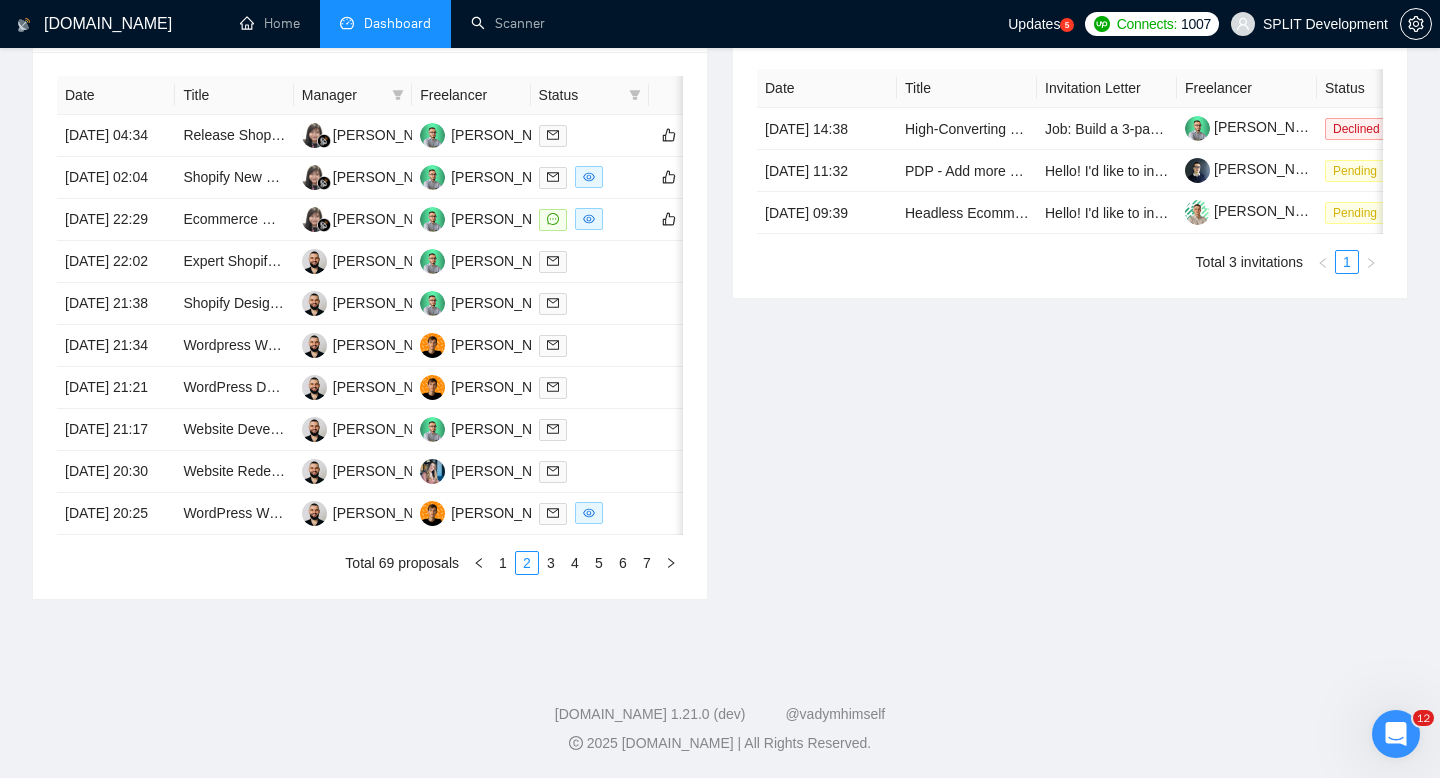scroll, scrollTop: 0, scrollLeft: 0, axis: both 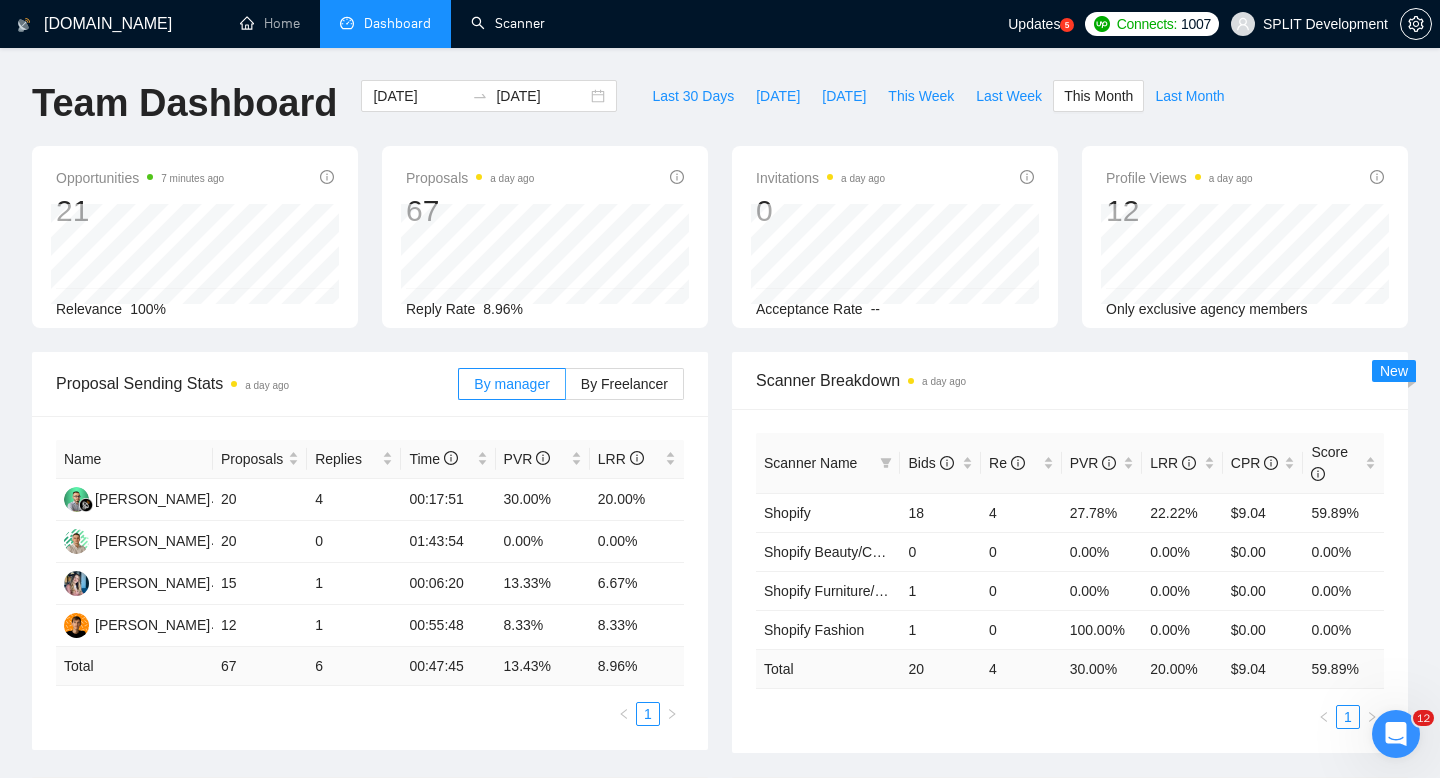 click on "Scanner" at bounding box center (508, 23) 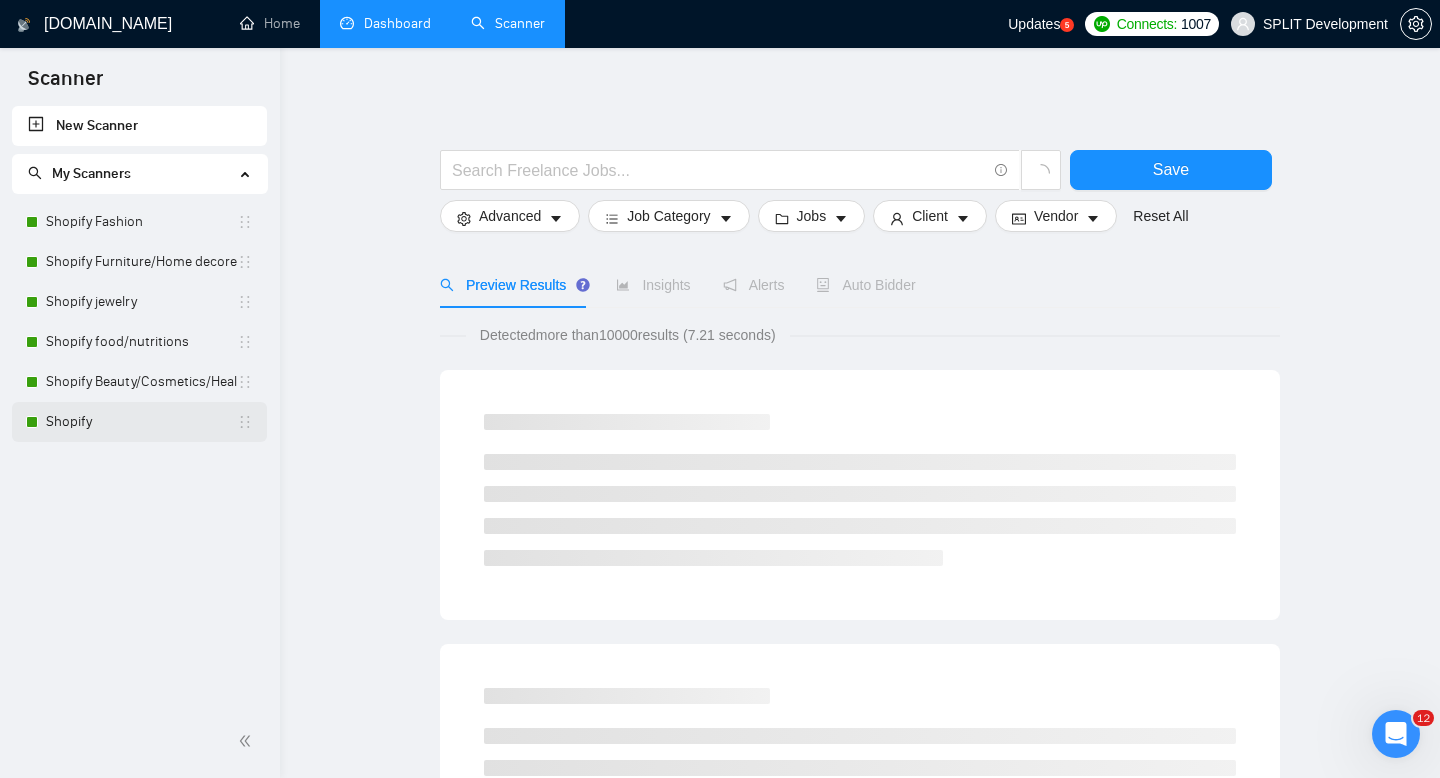 click on "Shopify" at bounding box center [141, 422] 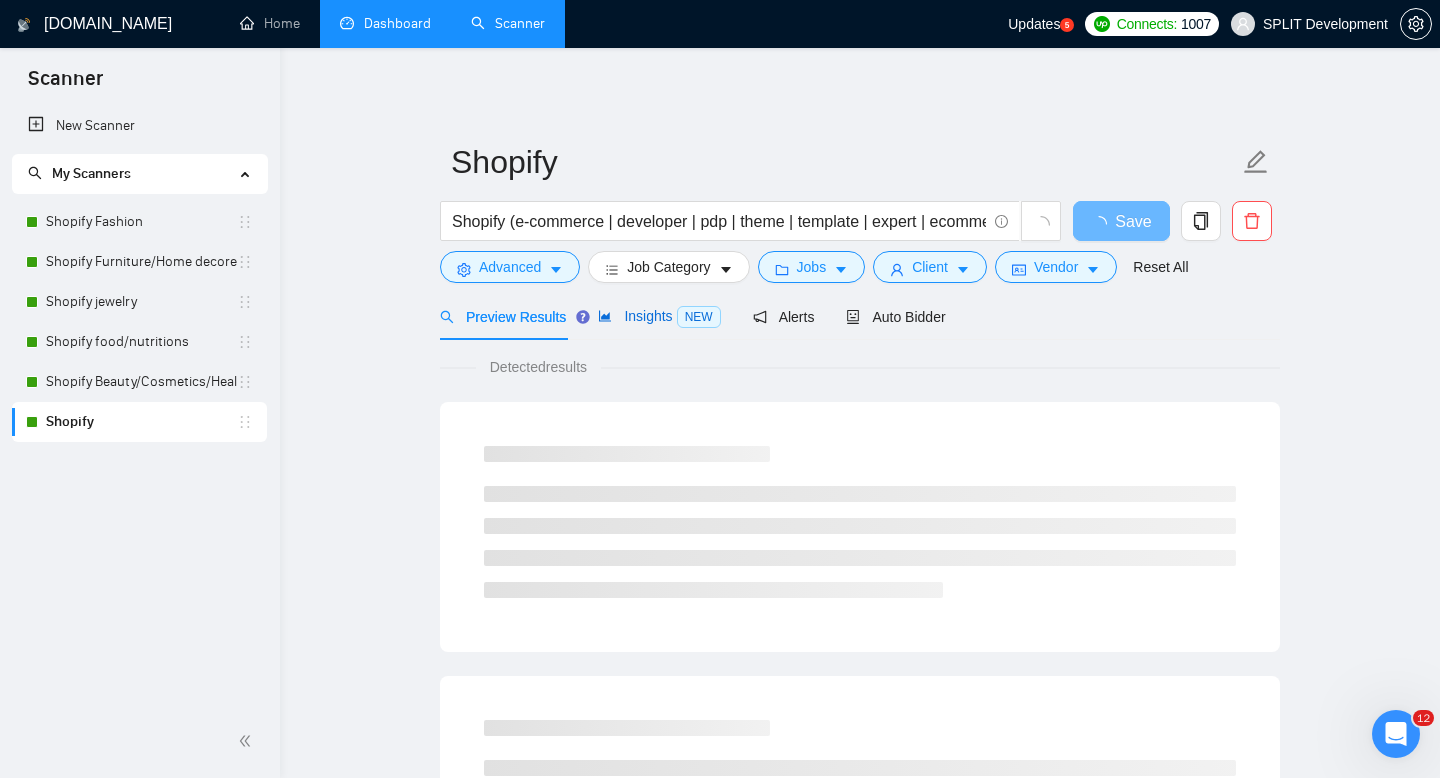 click on "Insights NEW" at bounding box center [659, 316] 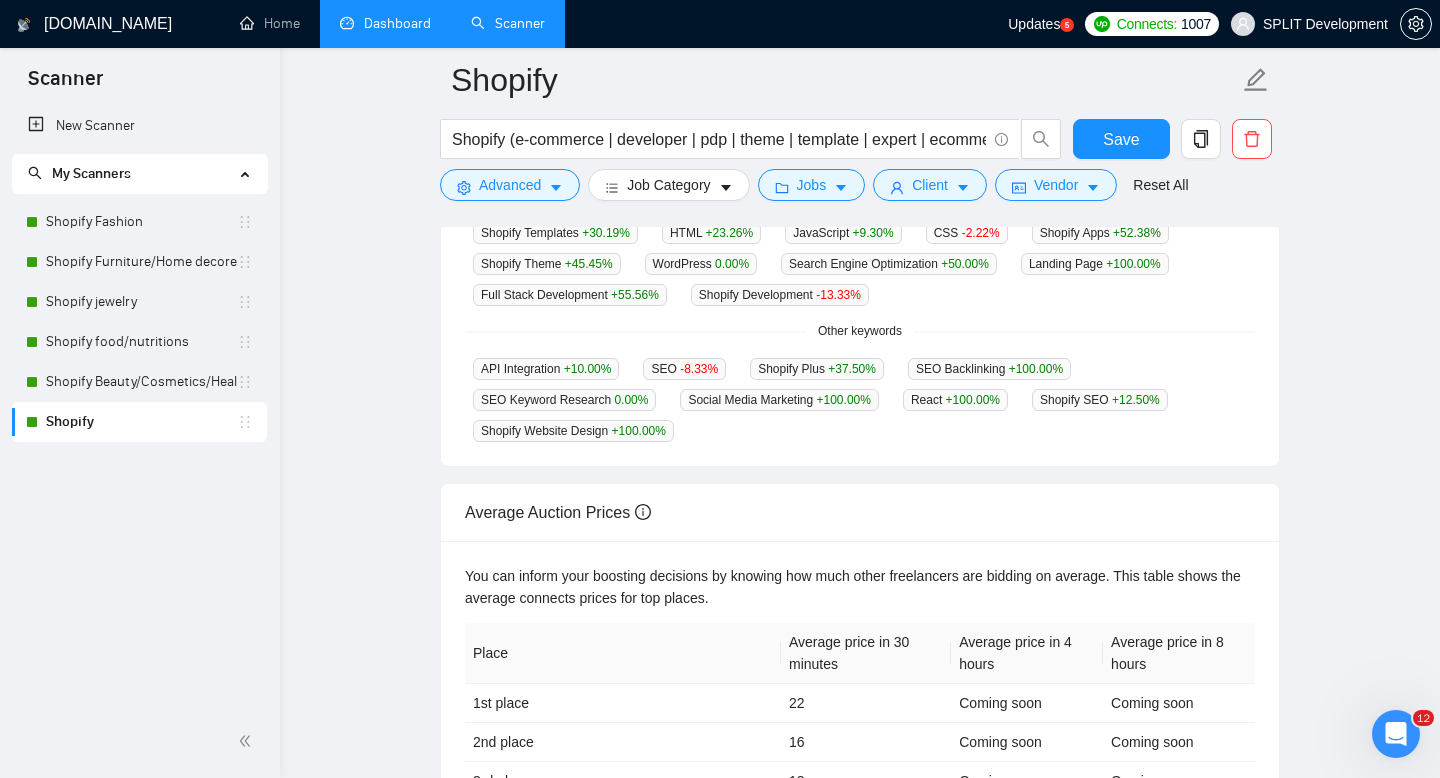 scroll, scrollTop: 516, scrollLeft: 0, axis: vertical 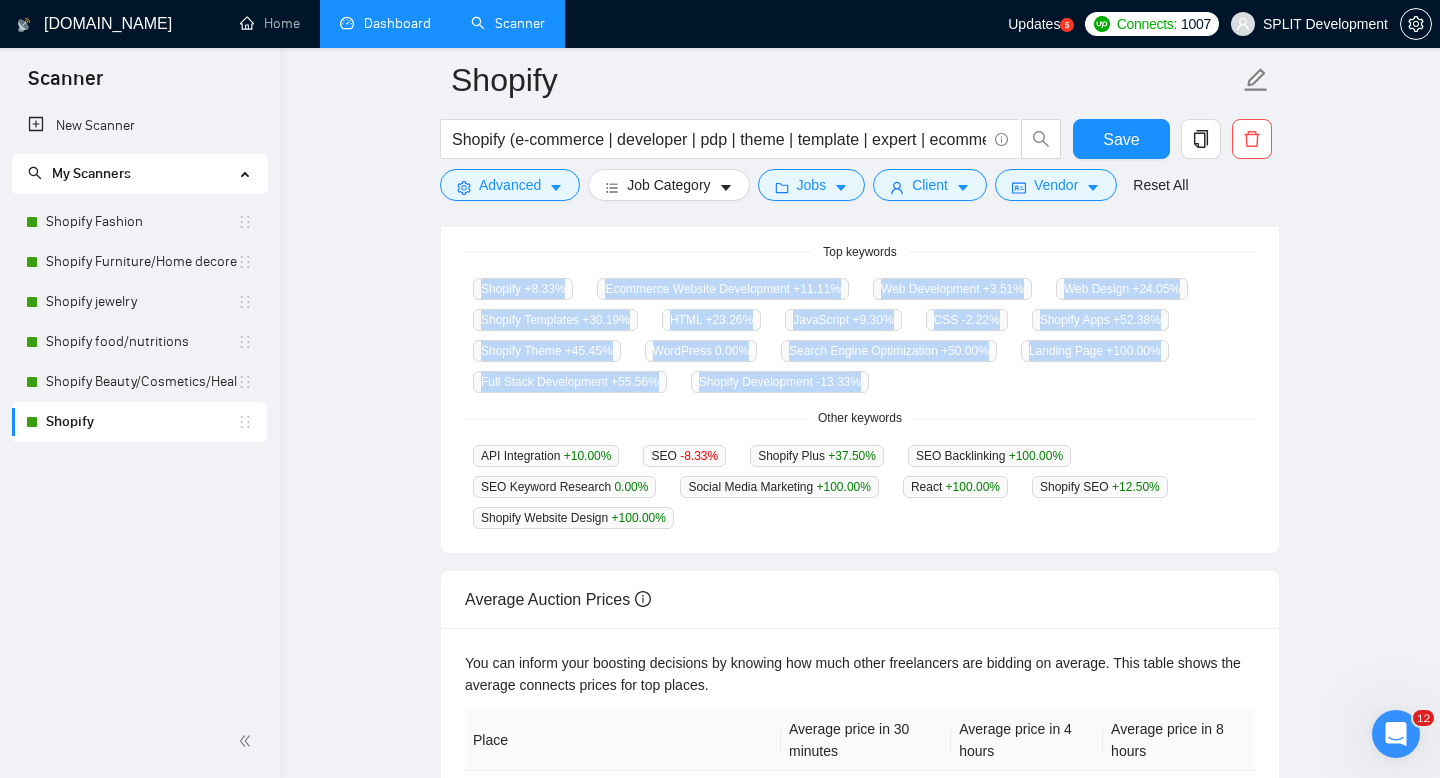 drag, startPoint x: 472, startPoint y: 289, endPoint x: 918, endPoint y: 391, distance: 457.515 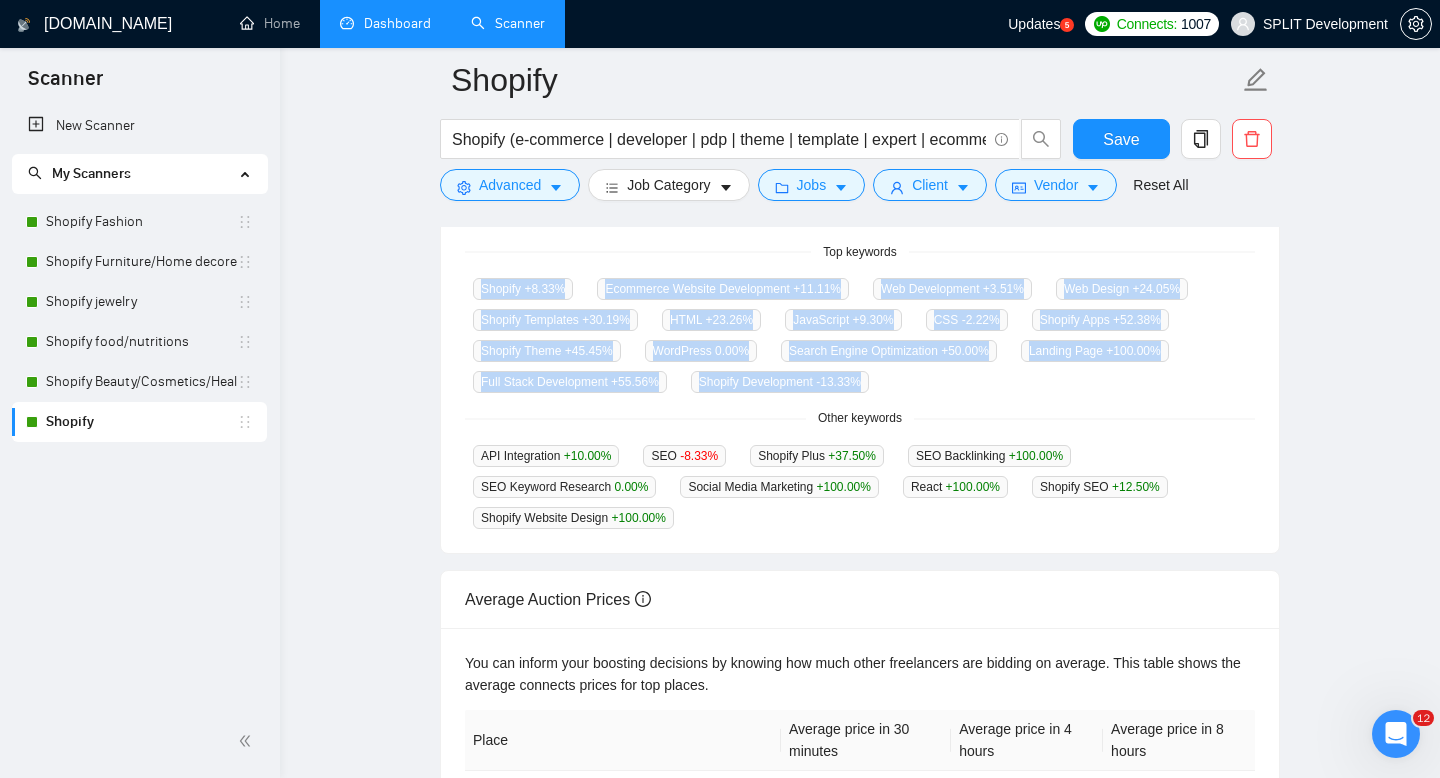 click on "GigRadar analyses the keywords used in the jobs found by this scanner to help you understand what kind of keywords are most frequently used by clients. Understanding the keywords that are common among the target jobs can be influential in boosting your profile and increasing scanner performance. Top keywords Shopify   +8.33 % Ecommerce Website Development   +11.11 % Web Development   +3.51 % Web Design   +24.05 % Shopify Templates   +30.19 % HTML   +23.26 % JavaScript   +9.30 % CSS   -2.22 % Shopify Apps   +52.38 % Shopify Theme   +45.45 % WordPress   0.00 % Search Engine Optimization   +50.00 % Landing Page   +100.00 % Full Stack Development   +55.56 % Shopify Development   -13.33 % Other keywords API Integration   +10.00 % SEO   -8.33 % Shopify Plus   +37.50 % SEO Backlinking   +100.00 % SEO Keyword Research   0.00 % Social Media Marketing   +100.00 % React   +100.00 % Shopify SEO   +12.50 % Shopify Website Design   +100.00 %" at bounding box center [860, 345] 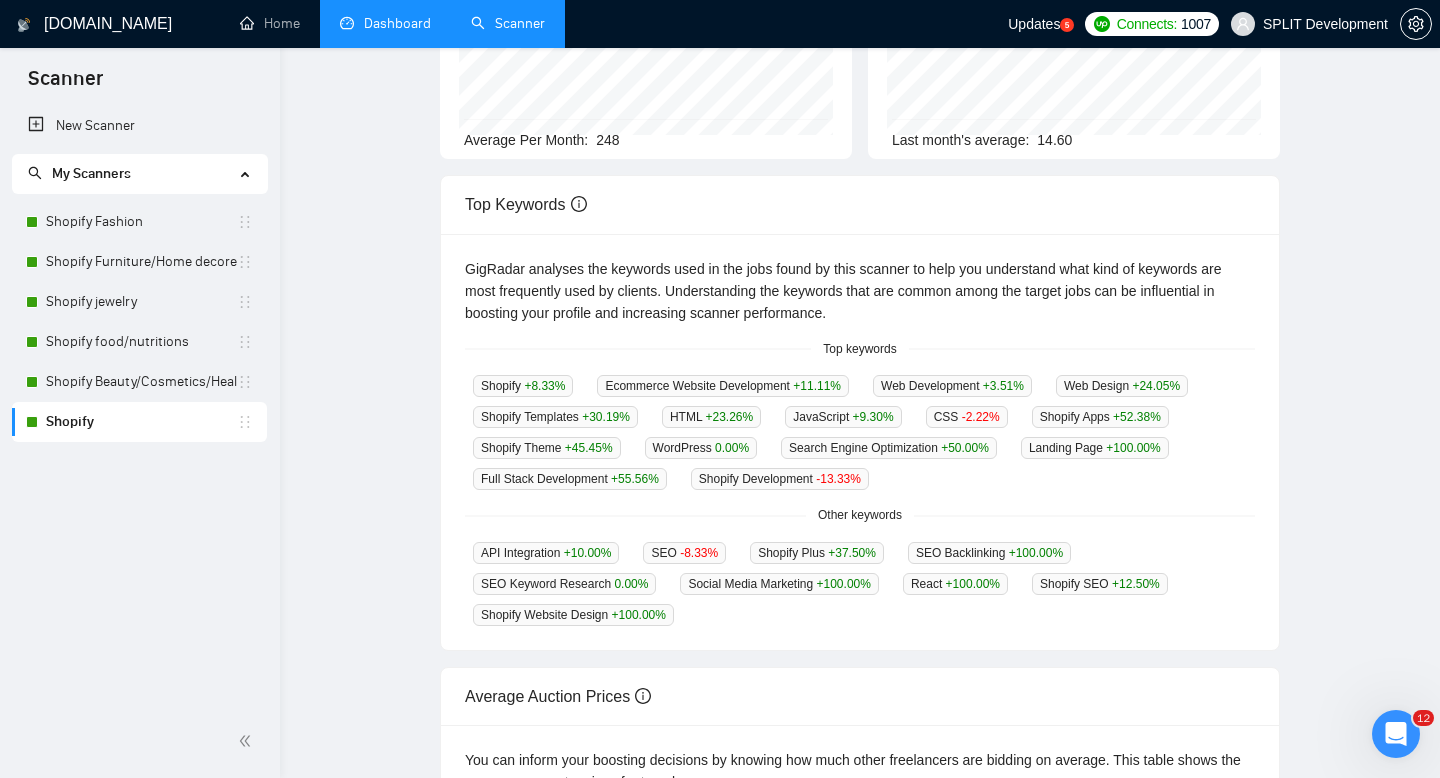 scroll, scrollTop: 0, scrollLeft: 0, axis: both 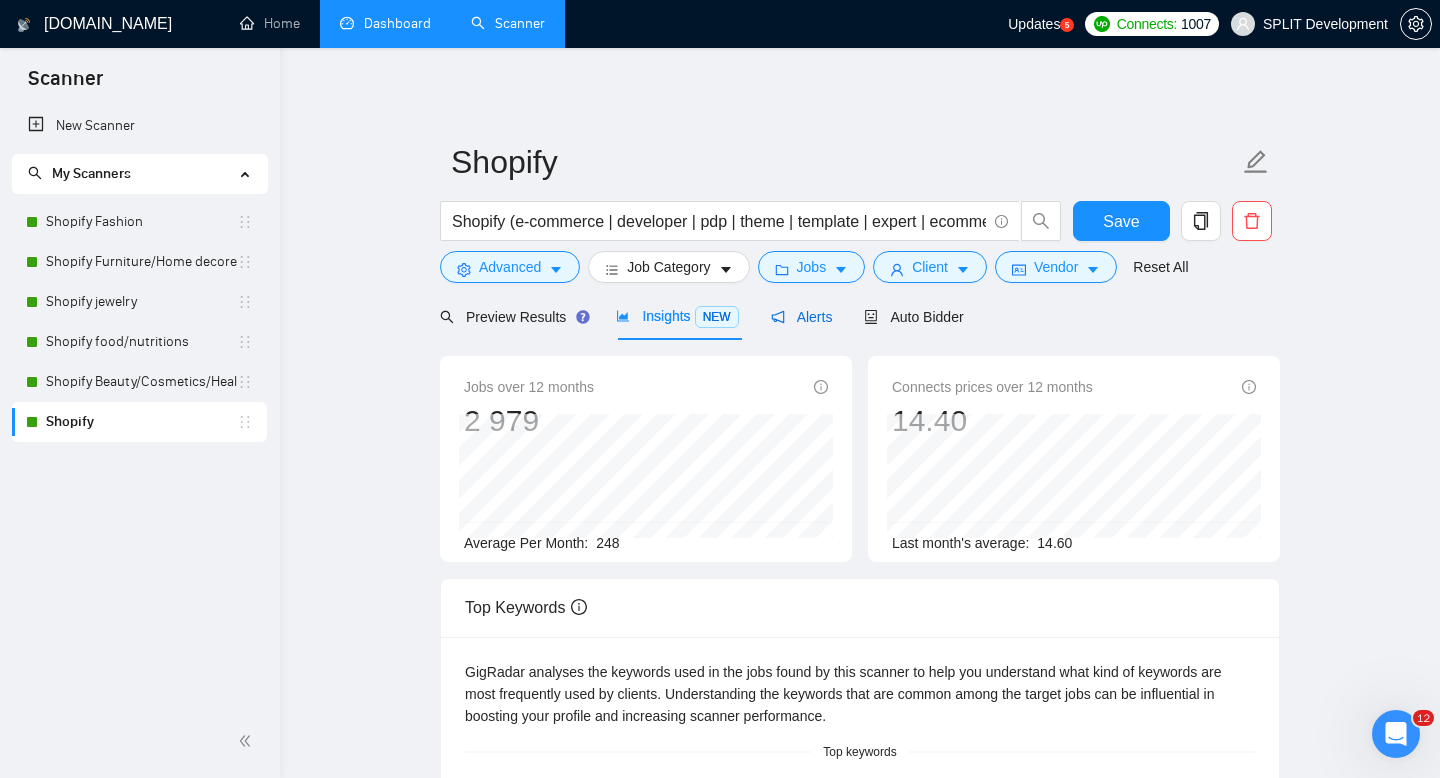click on "Alerts" at bounding box center (802, 317) 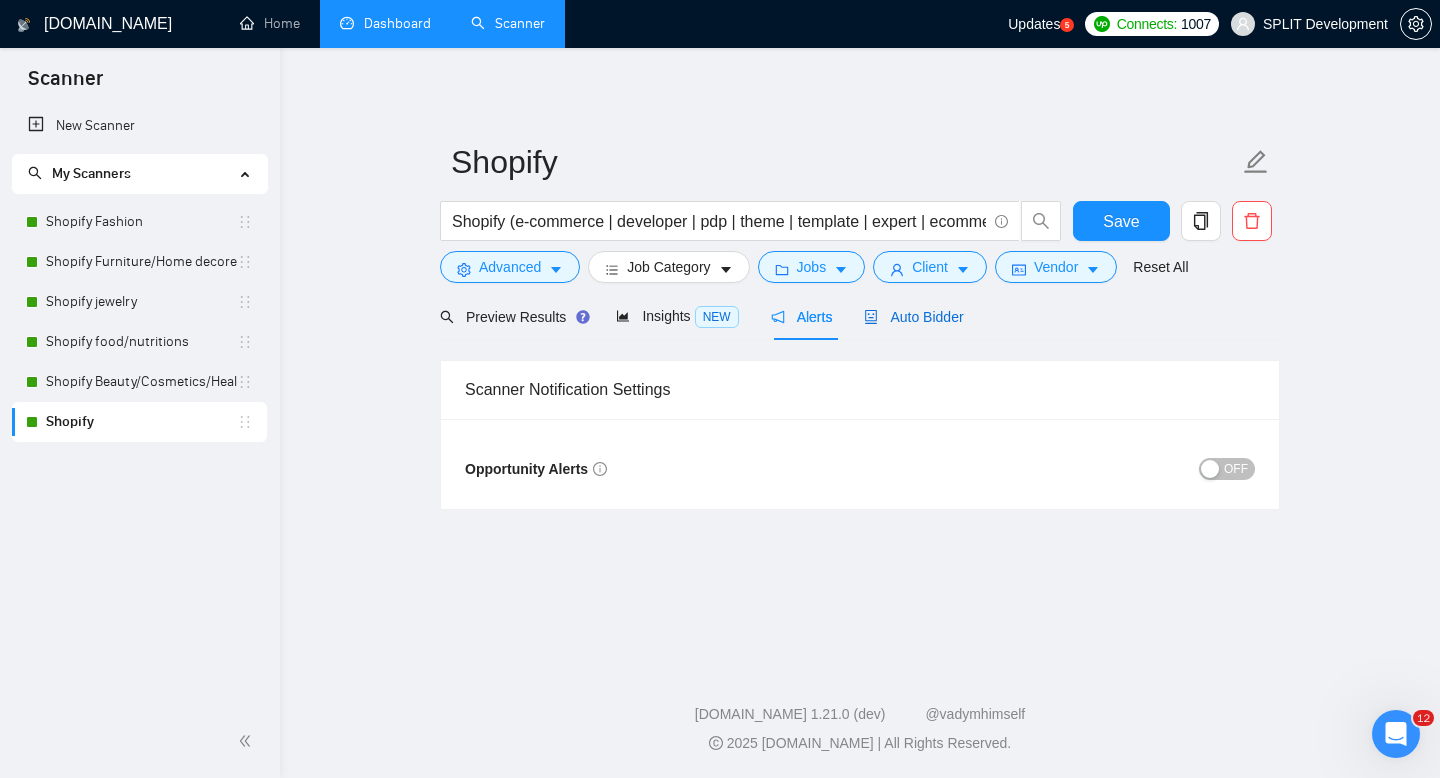 click on "Auto Bidder" at bounding box center [913, 317] 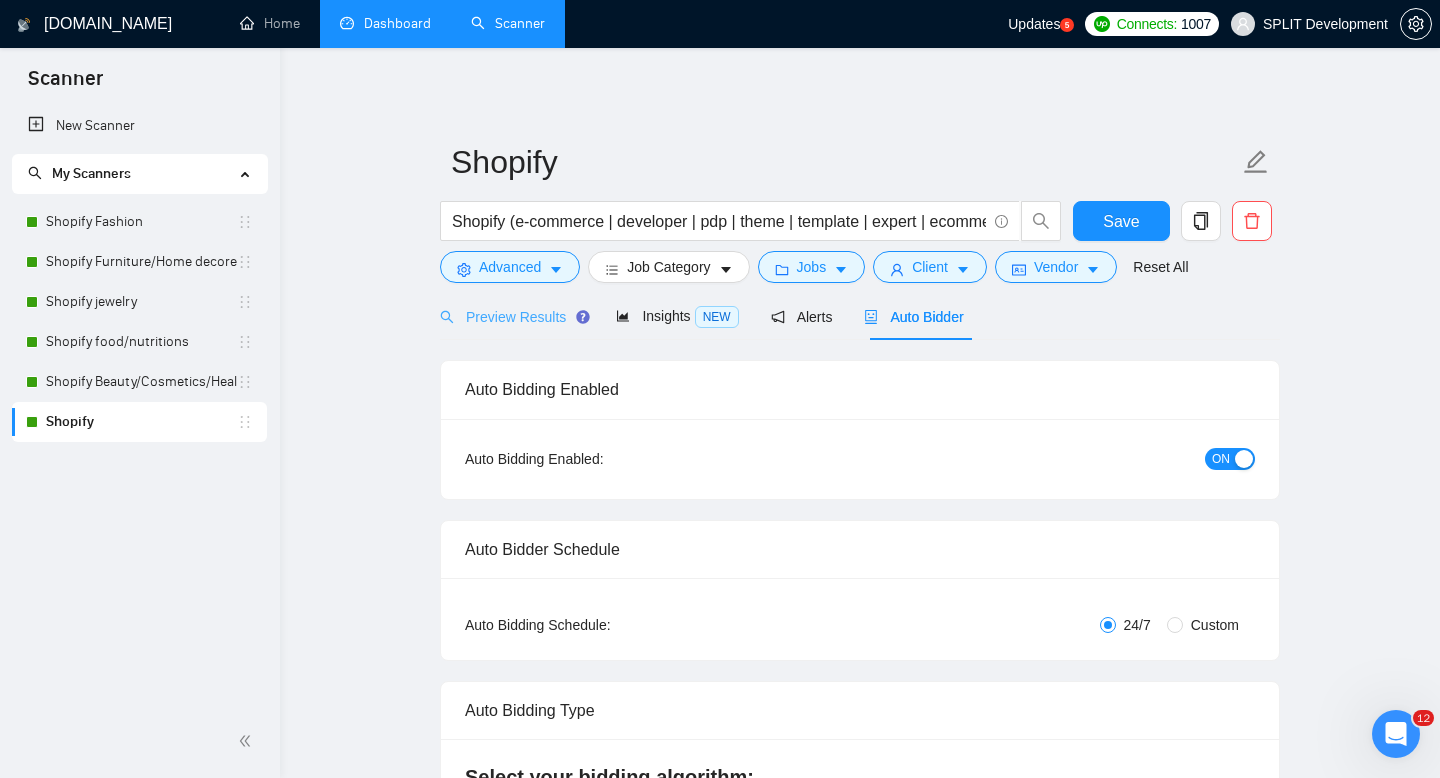 click on "Preview Results" at bounding box center [512, 316] 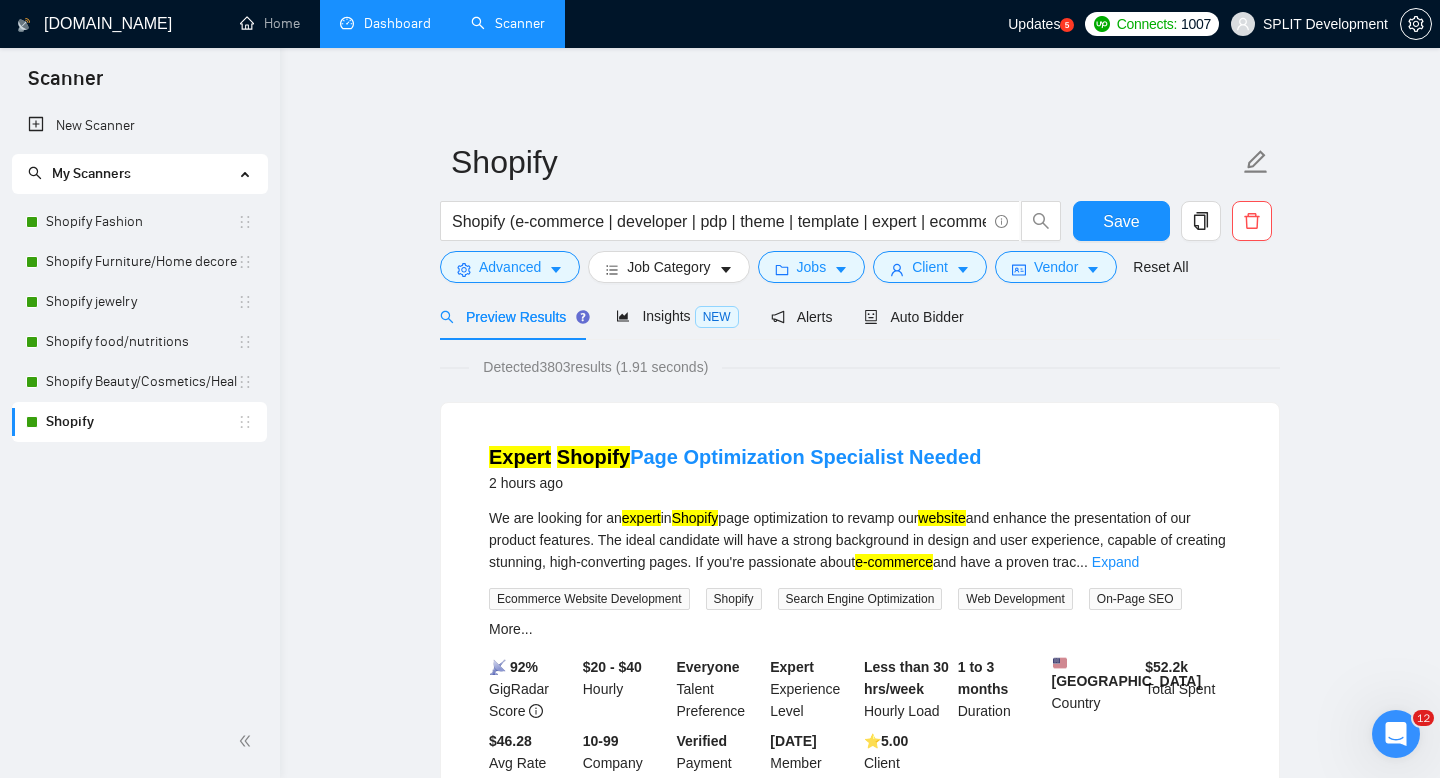 click on "Dashboard" at bounding box center (385, 23) 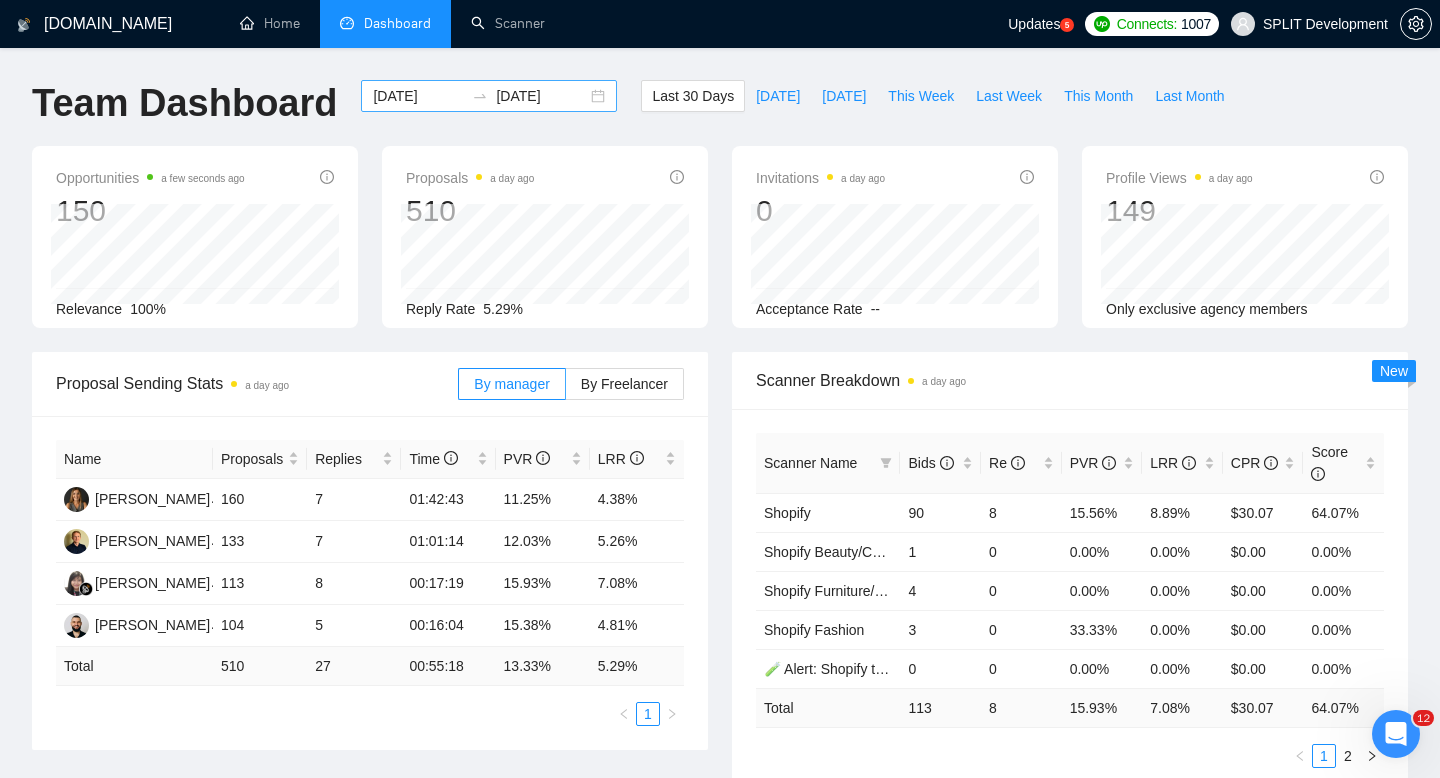 click on "[DATE] [DATE]" at bounding box center (489, 96) 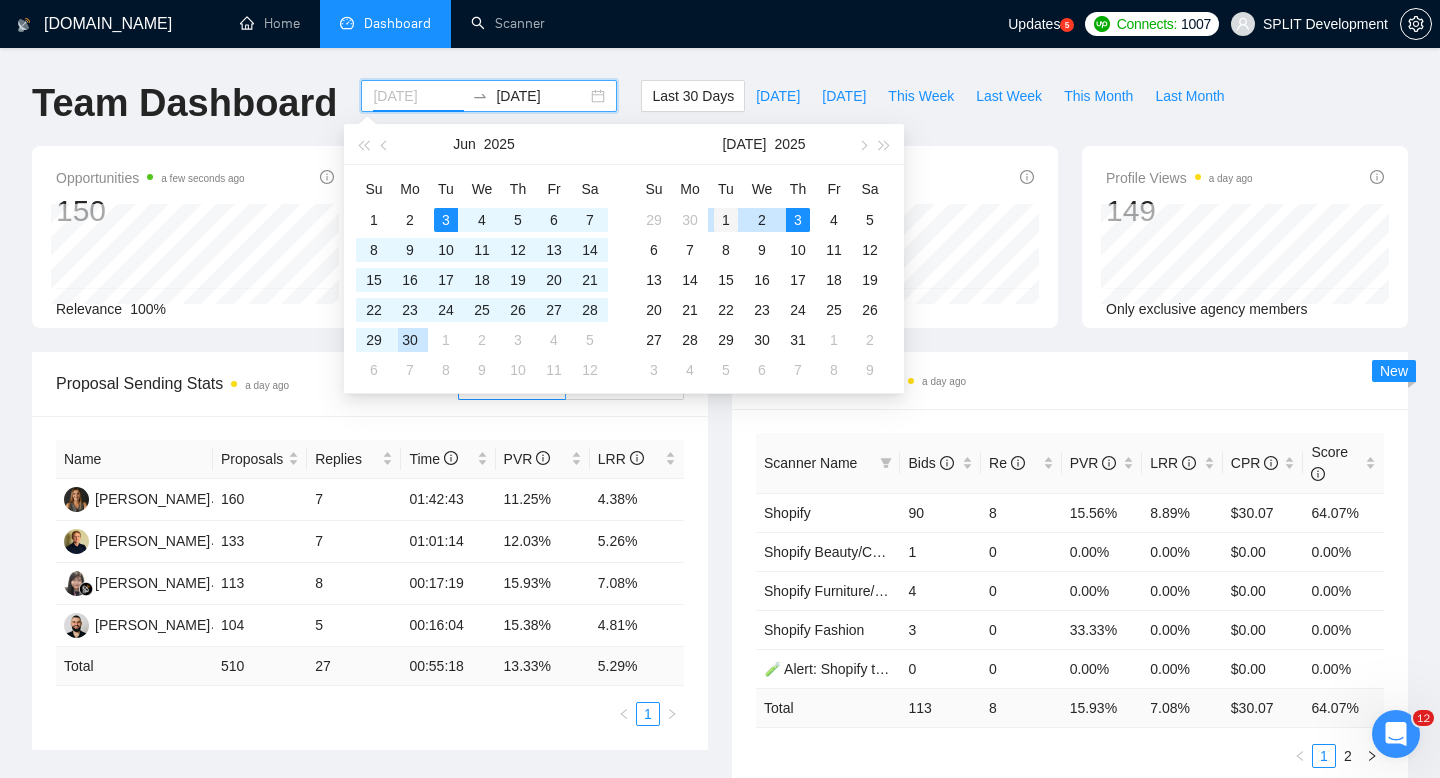 type on "[DATE]" 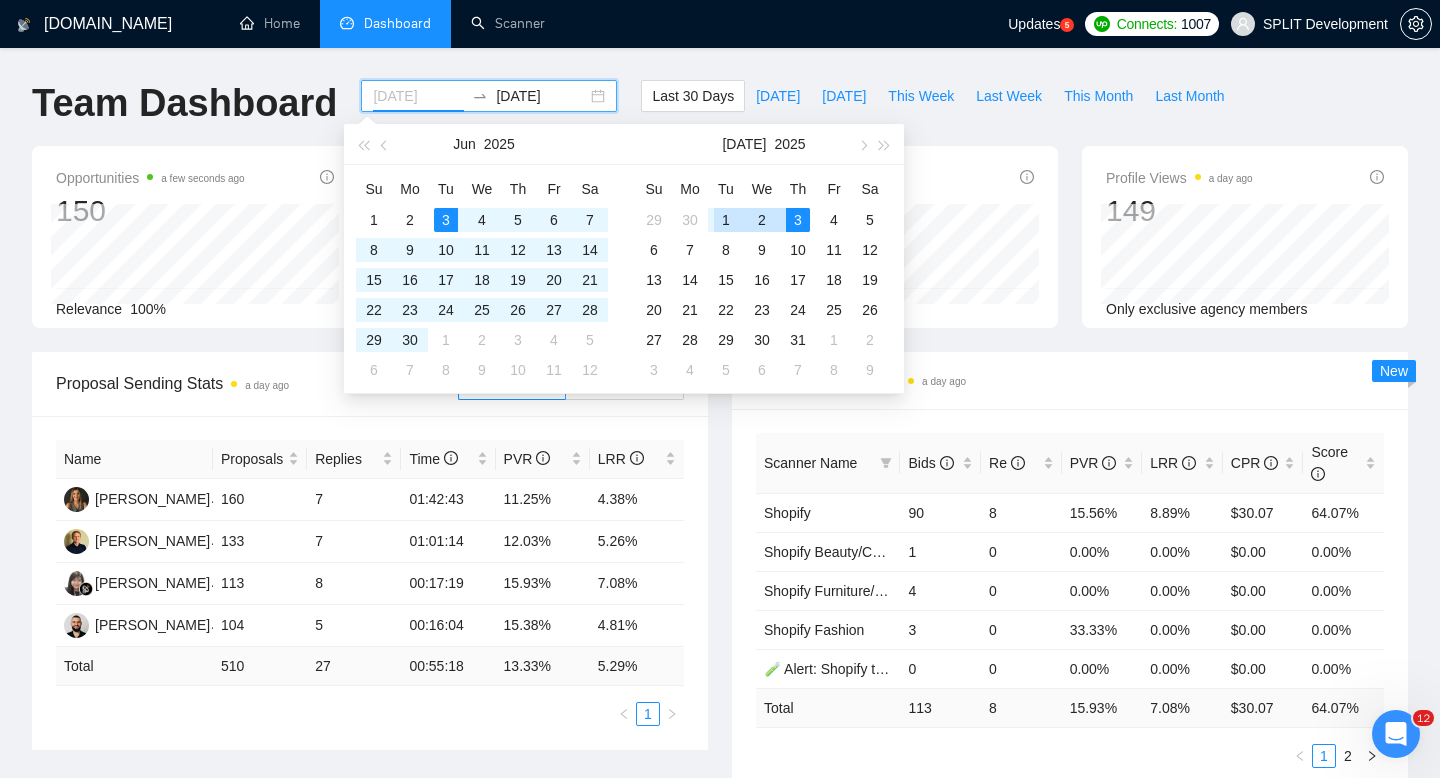 click on "1" at bounding box center [726, 220] 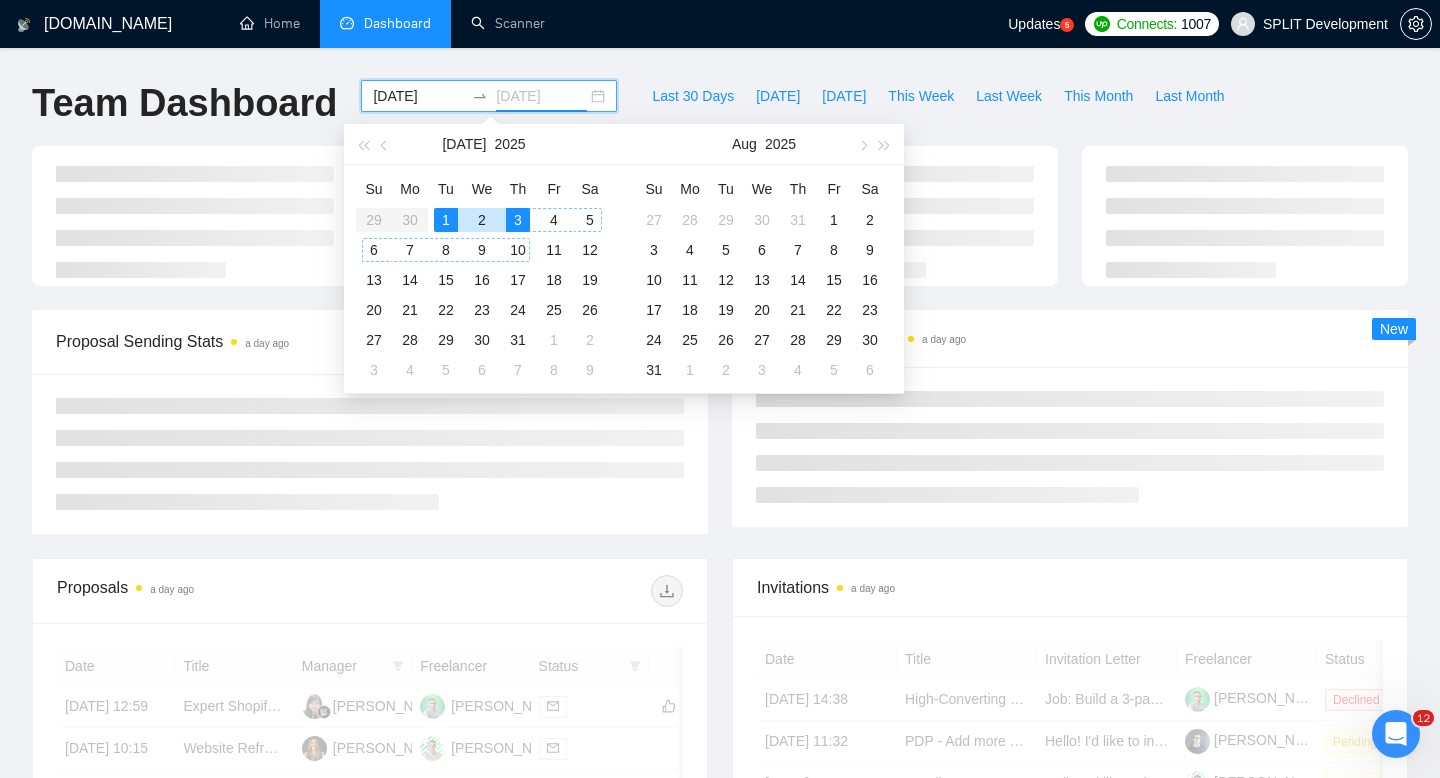 type on "[DATE]" 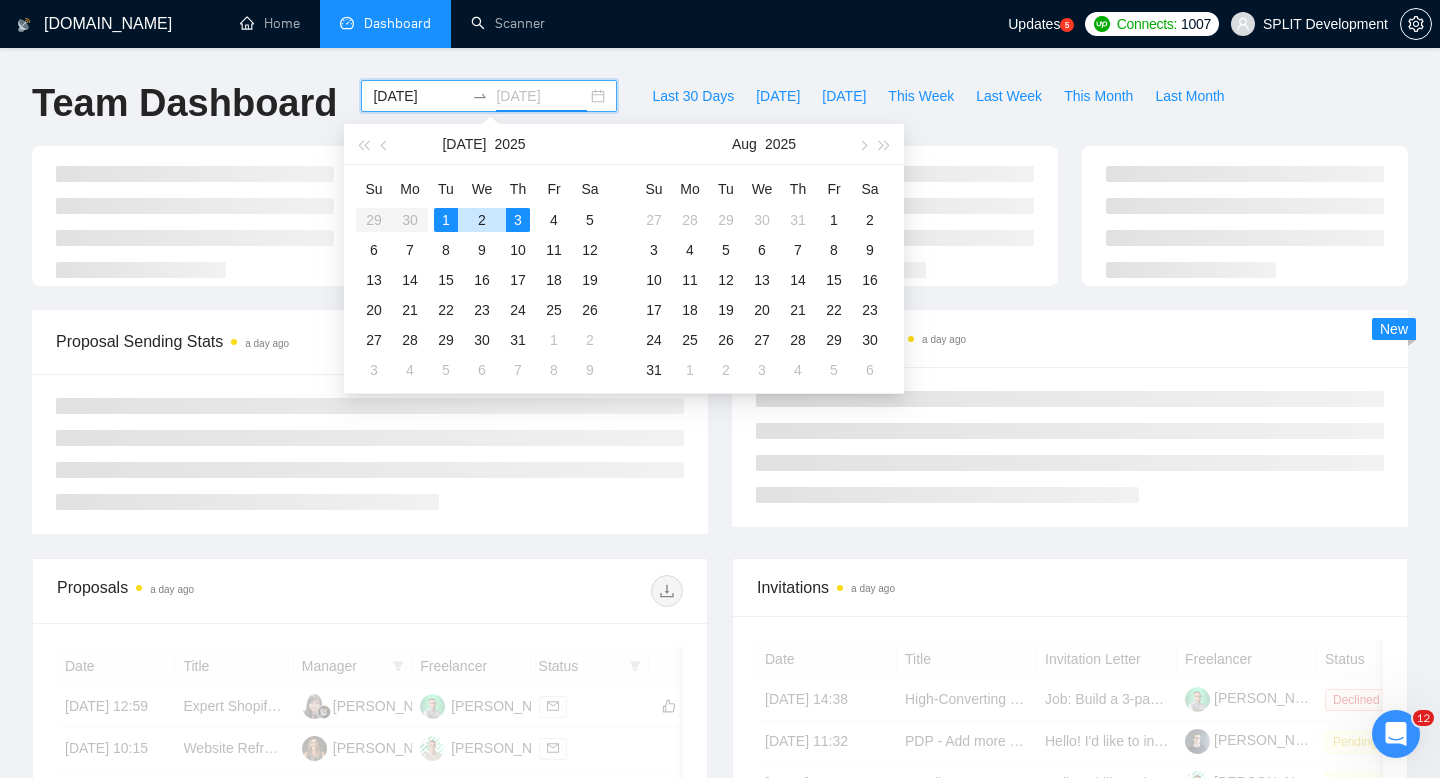 click on "3" at bounding box center (518, 220) 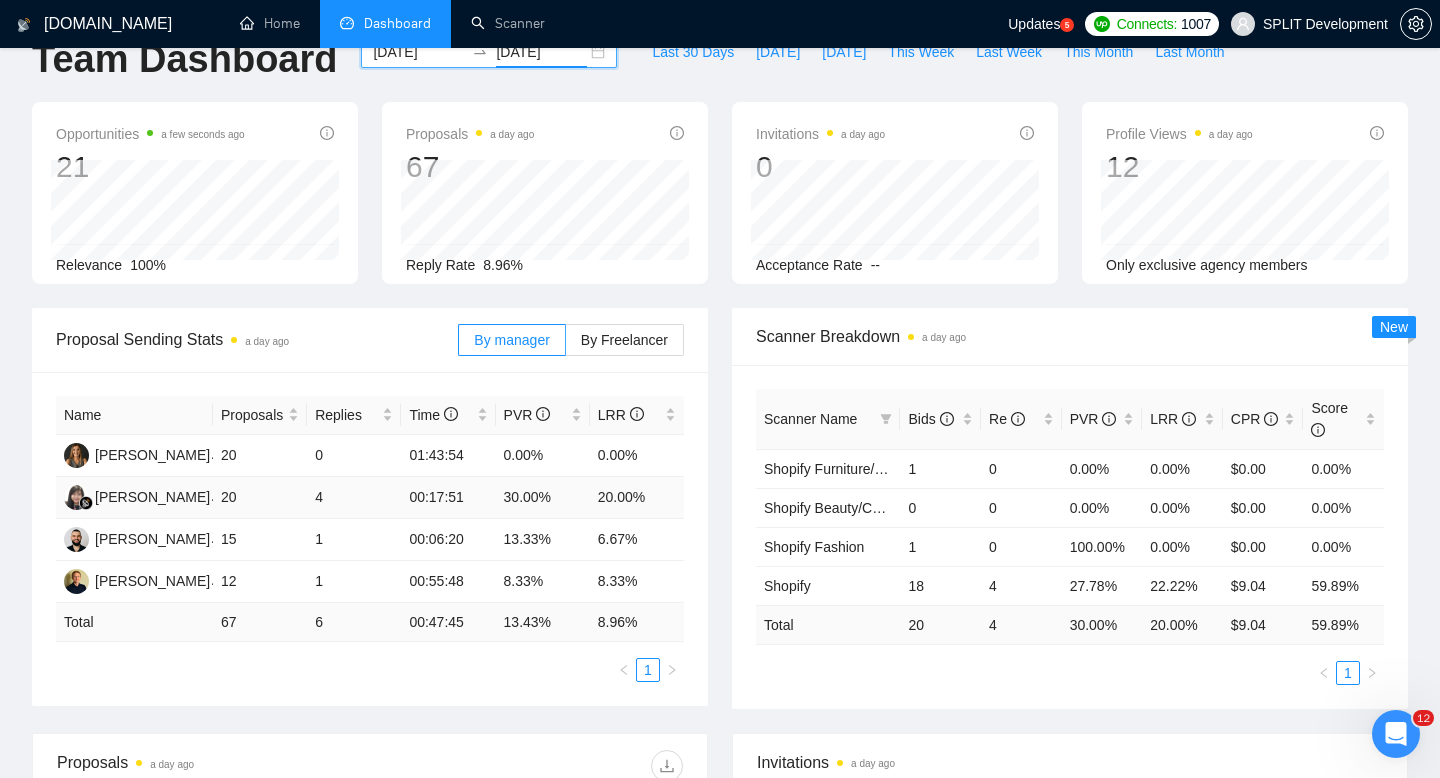 scroll, scrollTop: 50, scrollLeft: 0, axis: vertical 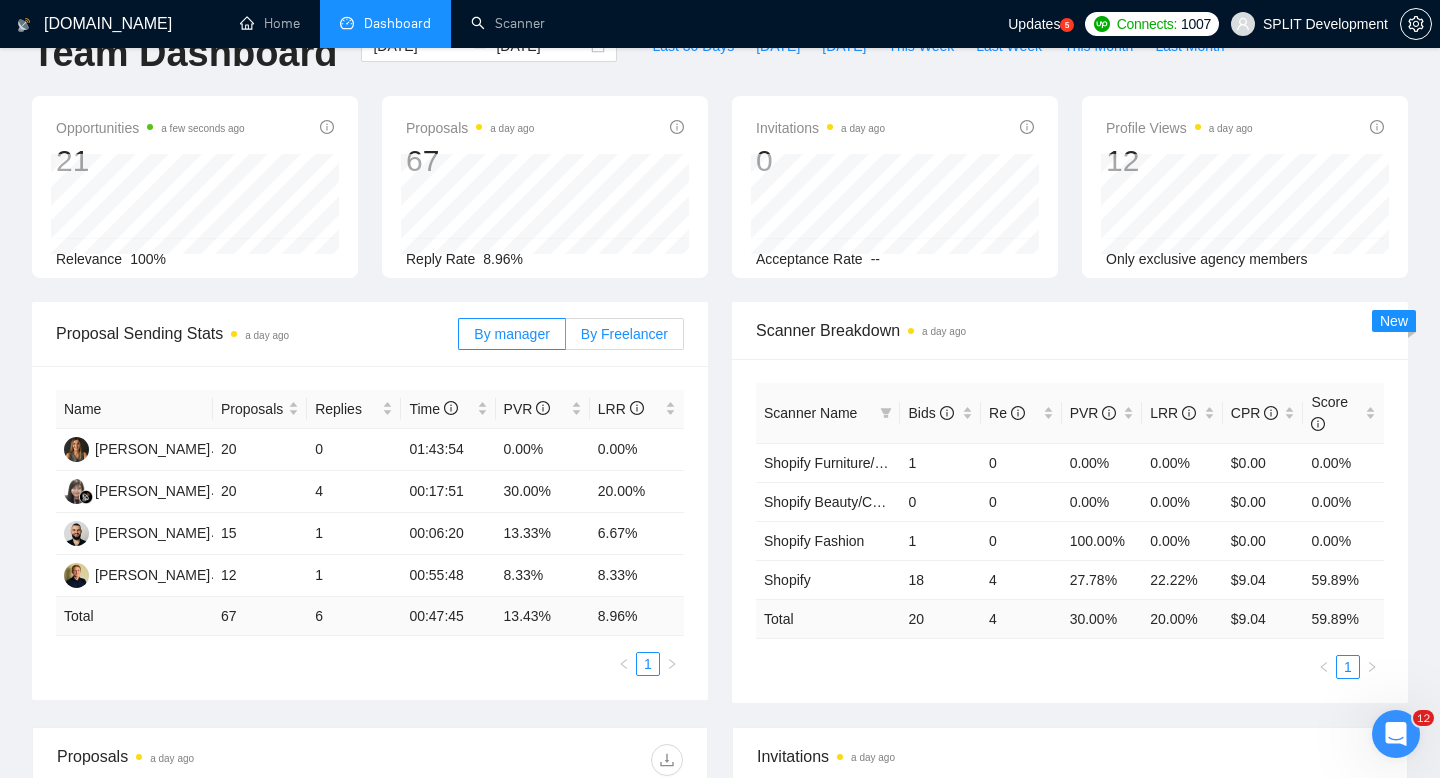click on "By Freelancer" at bounding box center (625, 334) 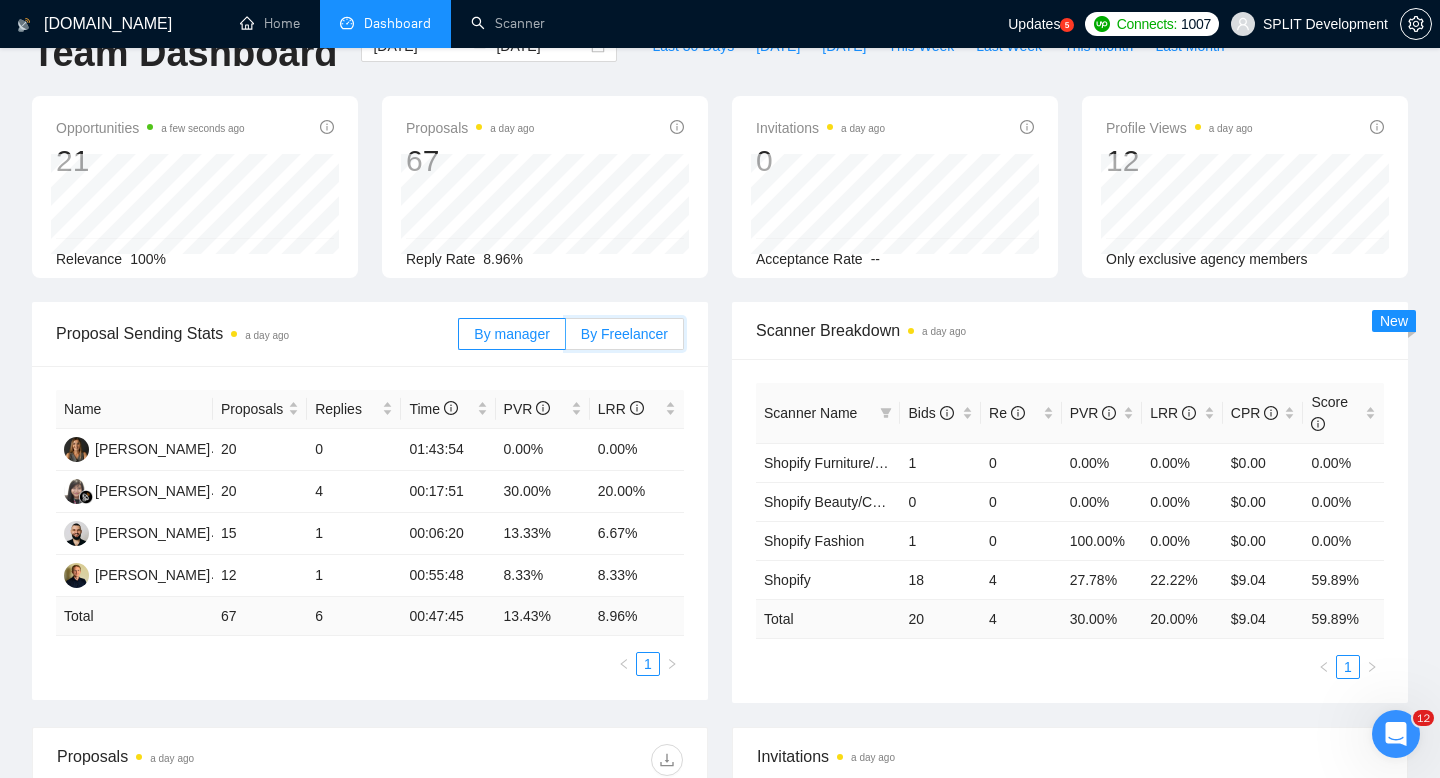 click on "By Freelancer" at bounding box center [566, 339] 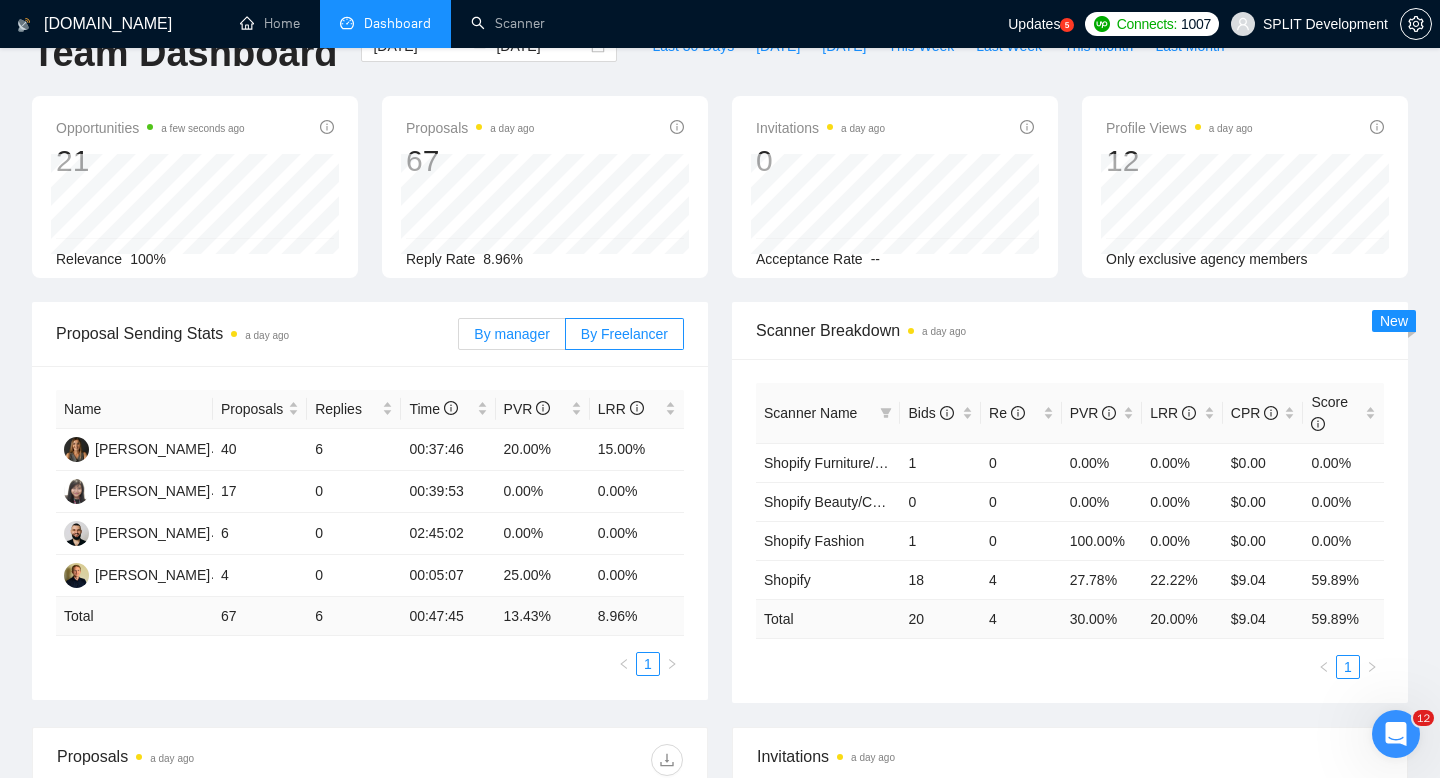click on "By manager" at bounding box center (511, 334) 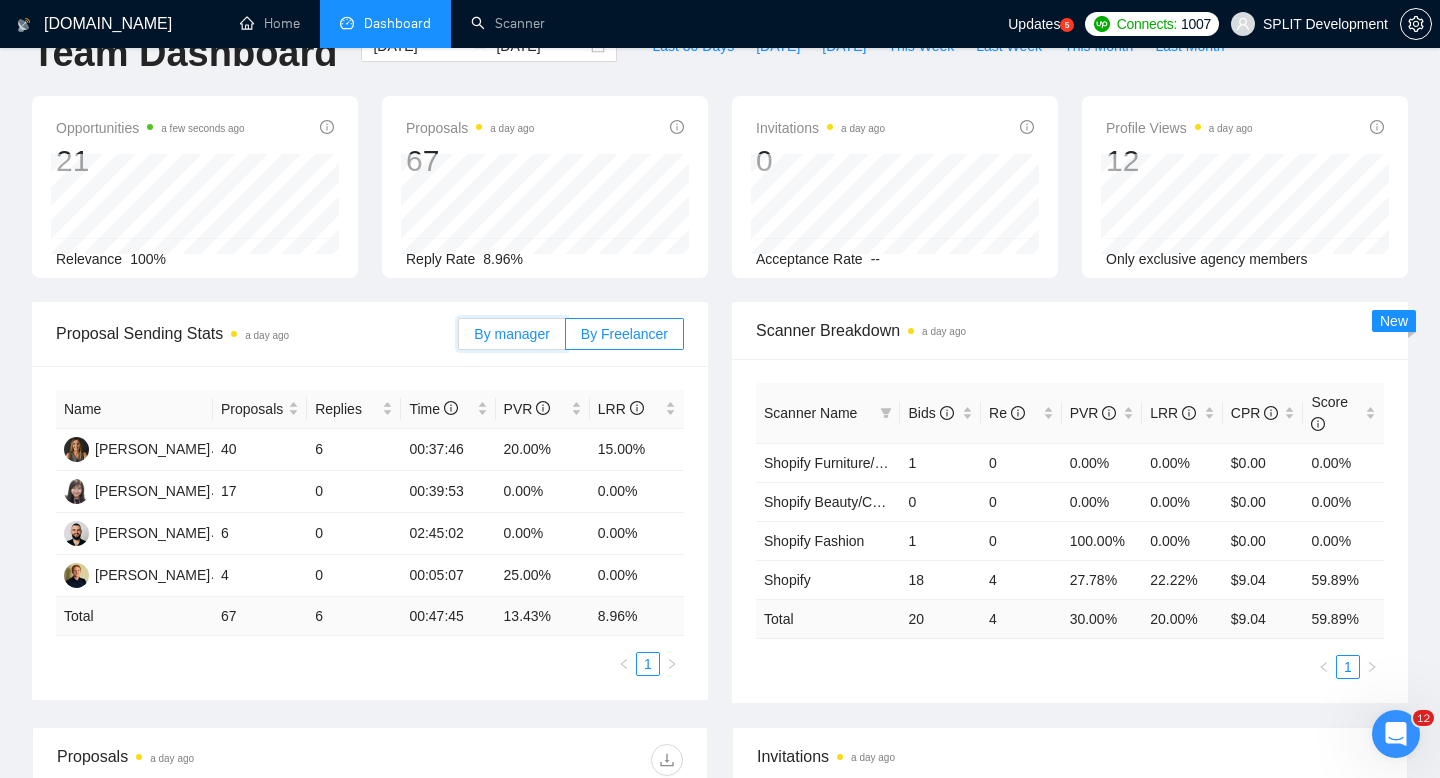 click on "By manager" at bounding box center [459, 339] 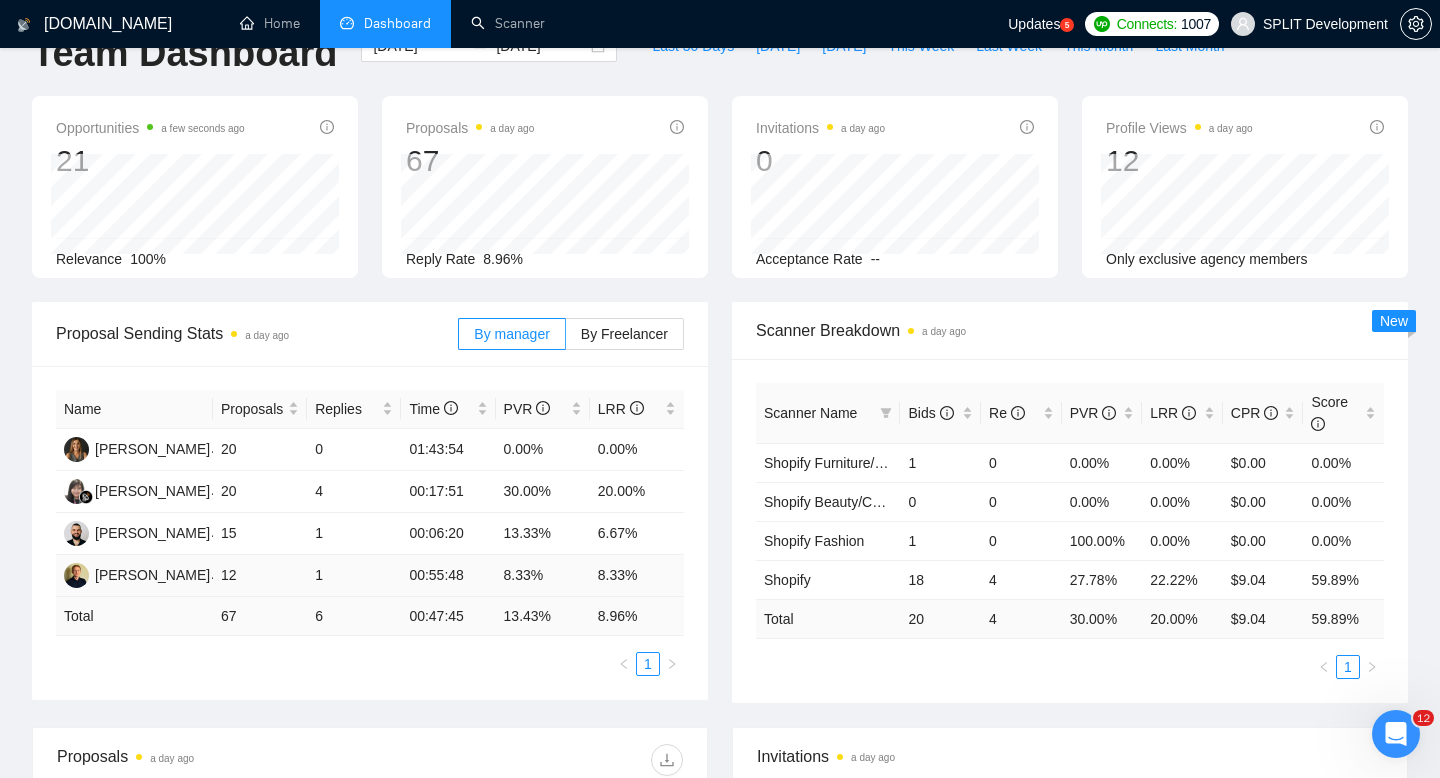 scroll, scrollTop: 0, scrollLeft: 0, axis: both 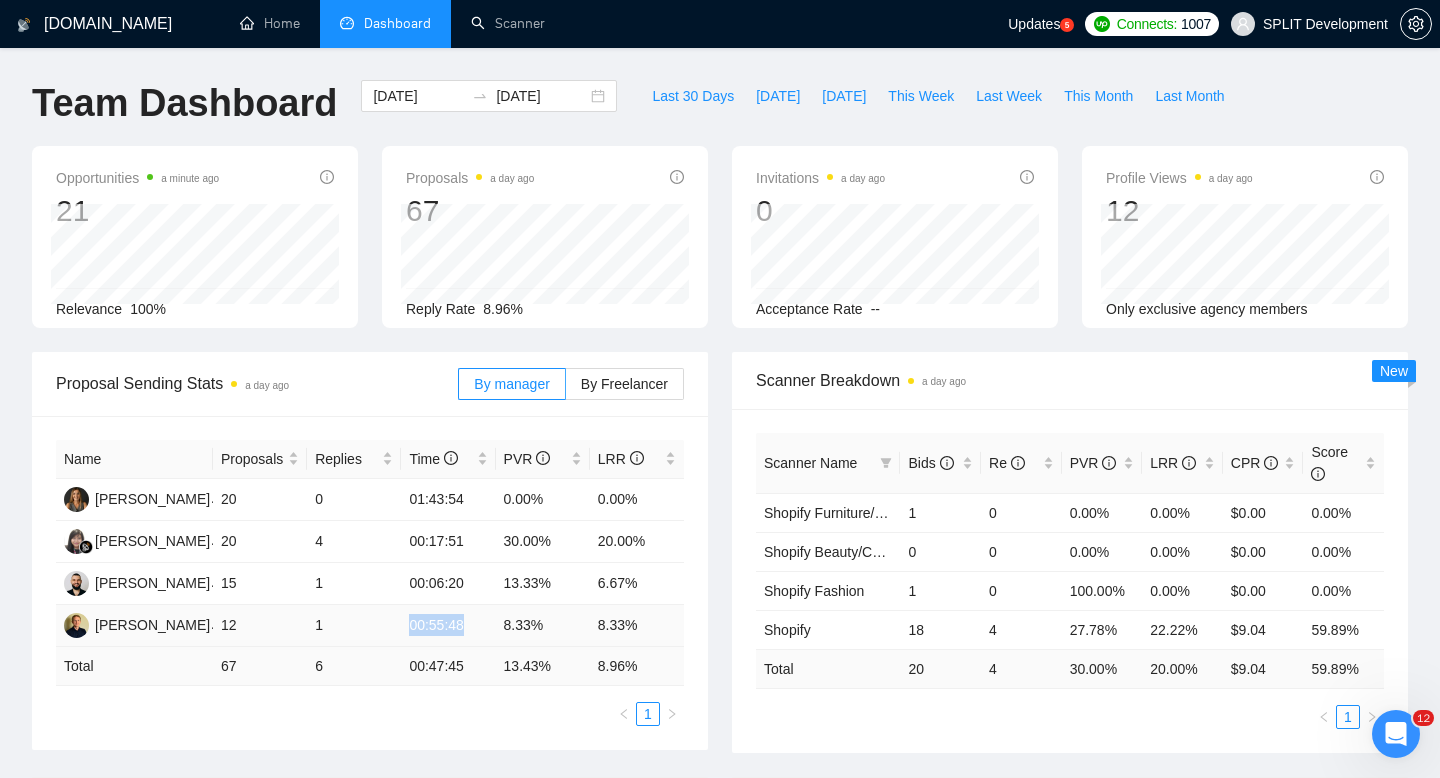 drag, startPoint x: 392, startPoint y: 628, endPoint x: 483, endPoint y: 627, distance: 91.00549 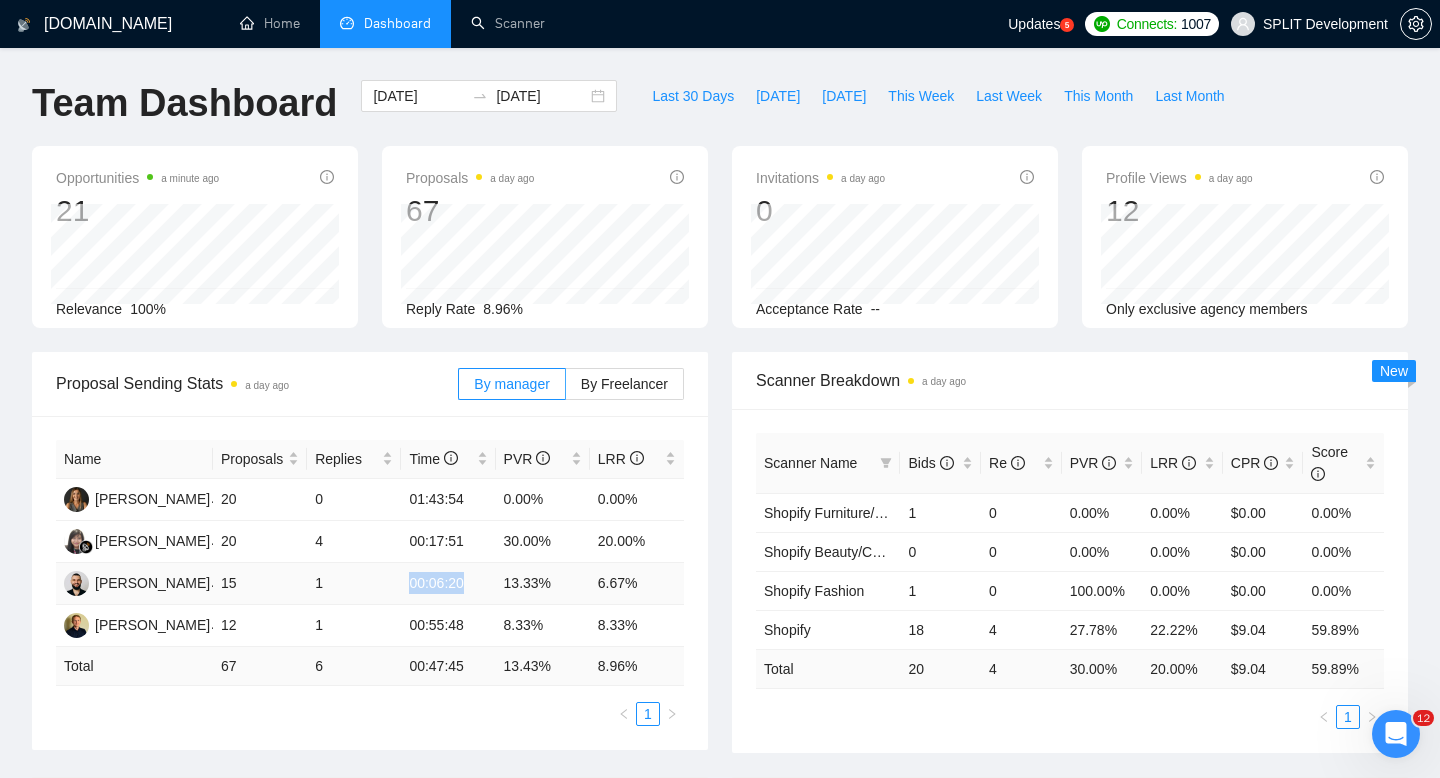 drag, startPoint x: 406, startPoint y: 575, endPoint x: 474, endPoint y: 578, distance: 68.06615 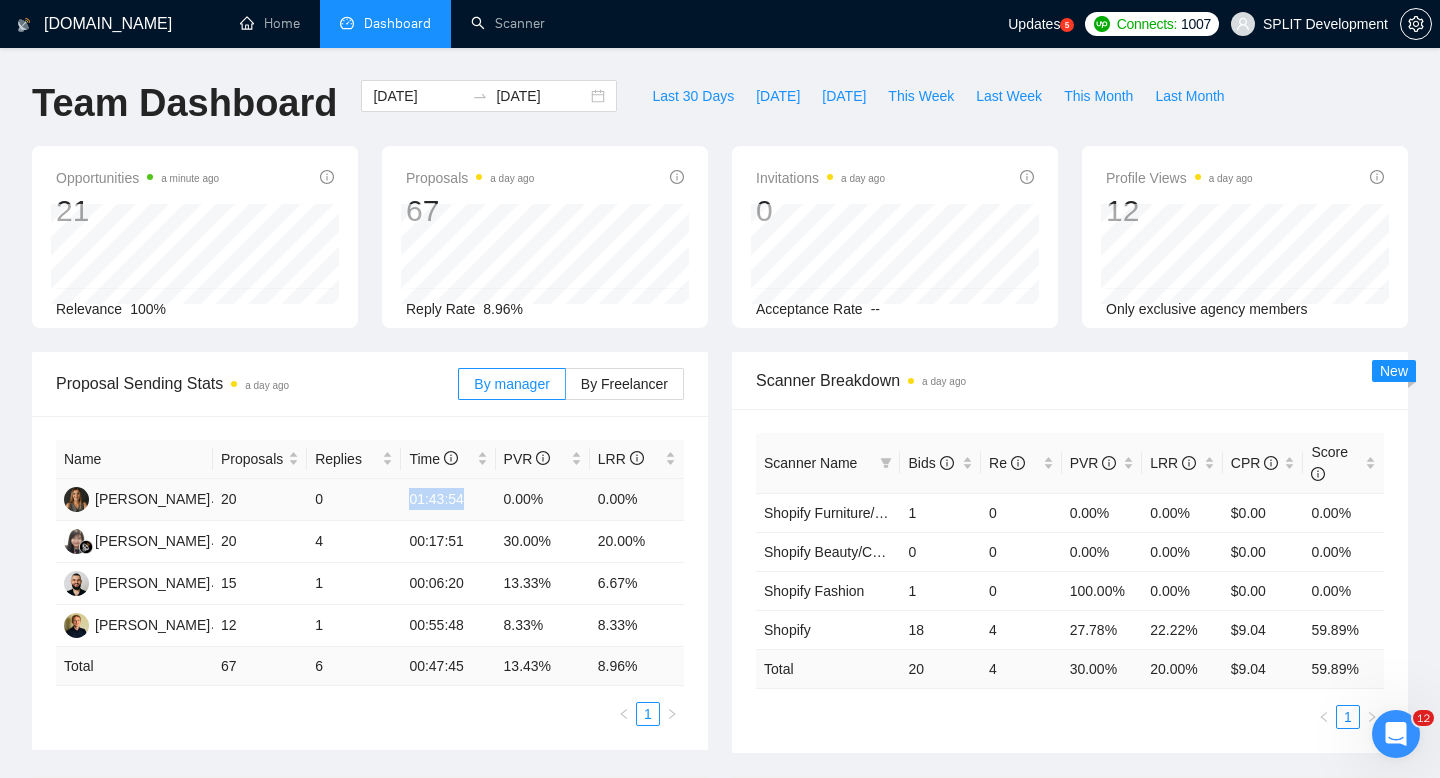 drag, startPoint x: 376, startPoint y: 501, endPoint x: 475, endPoint y: 499, distance: 99.0202 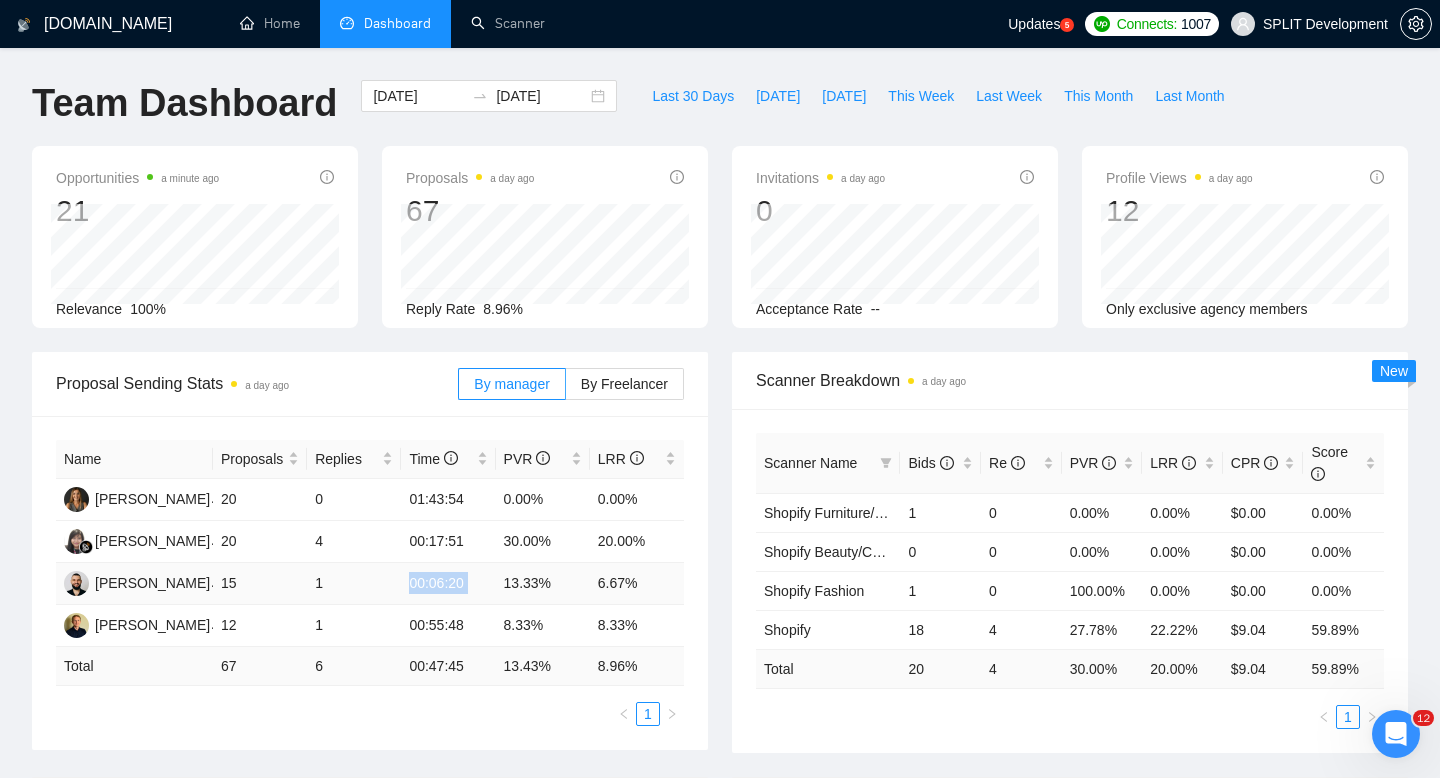drag, startPoint x: 402, startPoint y: 580, endPoint x: 506, endPoint y: 581, distance: 104.00481 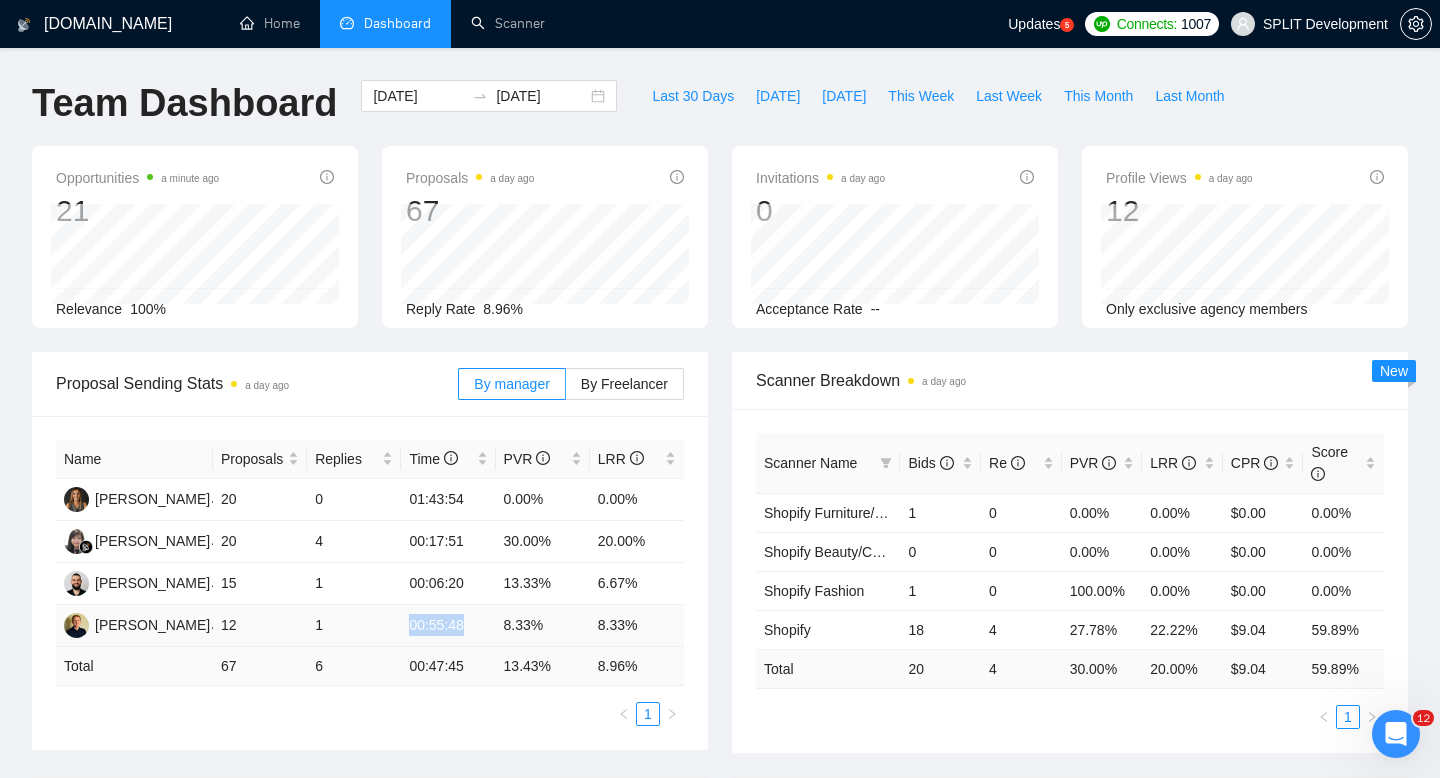 drag, startPoint x: 392, startPoint y: 619, endPoint x: 486, endPoint y: 622, distance: 94.04786 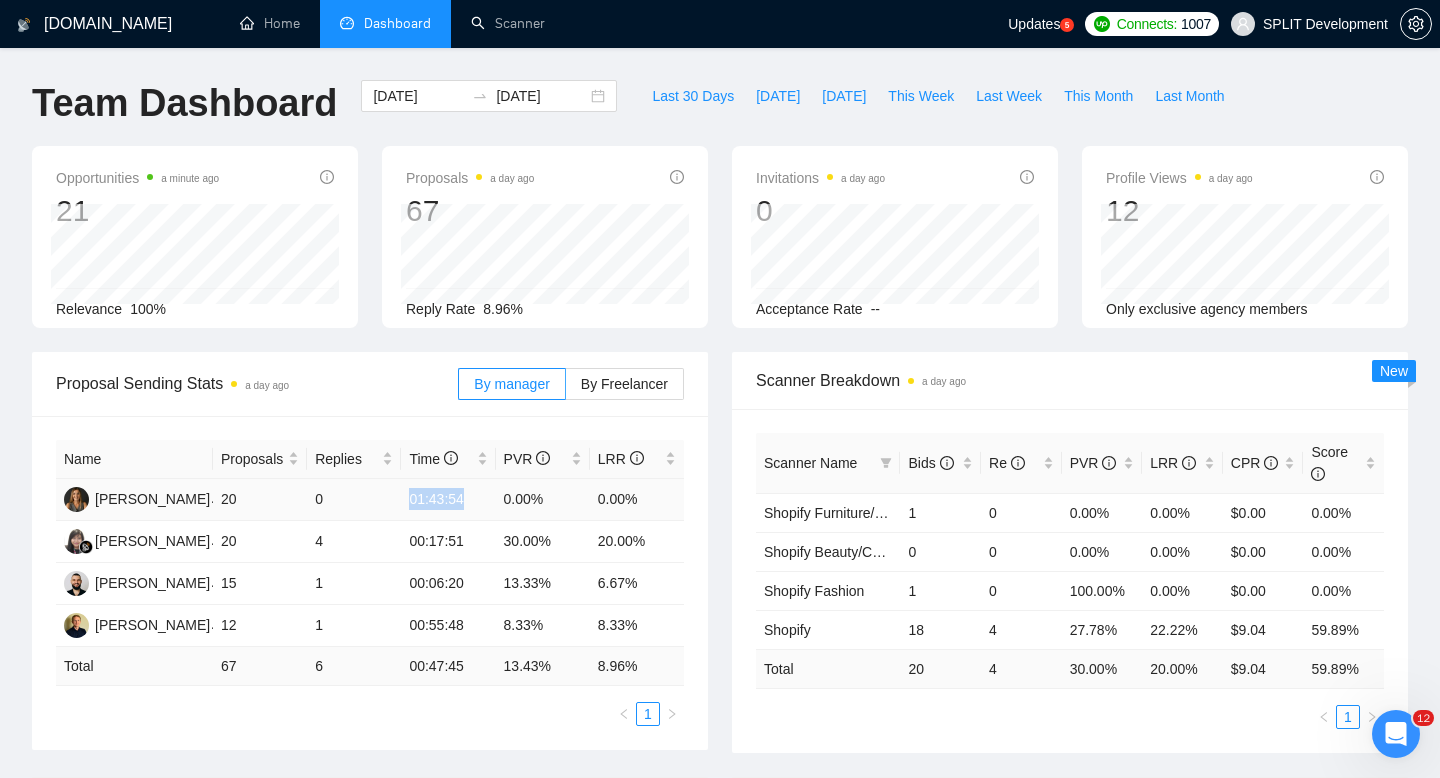drag, startPoint x: 407, startPoint y: 496, endPoint x: 476, endPoint y: 506, distance: 69.72087 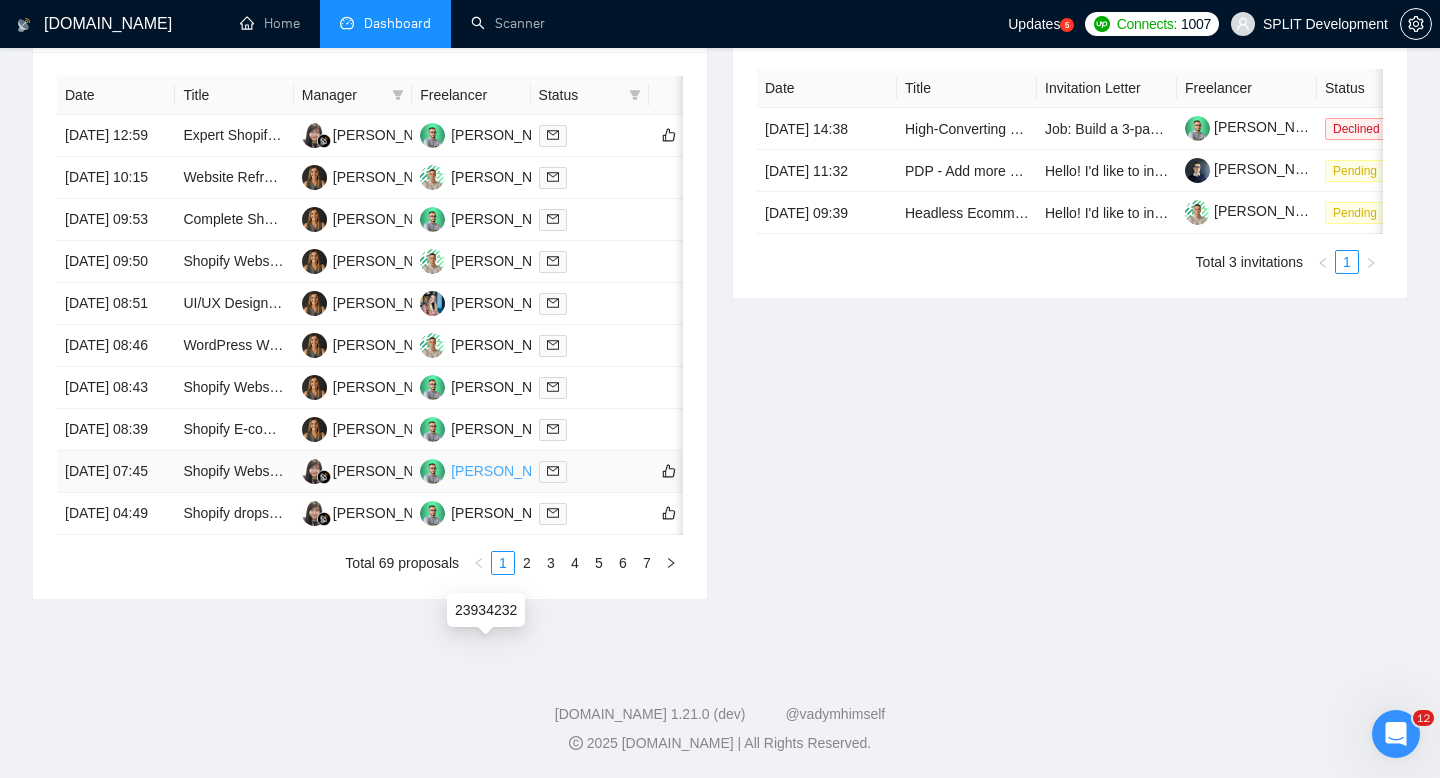 scroll, scrollTop: 830, scrollLeft: 0, axis: vertical 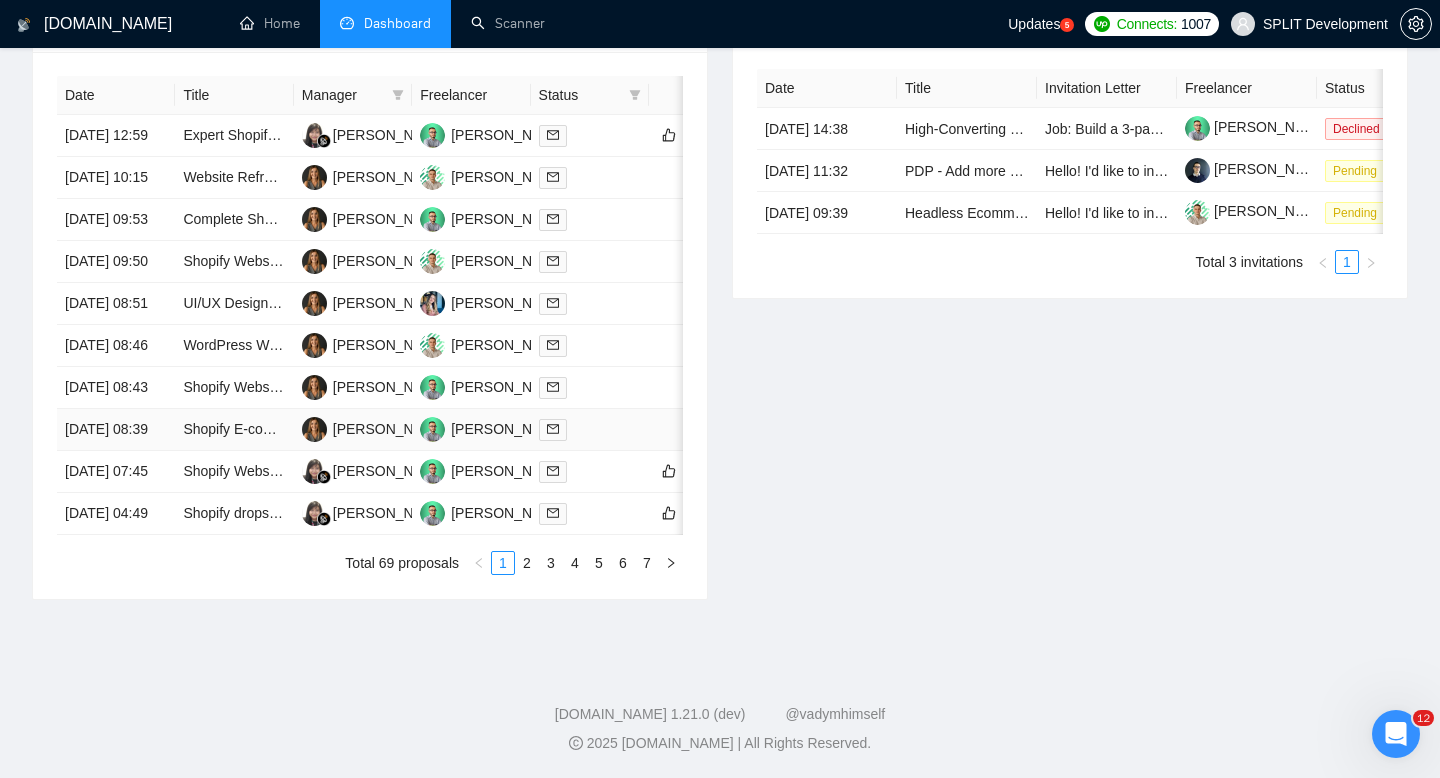 click at bounding box center (590, 430) 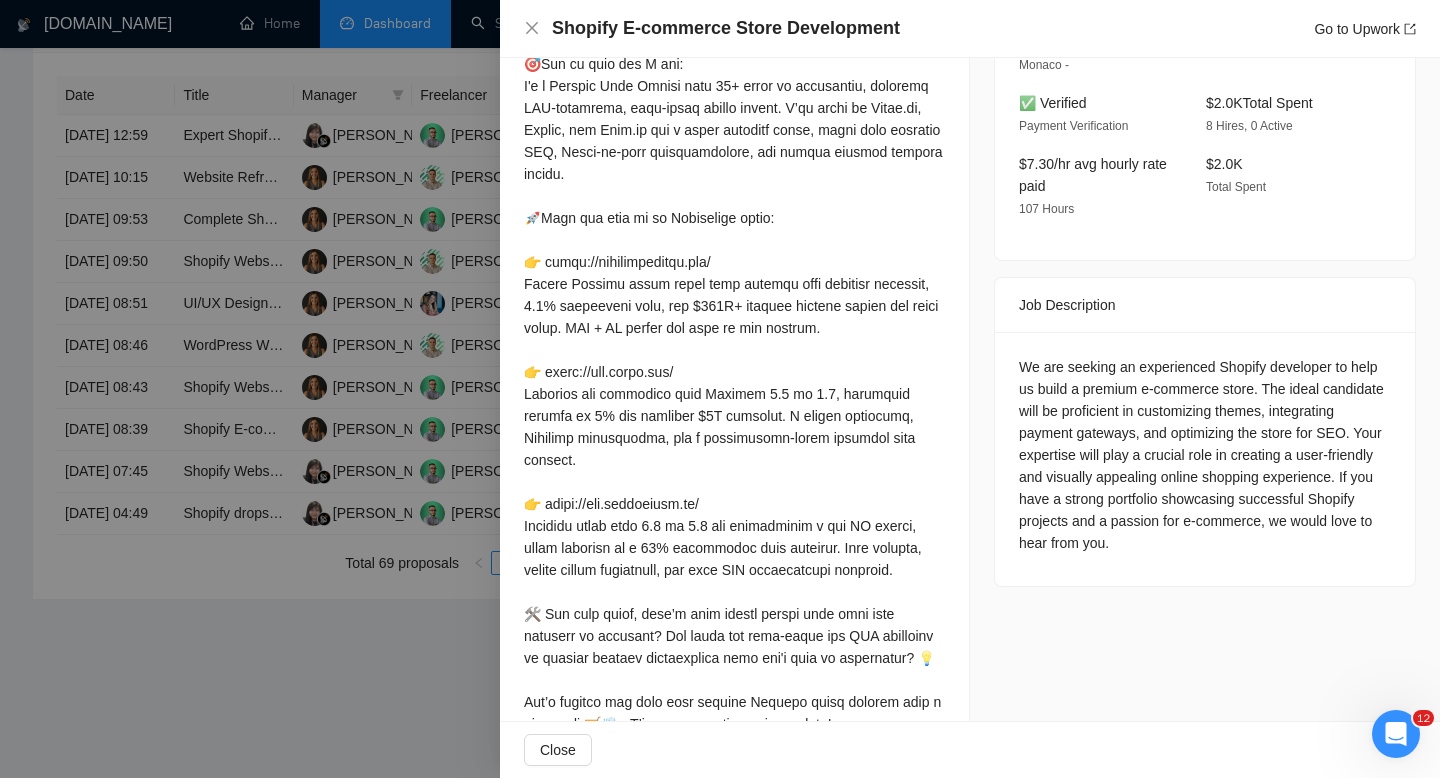 scroll, scrollTop: 774, scrollLeft: 0, axis: vertical 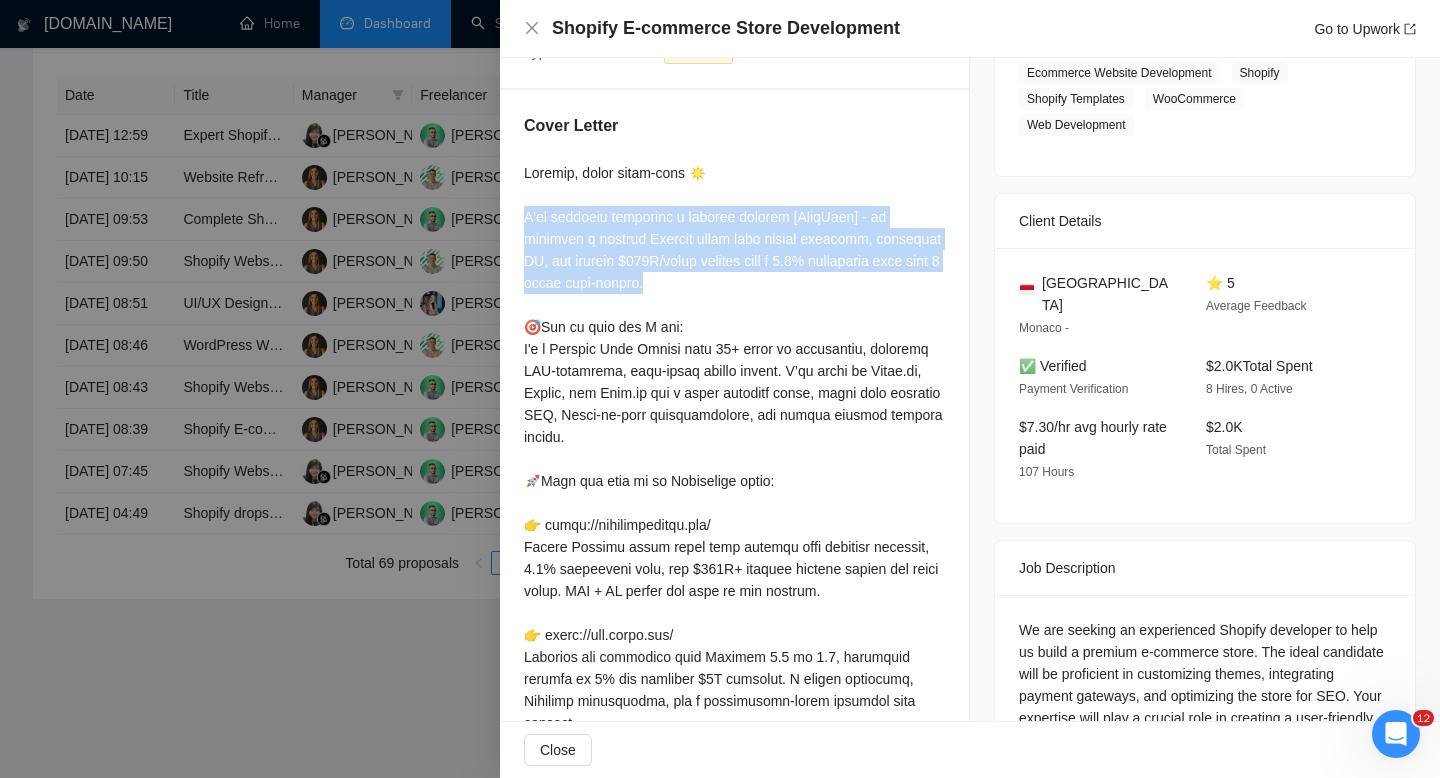 drag, startPoint x: 524, startPoint y: 220, endPoint x: 824, endPoint y: 281, distance: 306.13885 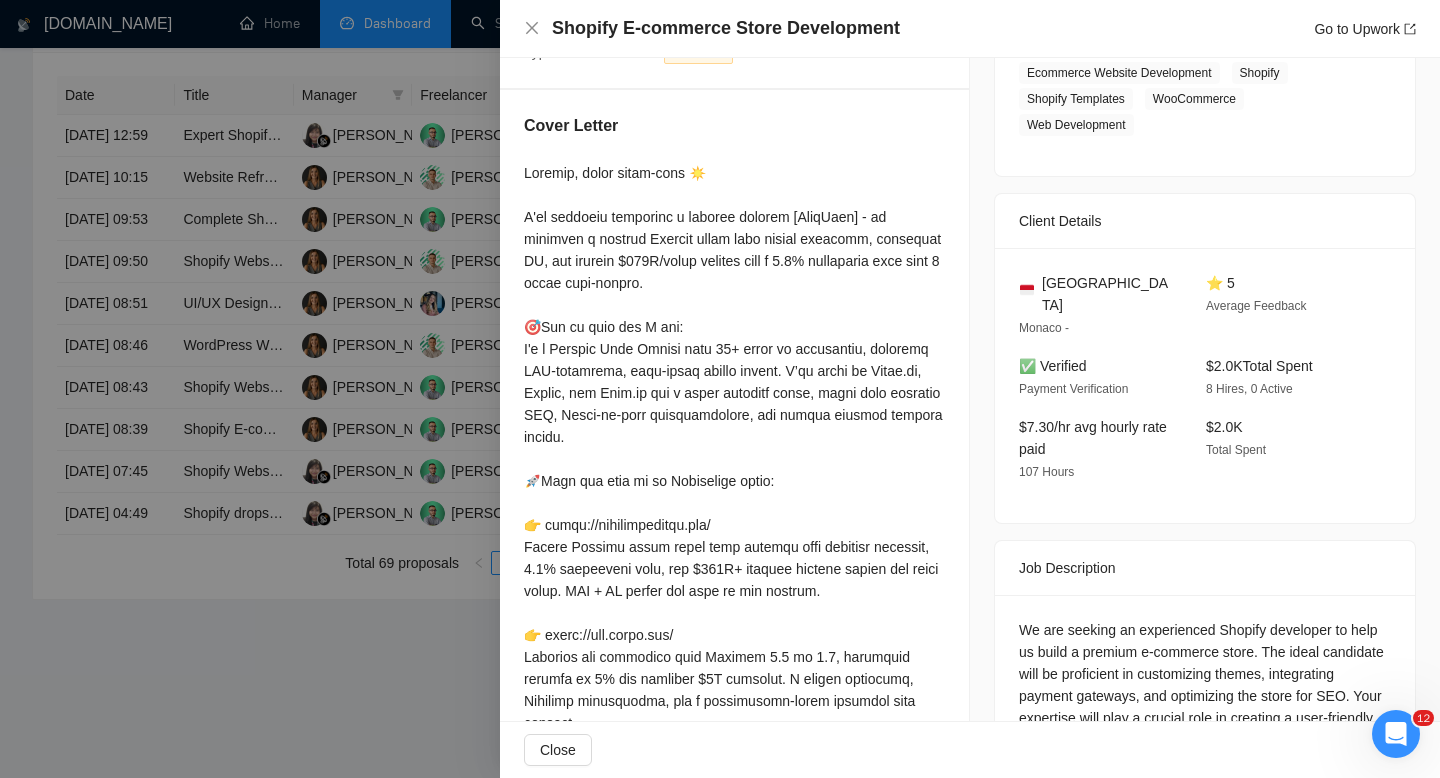 click at bounding box center (734, 613) 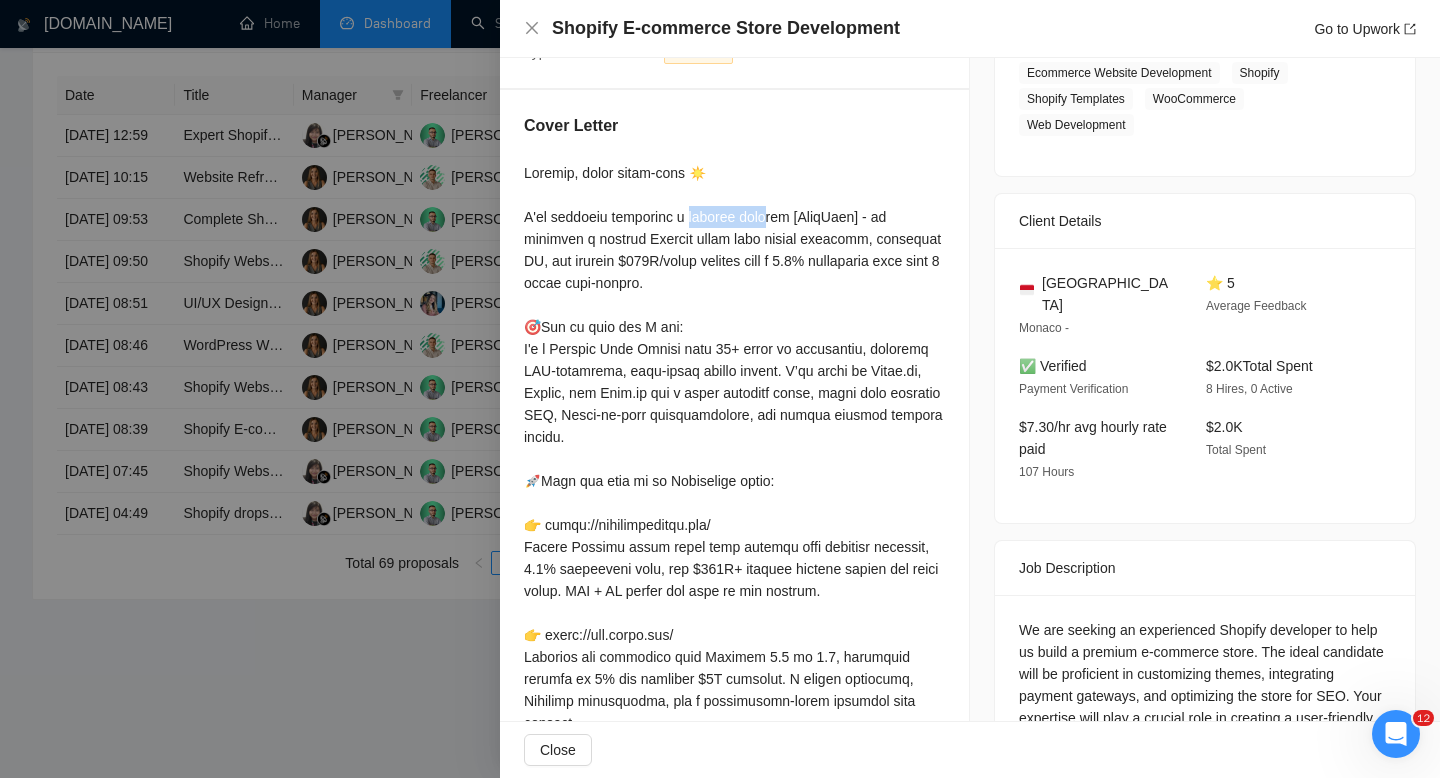 drag, startPoint x: 687, startPoint y: 211, endPoint x: 761, endPoint y: 216, distance: 74.168724 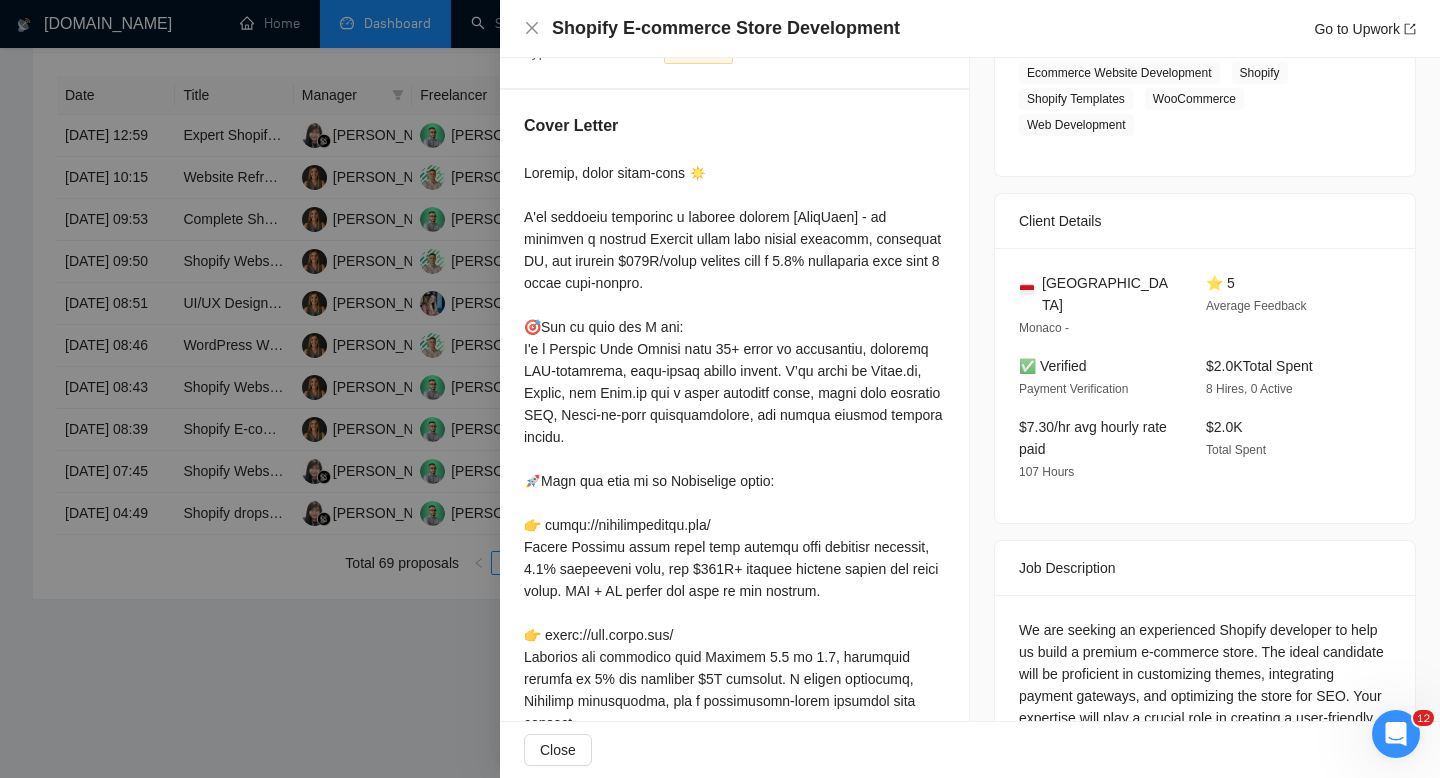 click at bounding box center (720, 389) 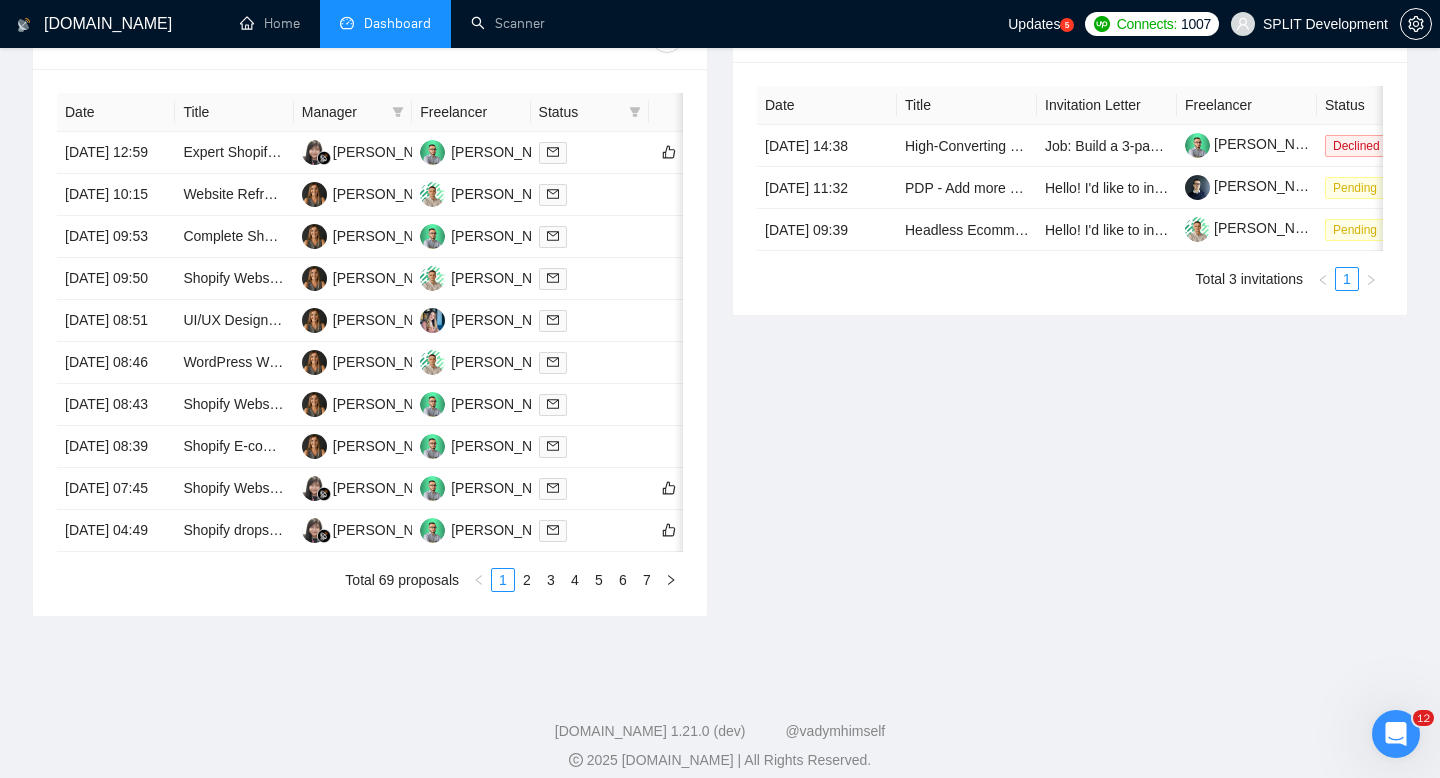 scroll, scrollTop: 980, scrollLeft: 0, axis: vertical 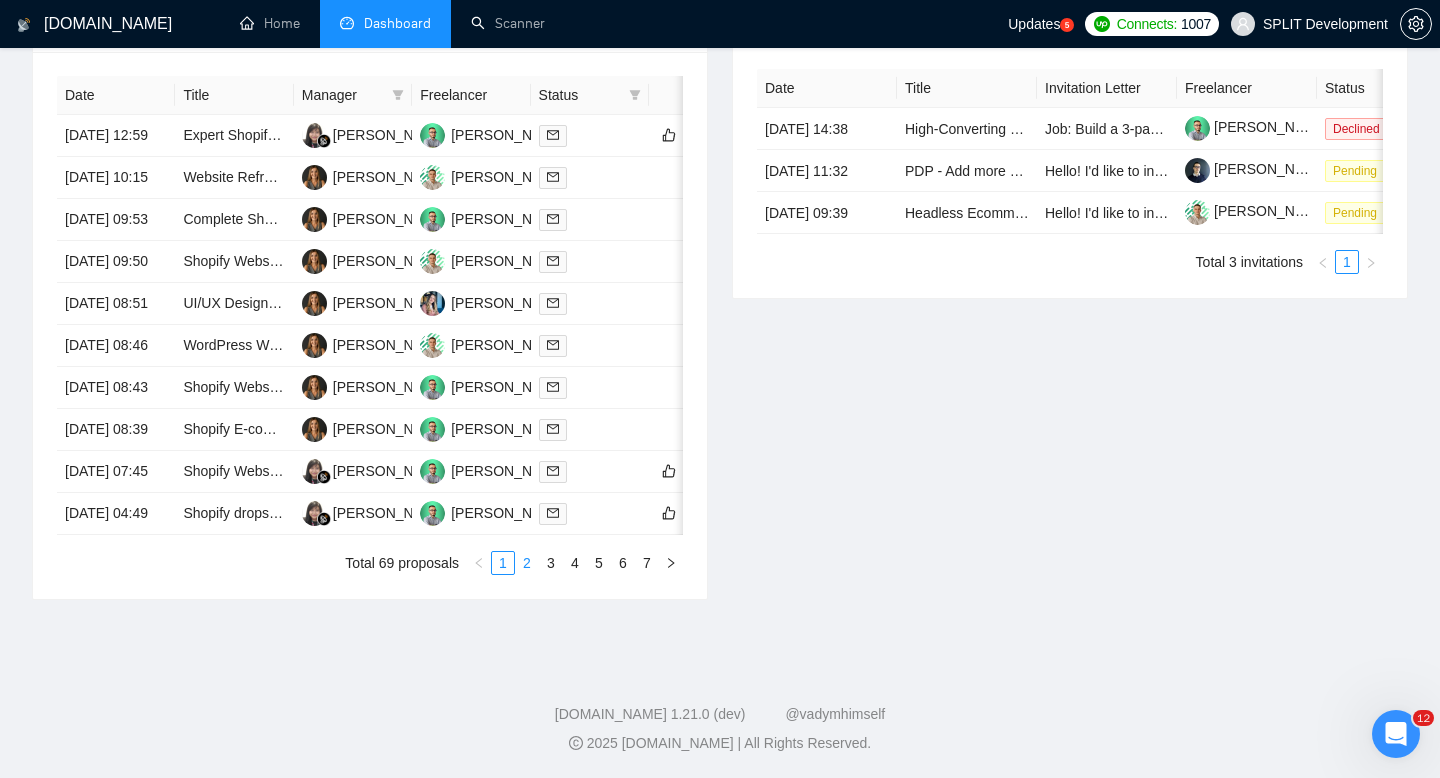 click on "2" at bounding box center [527, 563] 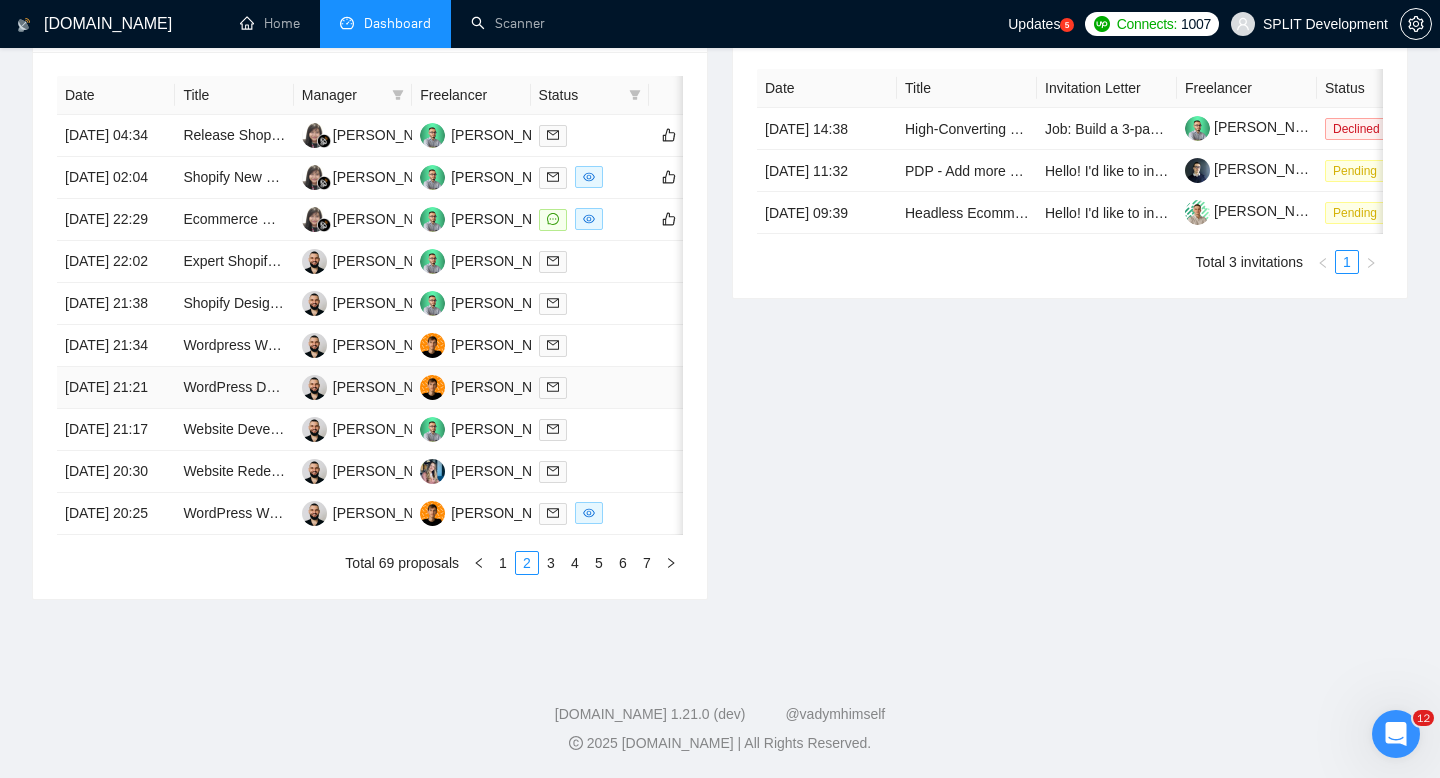 click at bounding box center (590, 387) 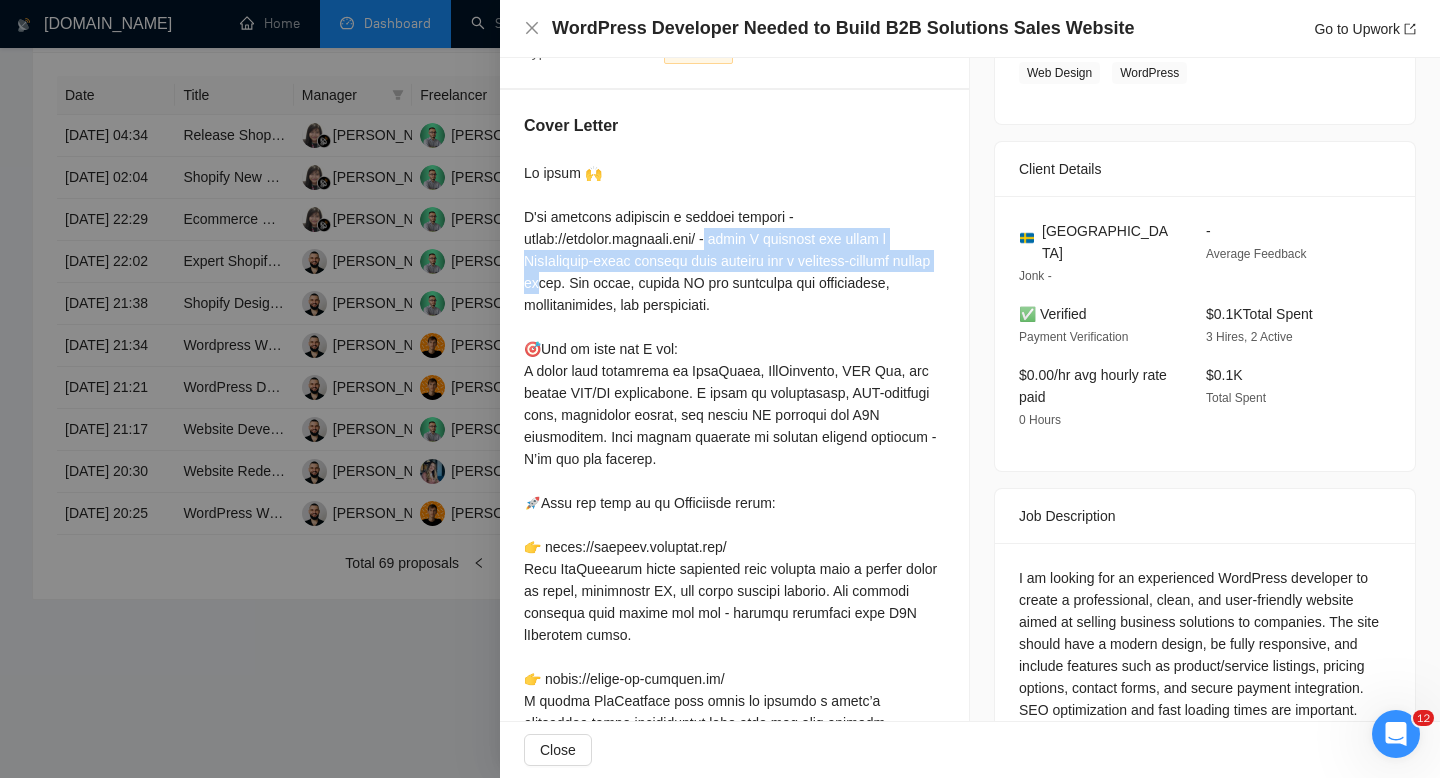 drag, startPoint x: 711, startPoint y: 235, endPoint x: 707, endPoint y: 264, distance: 29.274563 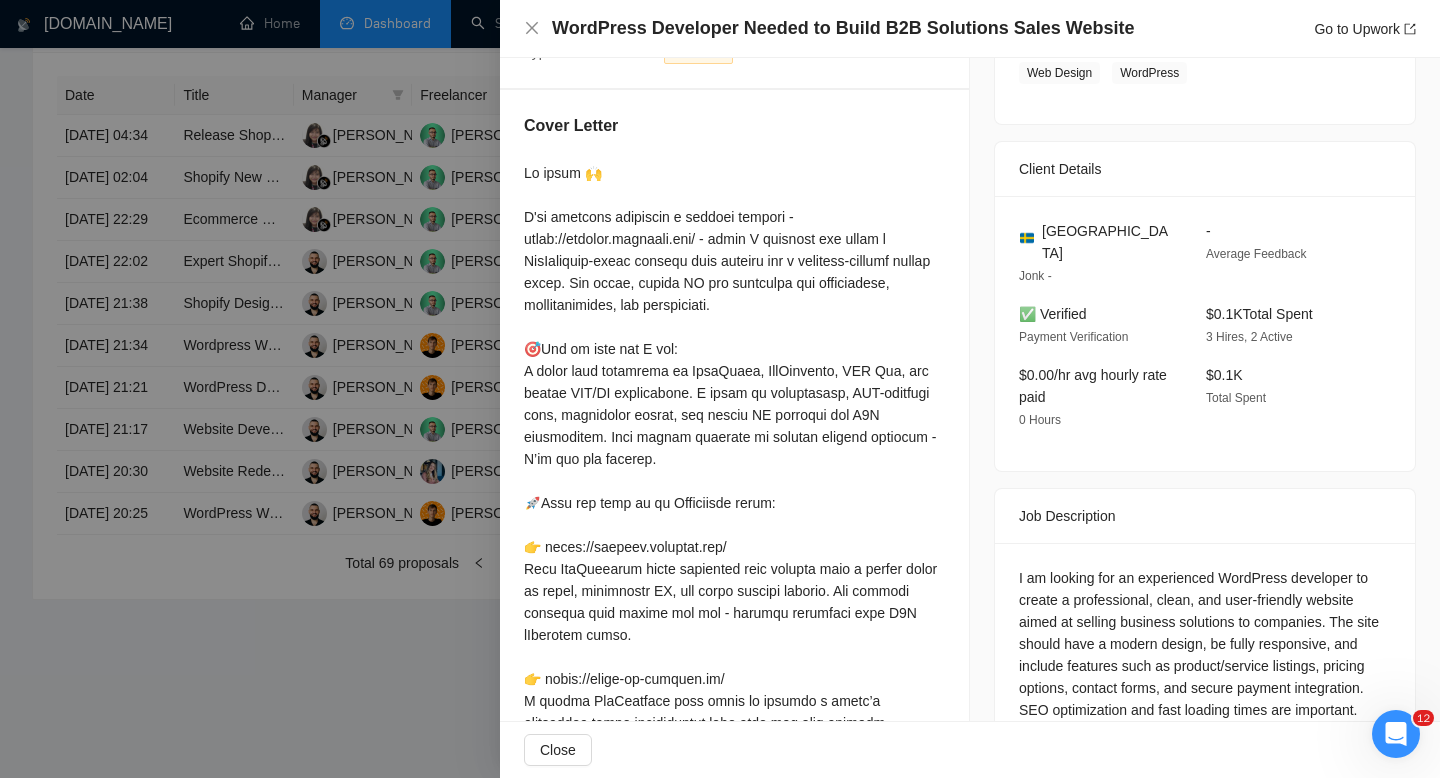click at bounding box center [720, 389] 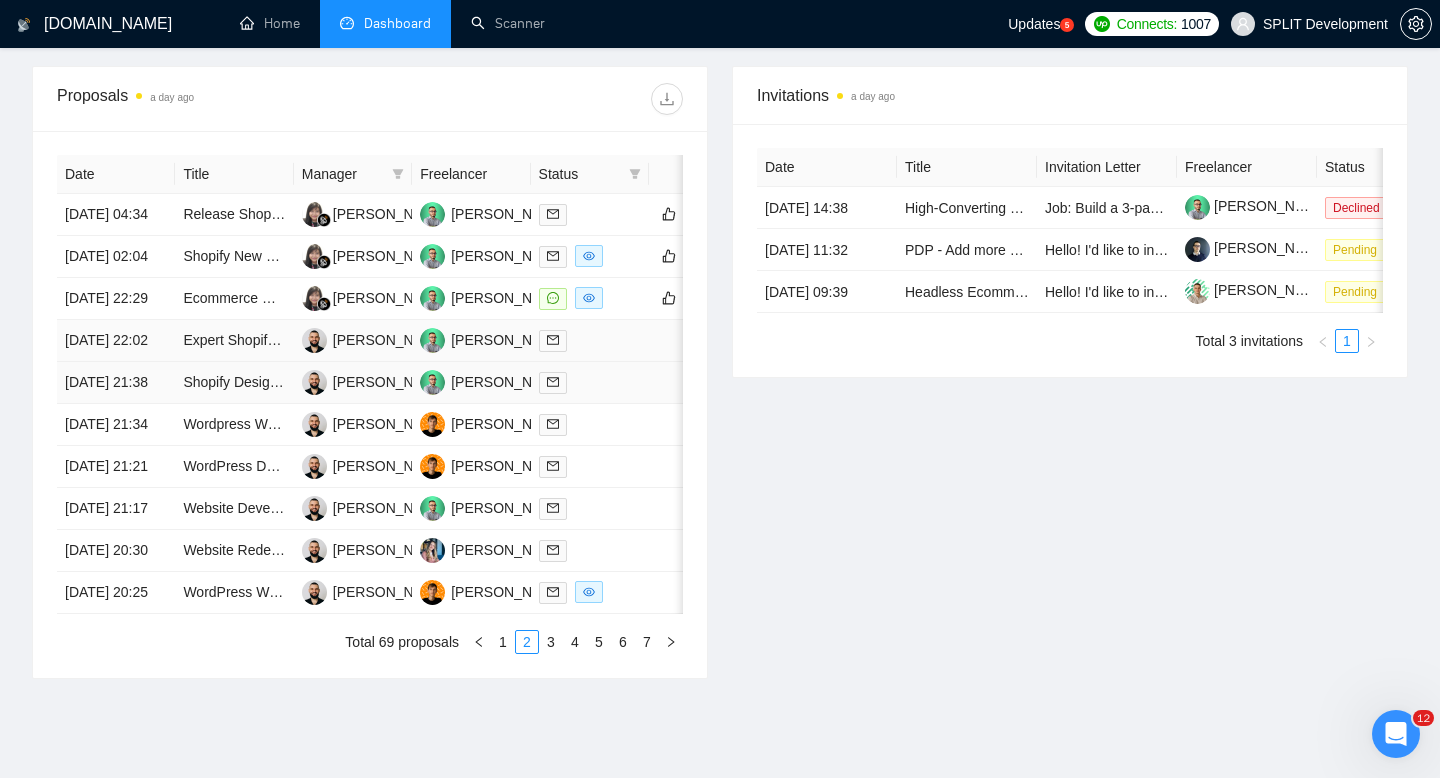 scroll, scrollTop: 980, scrollLeft: 0, axis: vertical 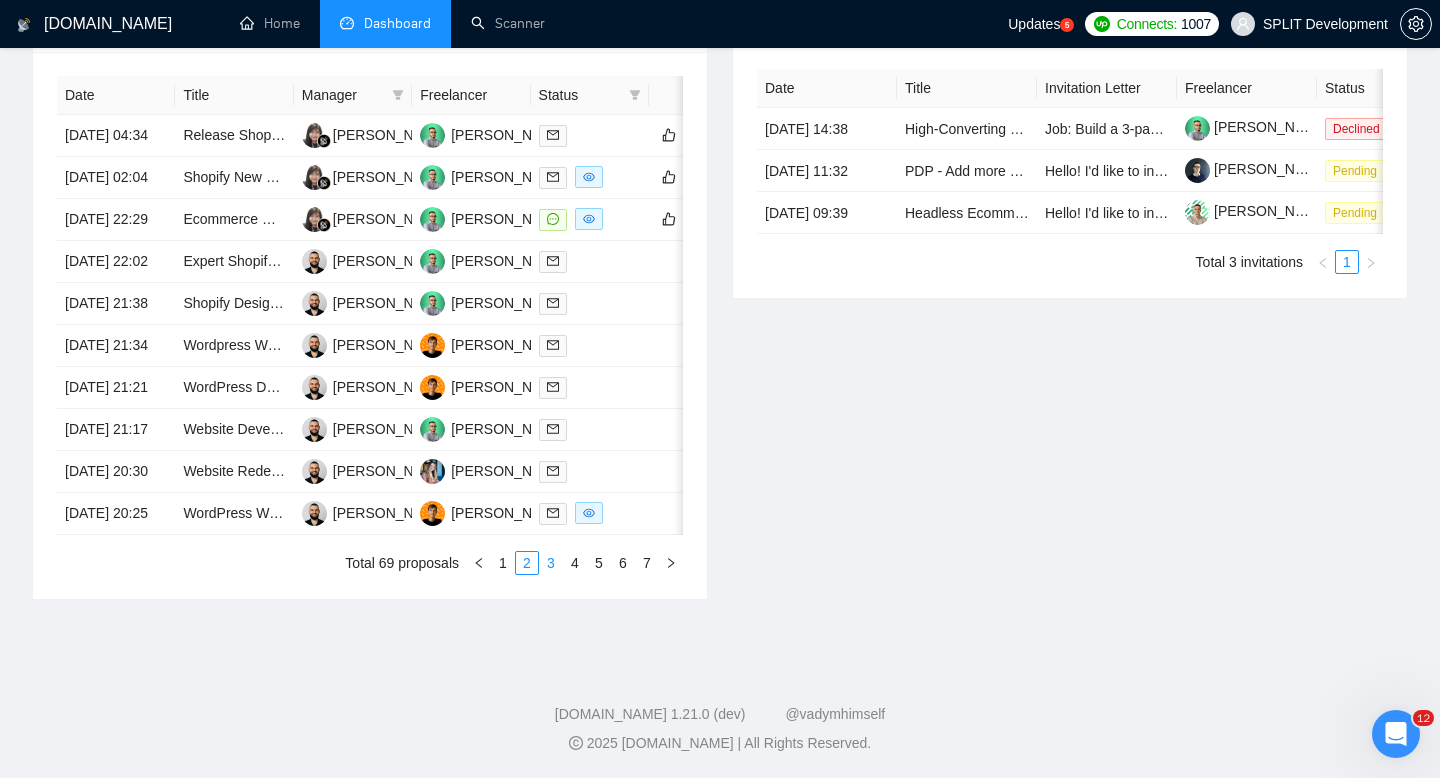 click on "3" at bounding box center [551, 563] 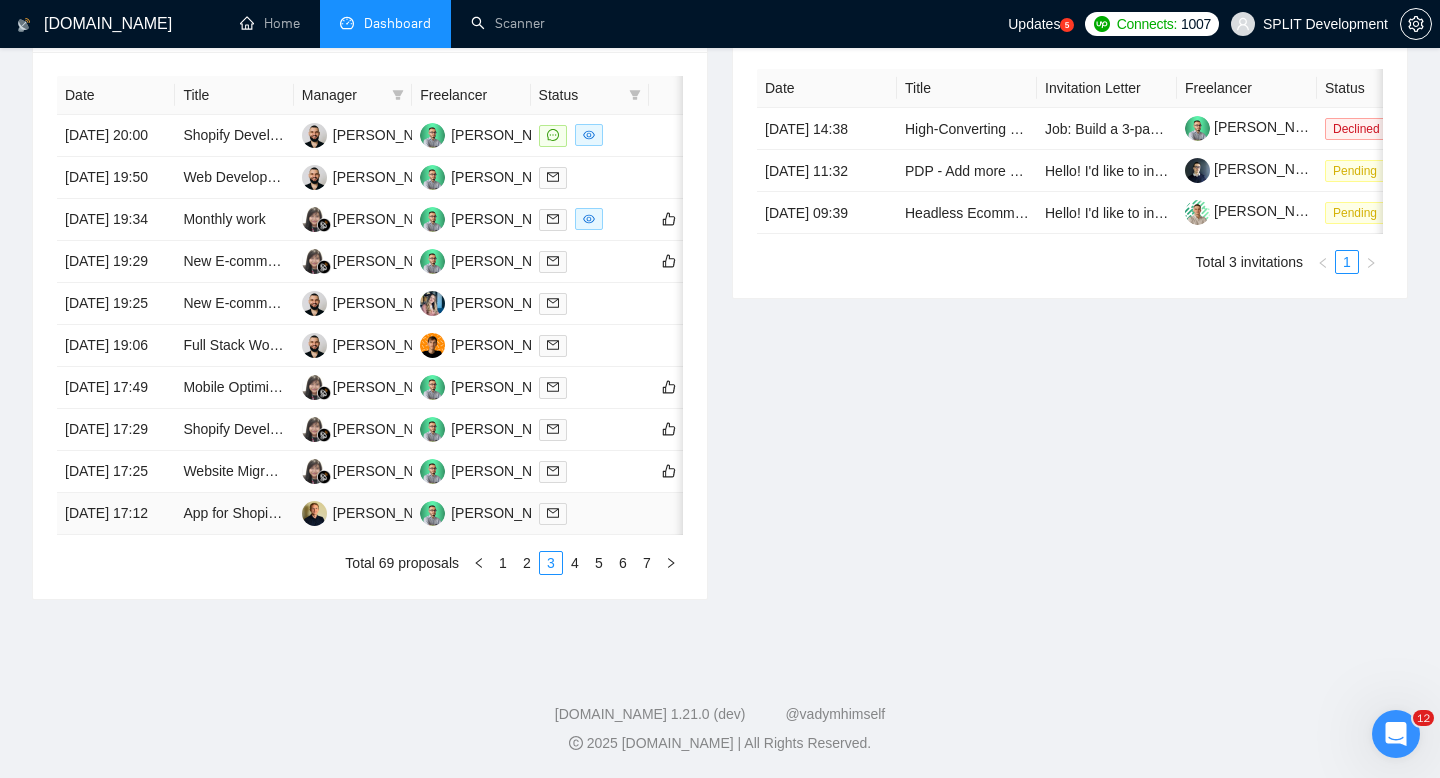 scroll, scrollTop: 964, scrollLeft: 0, axis: vertical 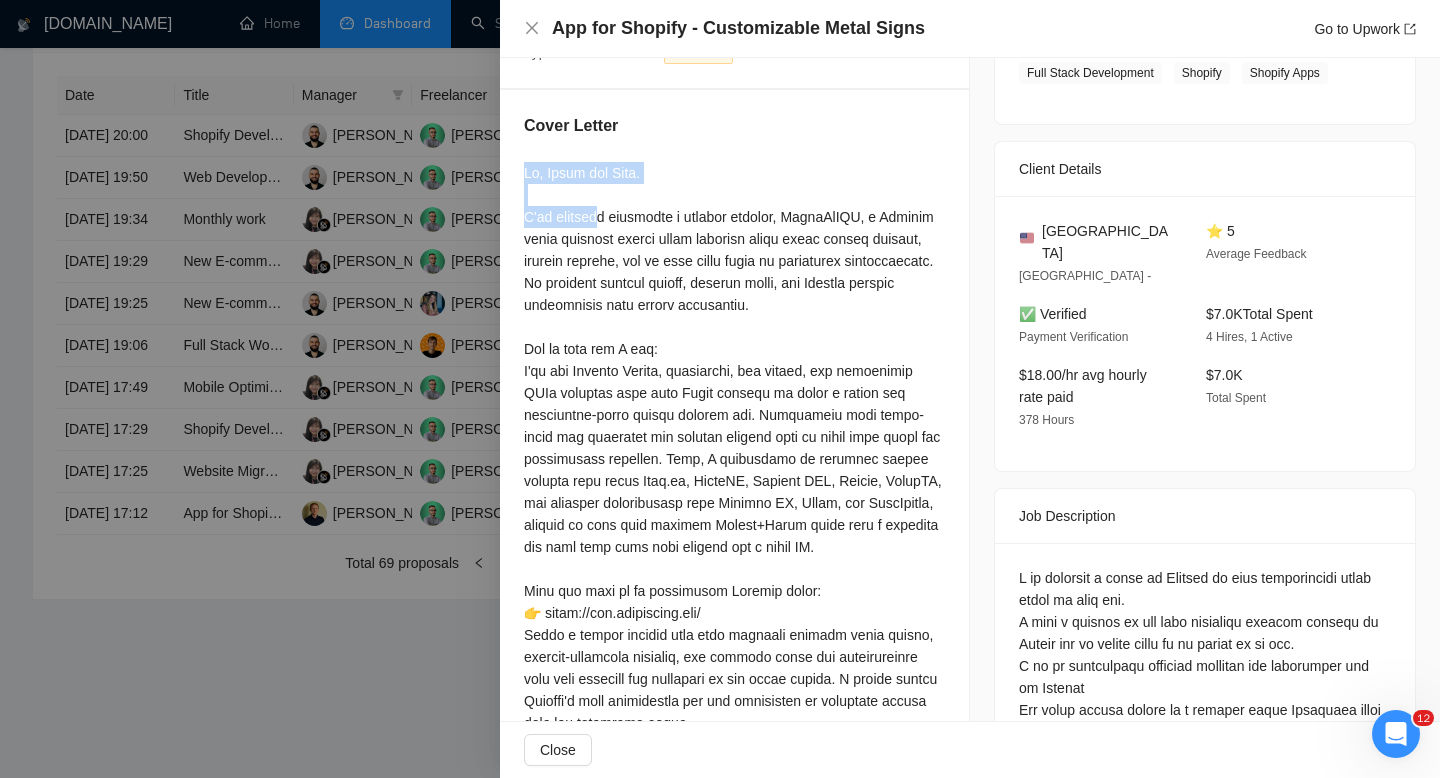 drag, startPoint x: 518, startPoint y: 165, endPoint x: 672, endPoint y: 163, distance: 154.01299 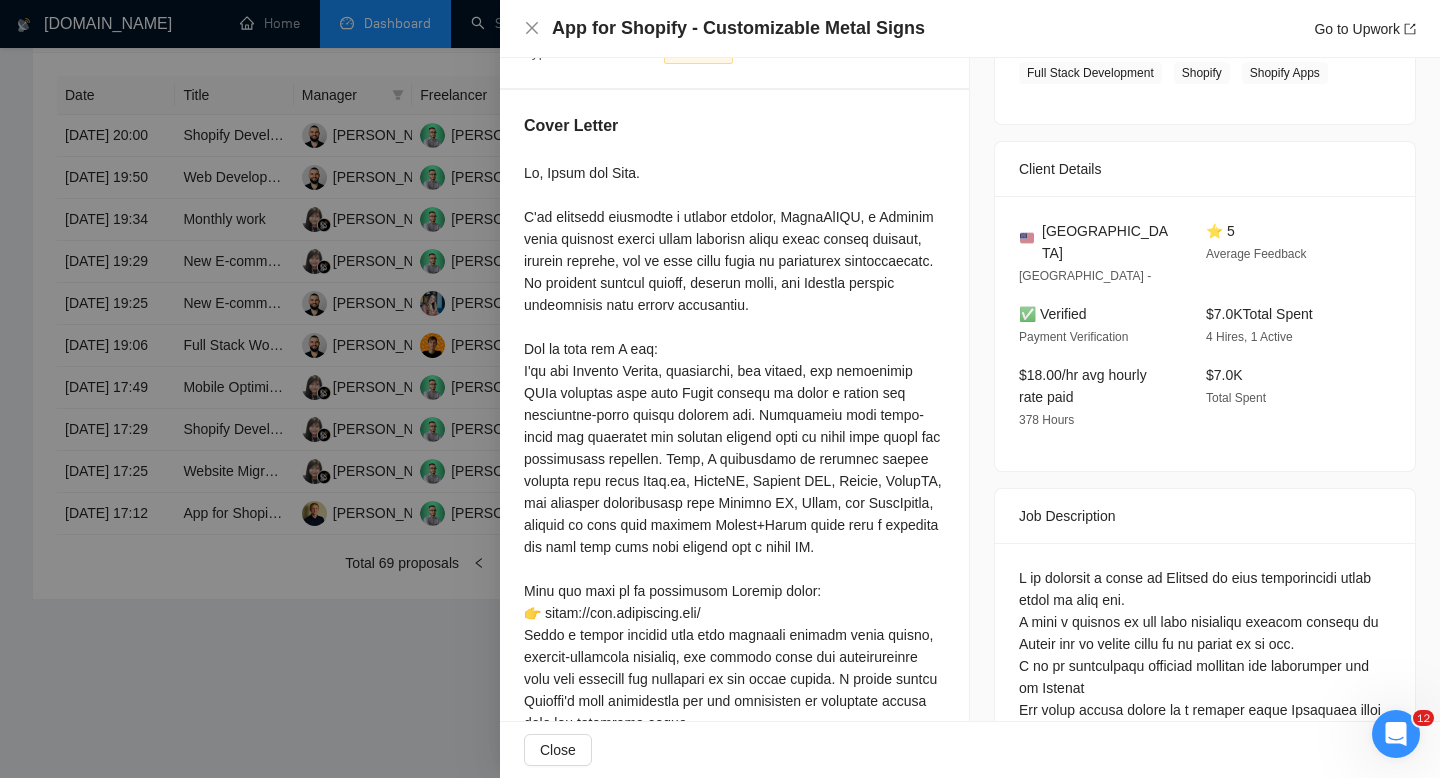 click at bounding box center (720, 389) 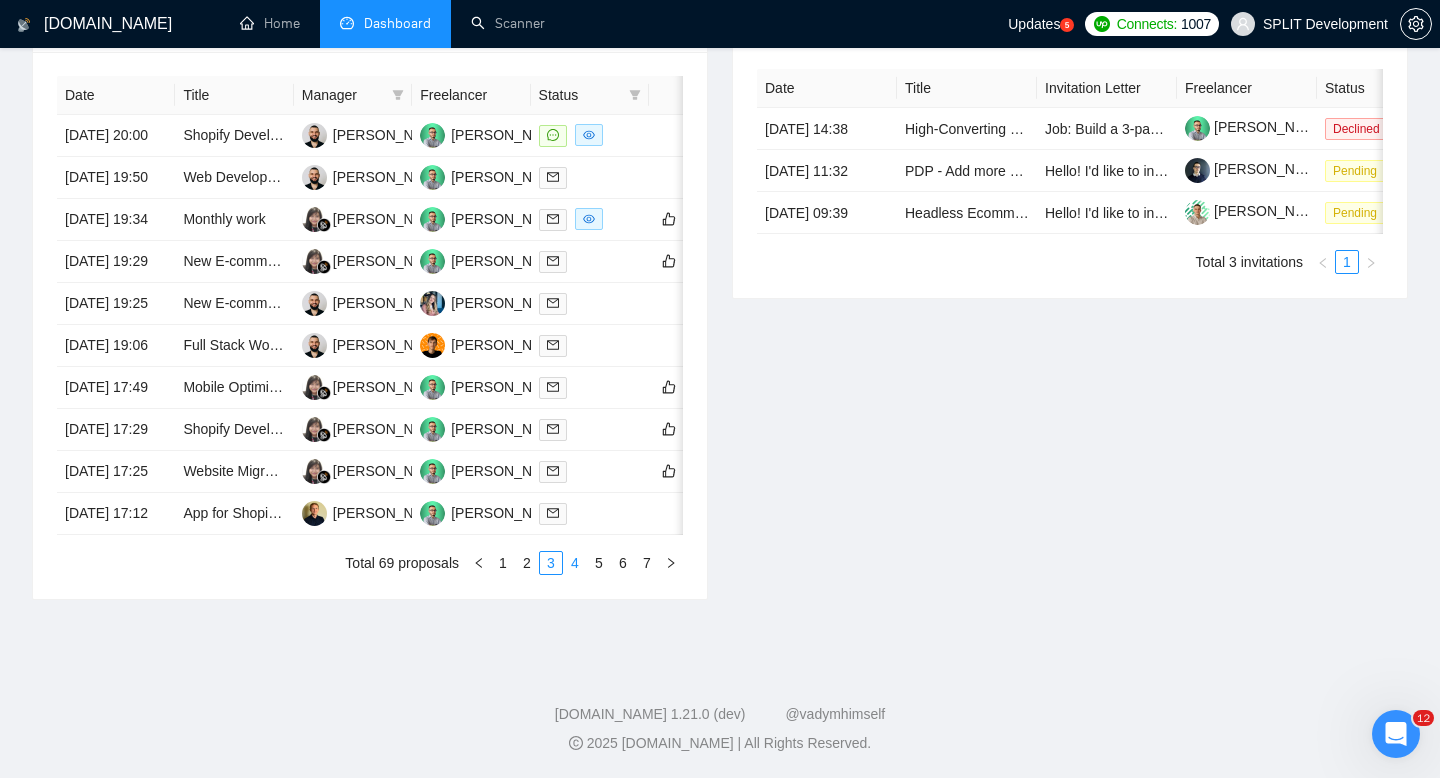 click on "4" at bounding box center (575, 563) 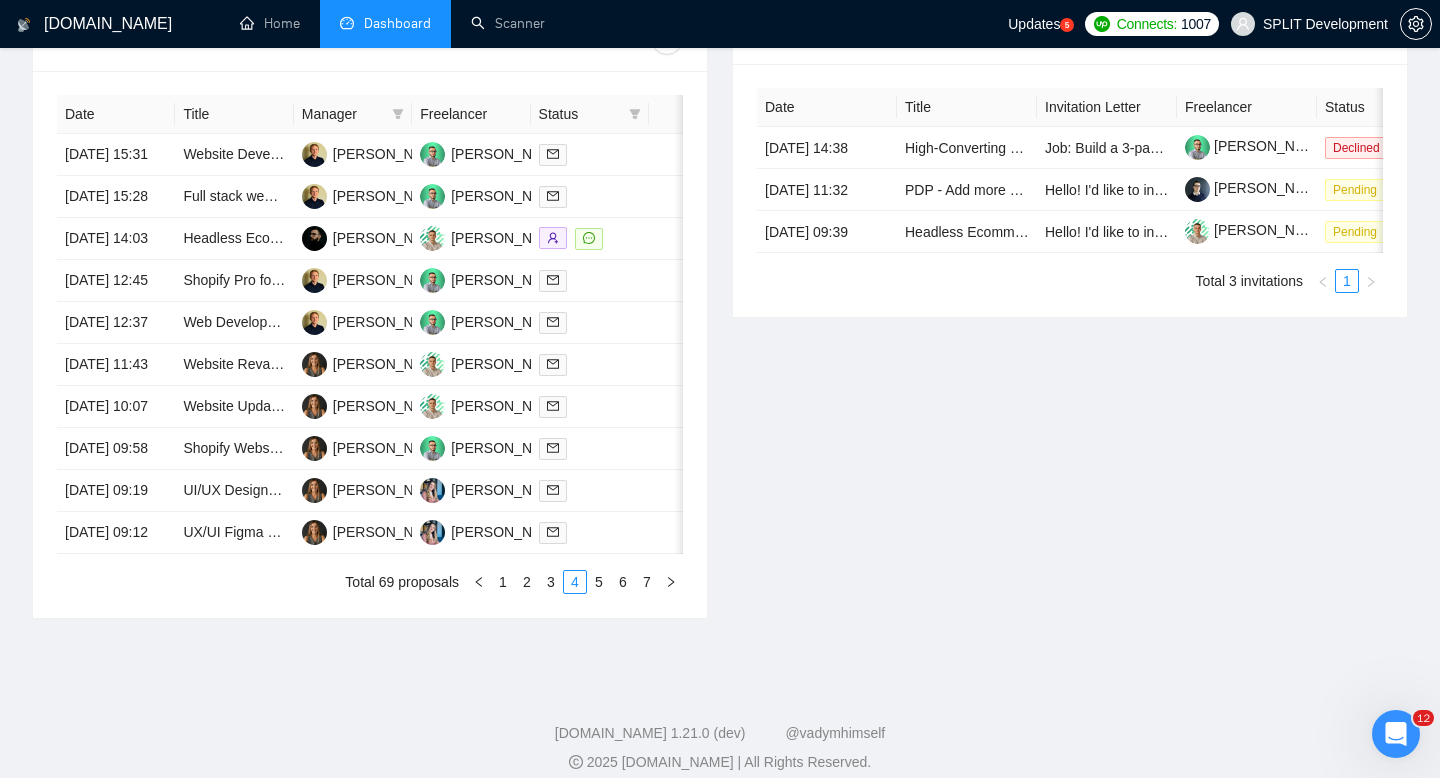 scroll, scrollTop: 764, scrollLeft: 0, axis: vertical 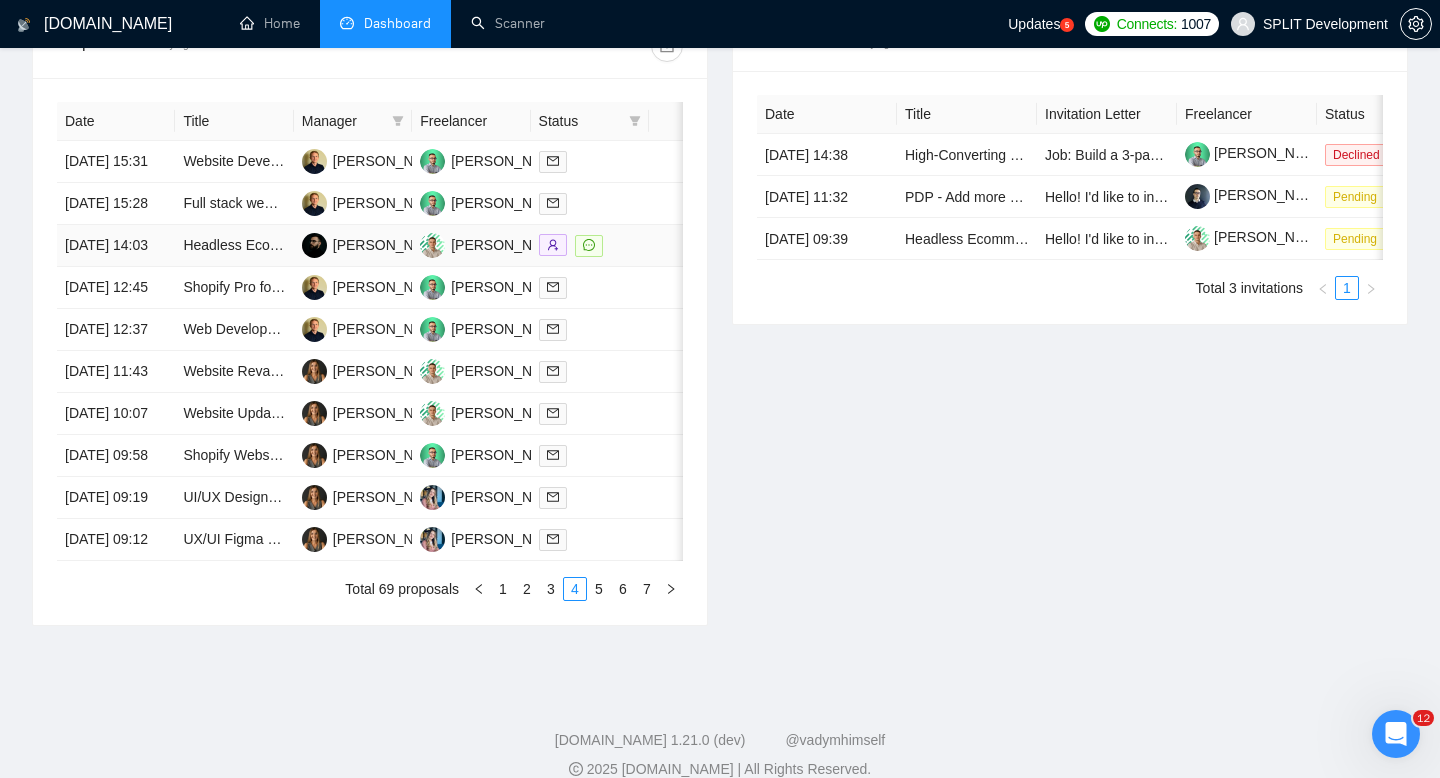 click at bounding box center (590, 245) 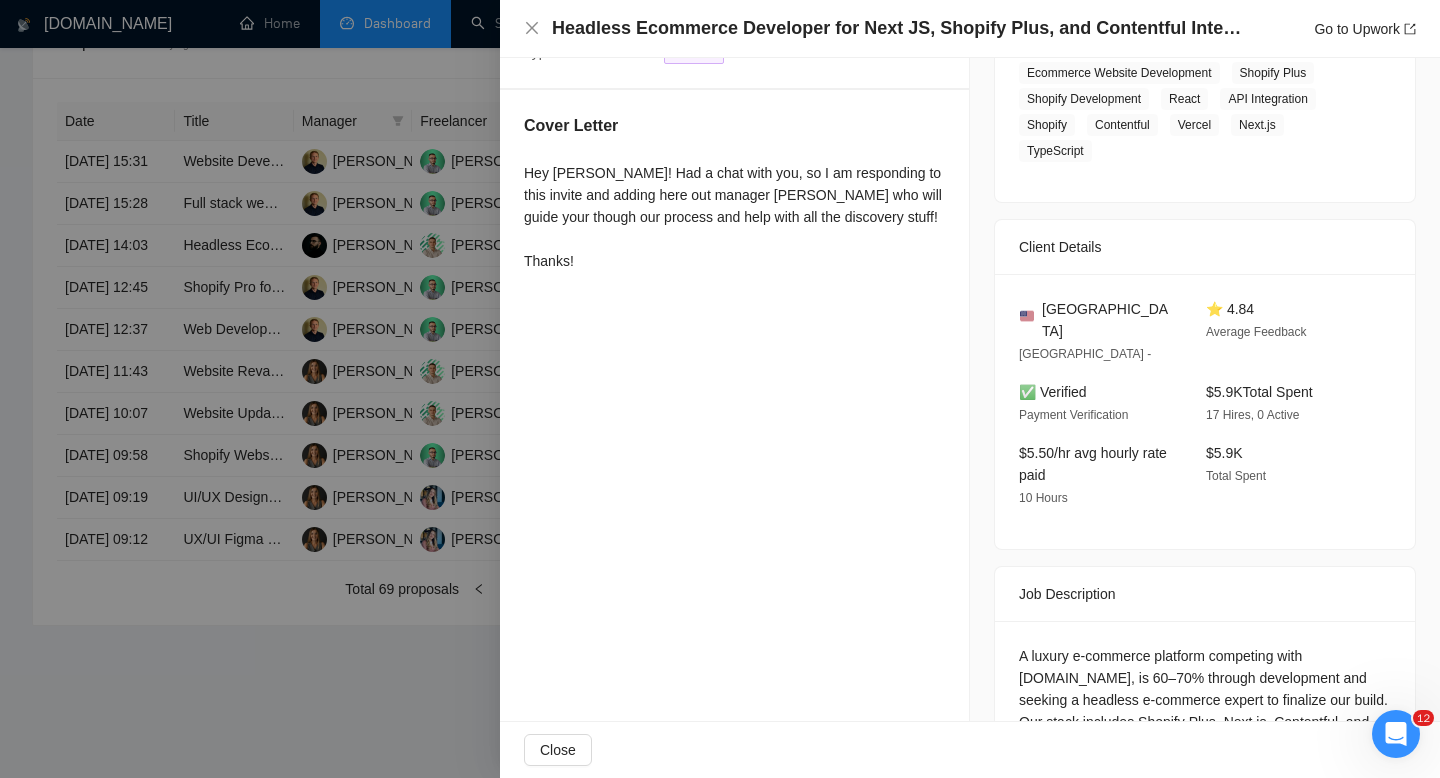 click at bounding box center [720, 389] 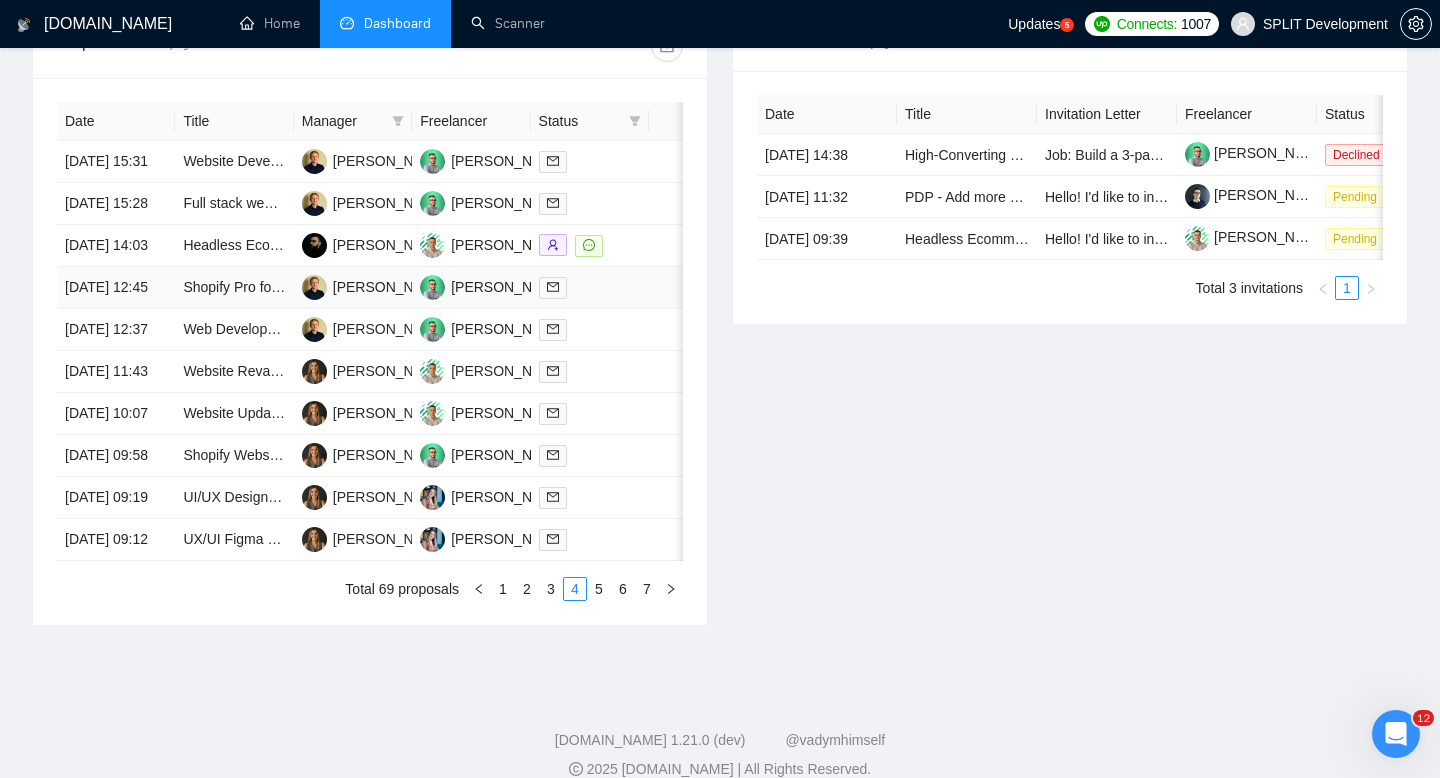 click at bounding box center [590, 287] 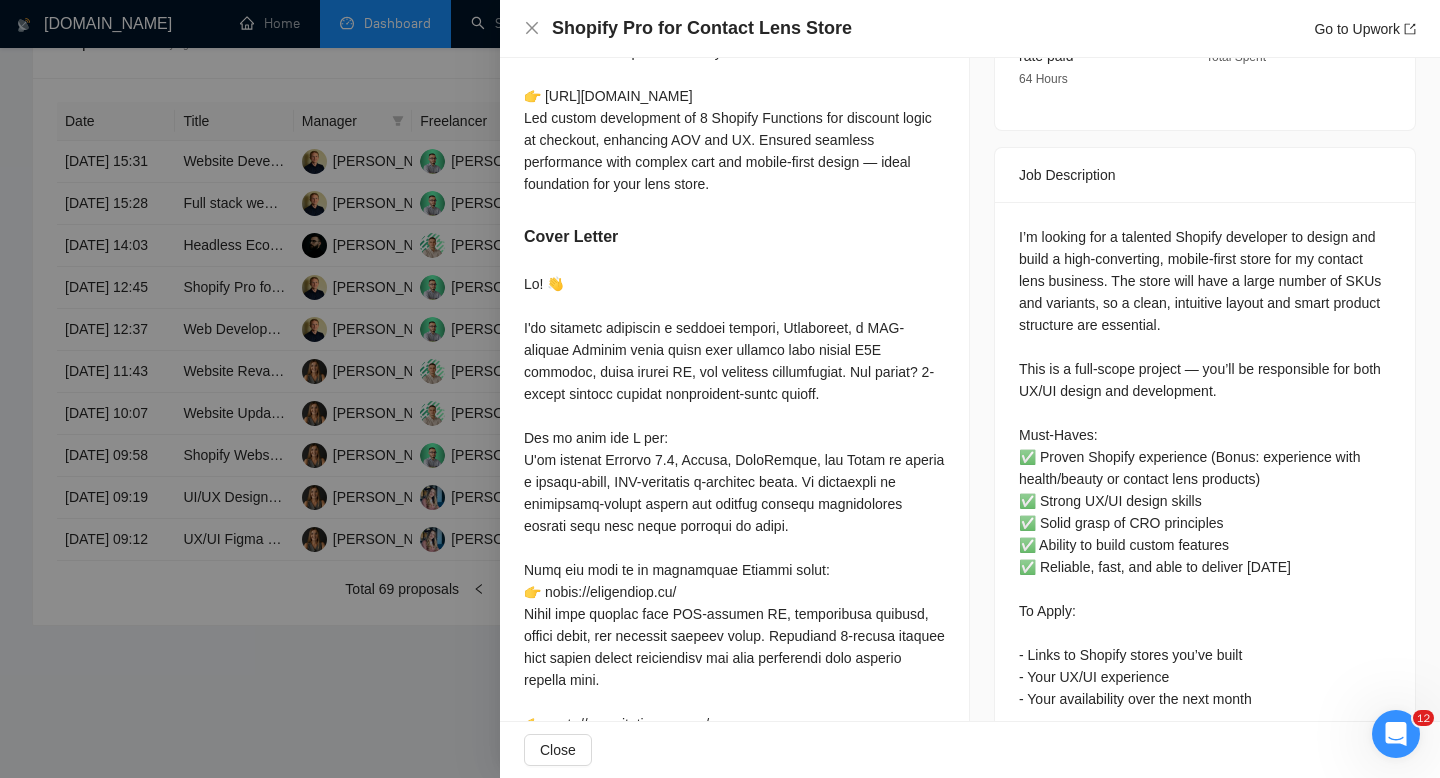 scroll, scrollTop: 756, scrollLeft: 0, axis: vertical 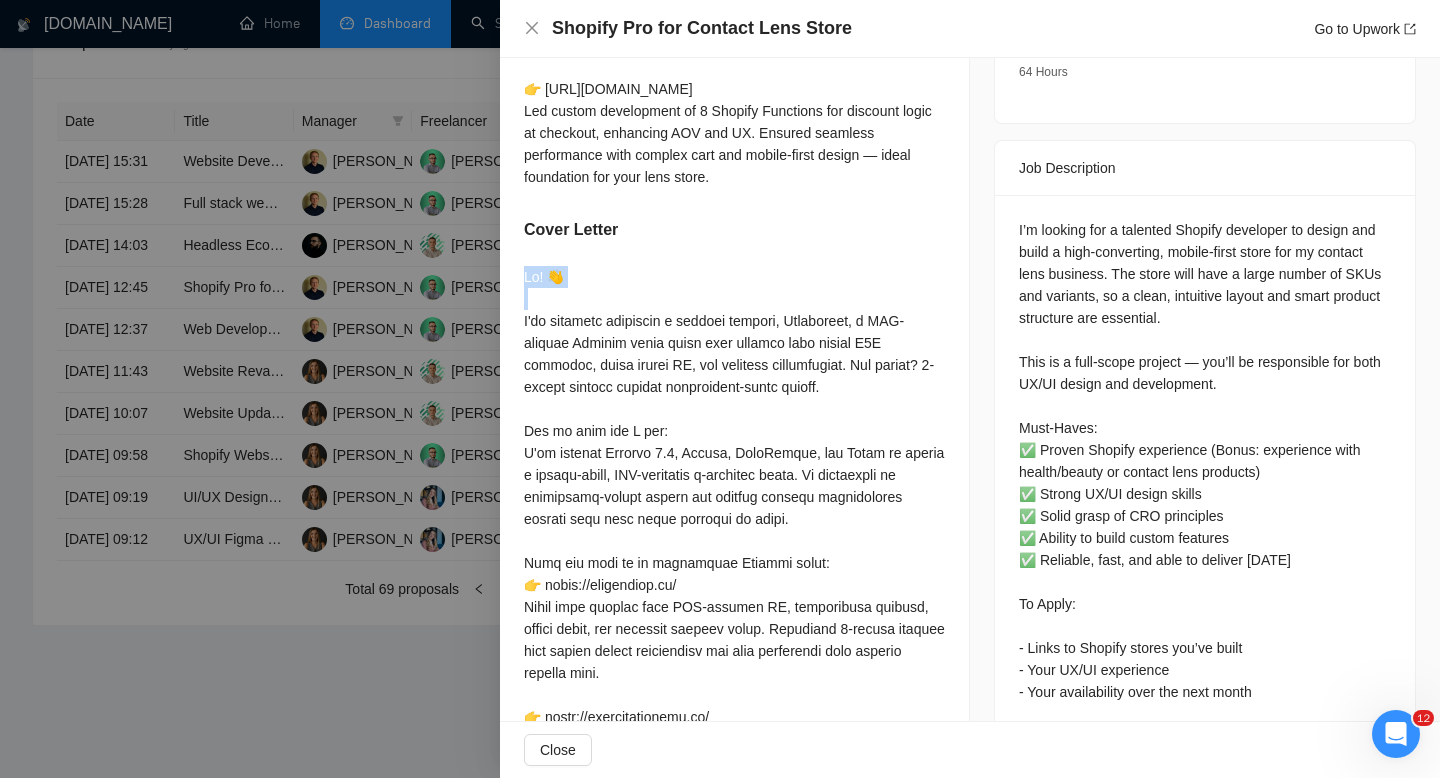 drag, startPoint x: 500, startPoint y: 246, endPoint x: 564, endPoint y: 265, distance: 66.760765 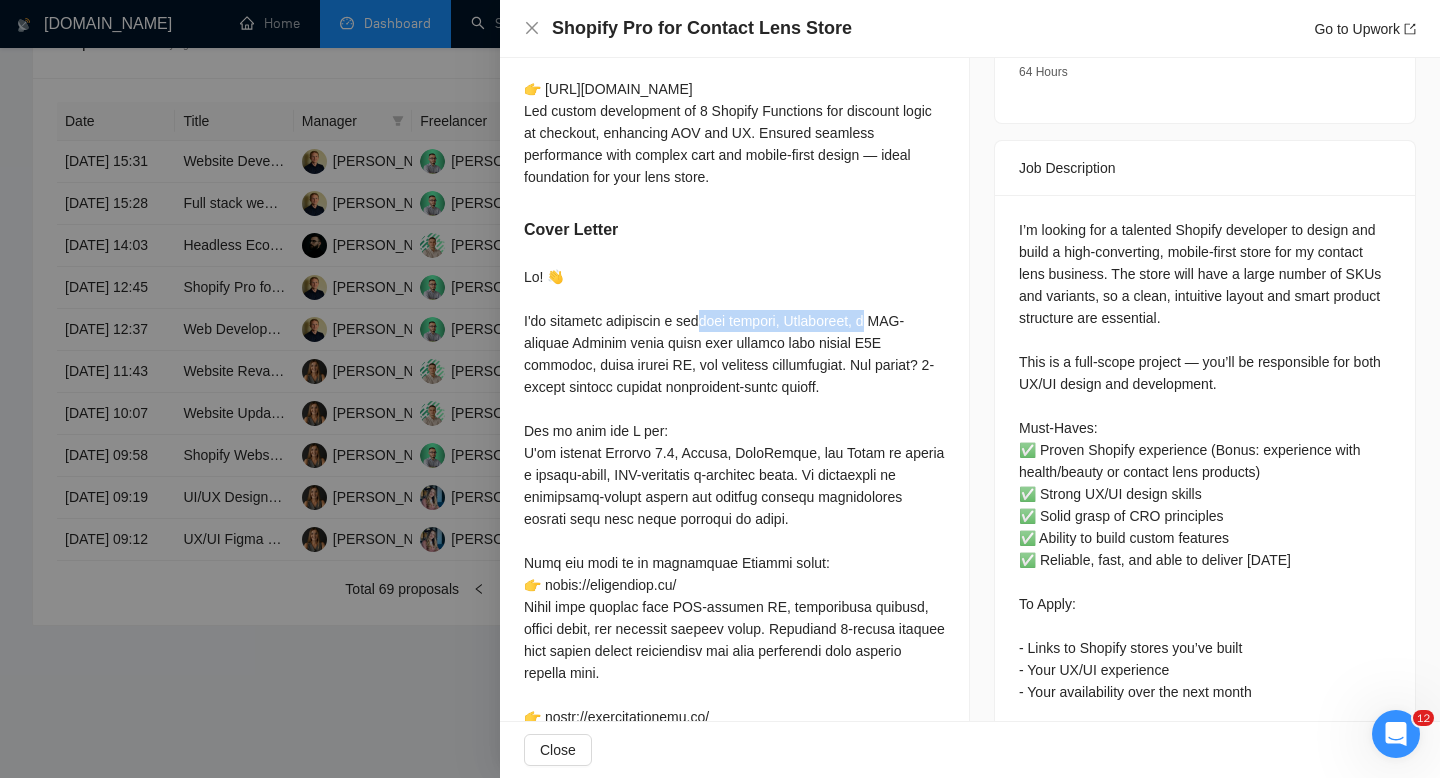 drag, startPoint x: 692, startPoint y: 302, endPoint x: 861, endPoint y: 302, distance: 169 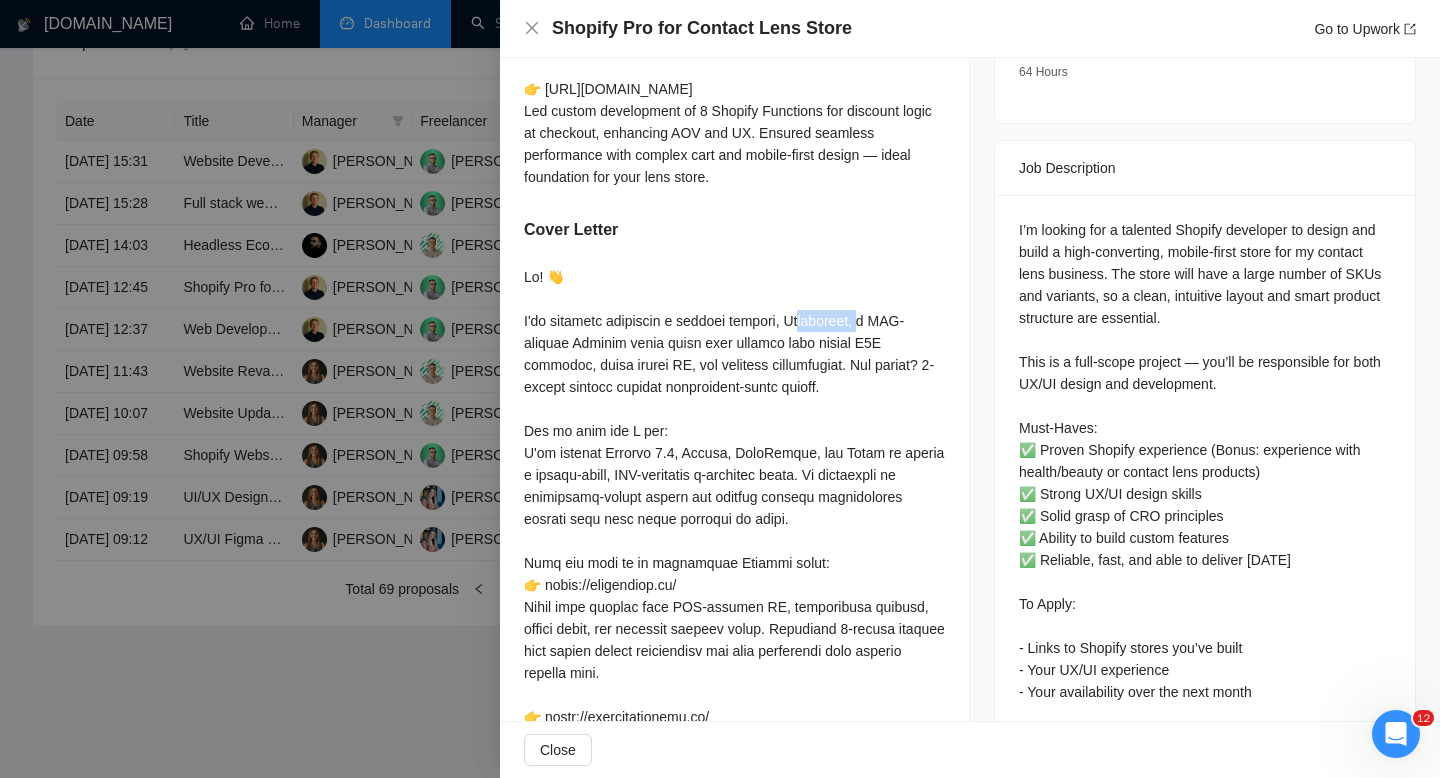 drag, startPoint x: 787, startPoint y: 300, endPoint x: 859, endPoint y: 300, distance: 72 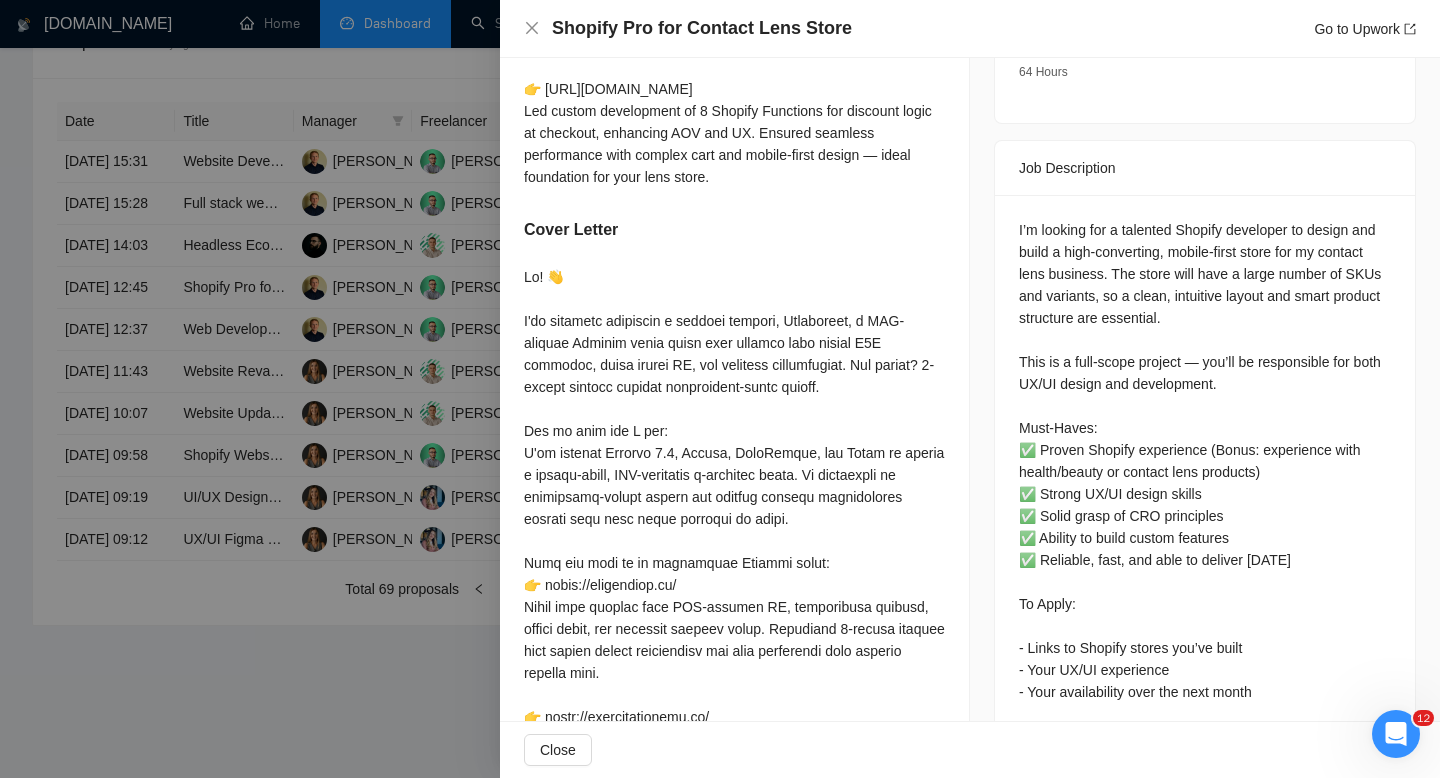click at bounding box center (734, 717) 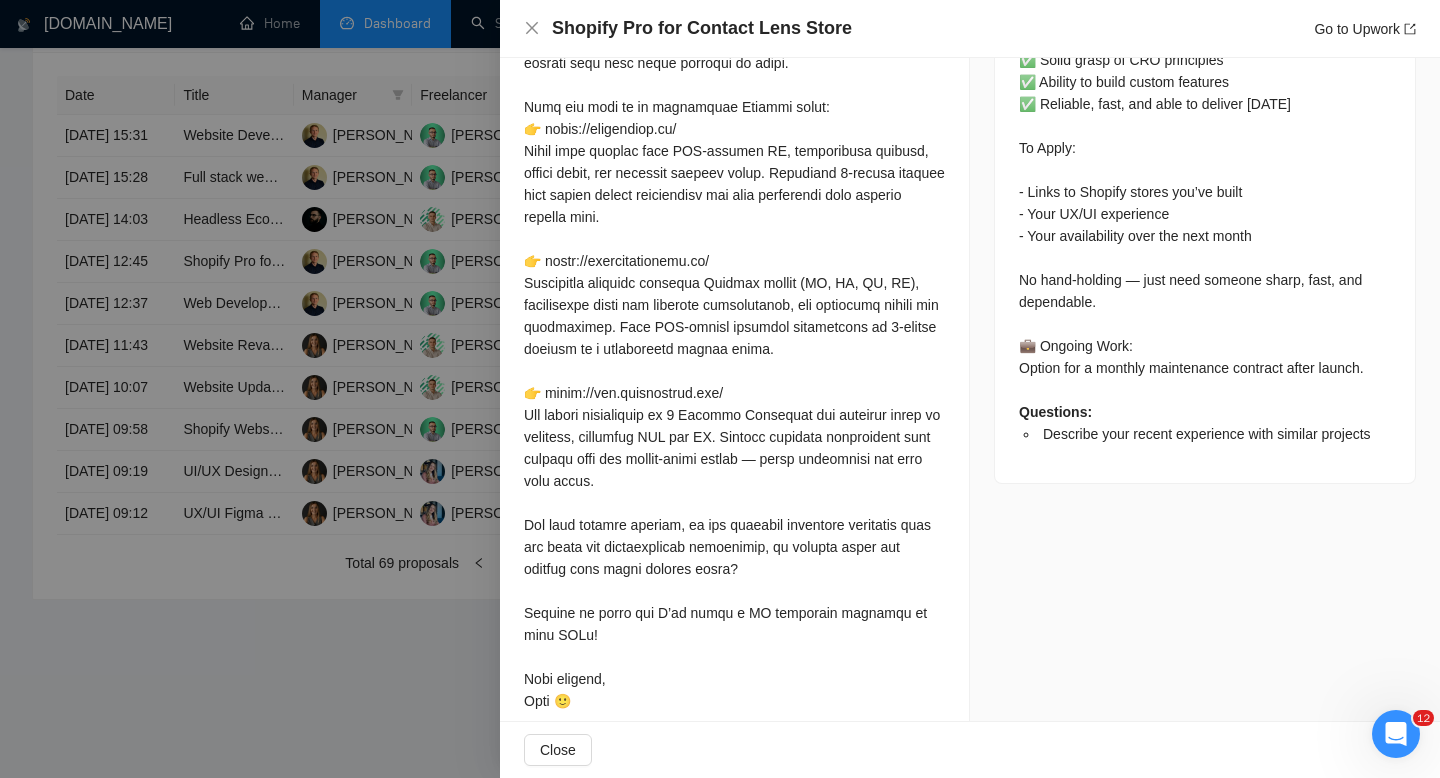 scroll, scrollTop: 964, scrollLeft: 0, axis: vertical 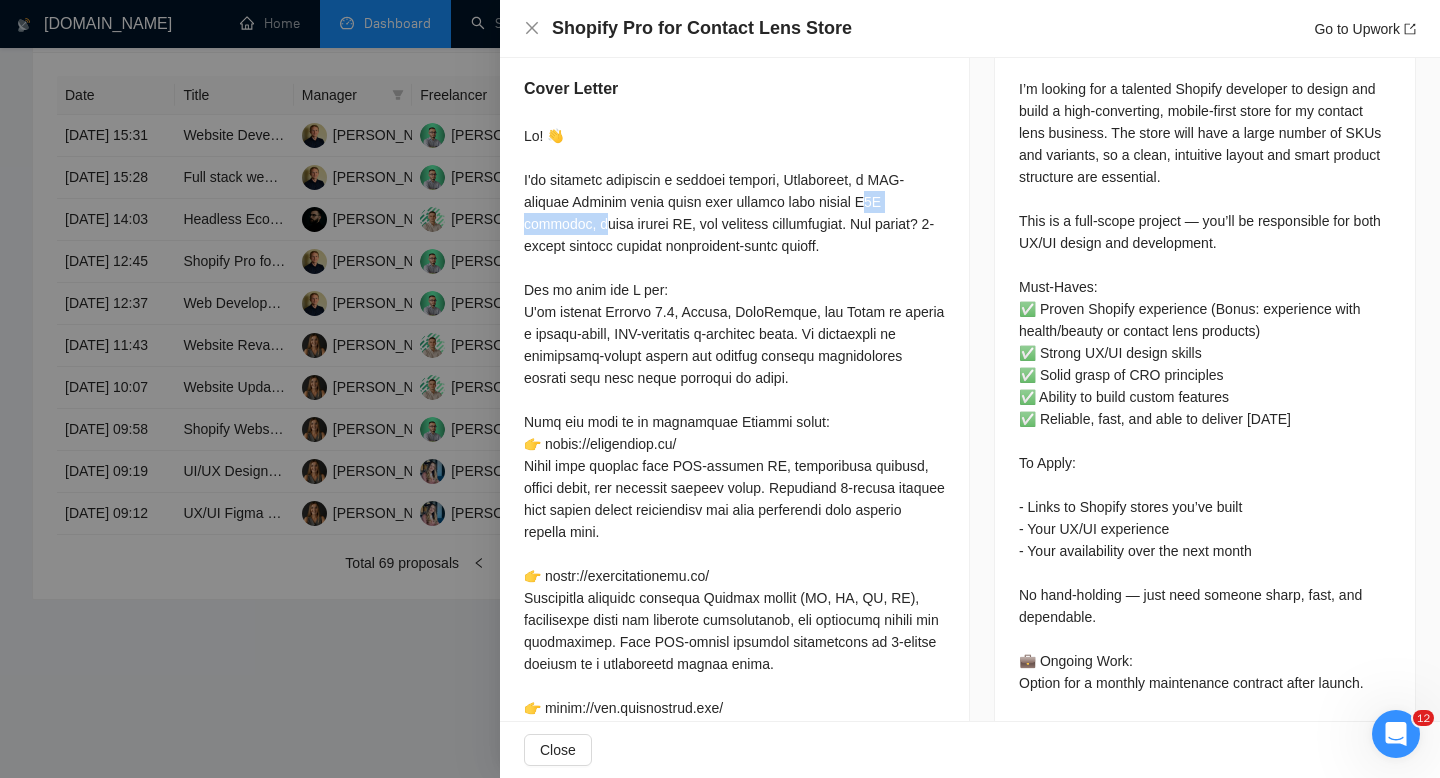 drag, startPoint x: 866, startPoint y: 181, endPoint x: 581, endPoint y: 199, distance: 285.56784 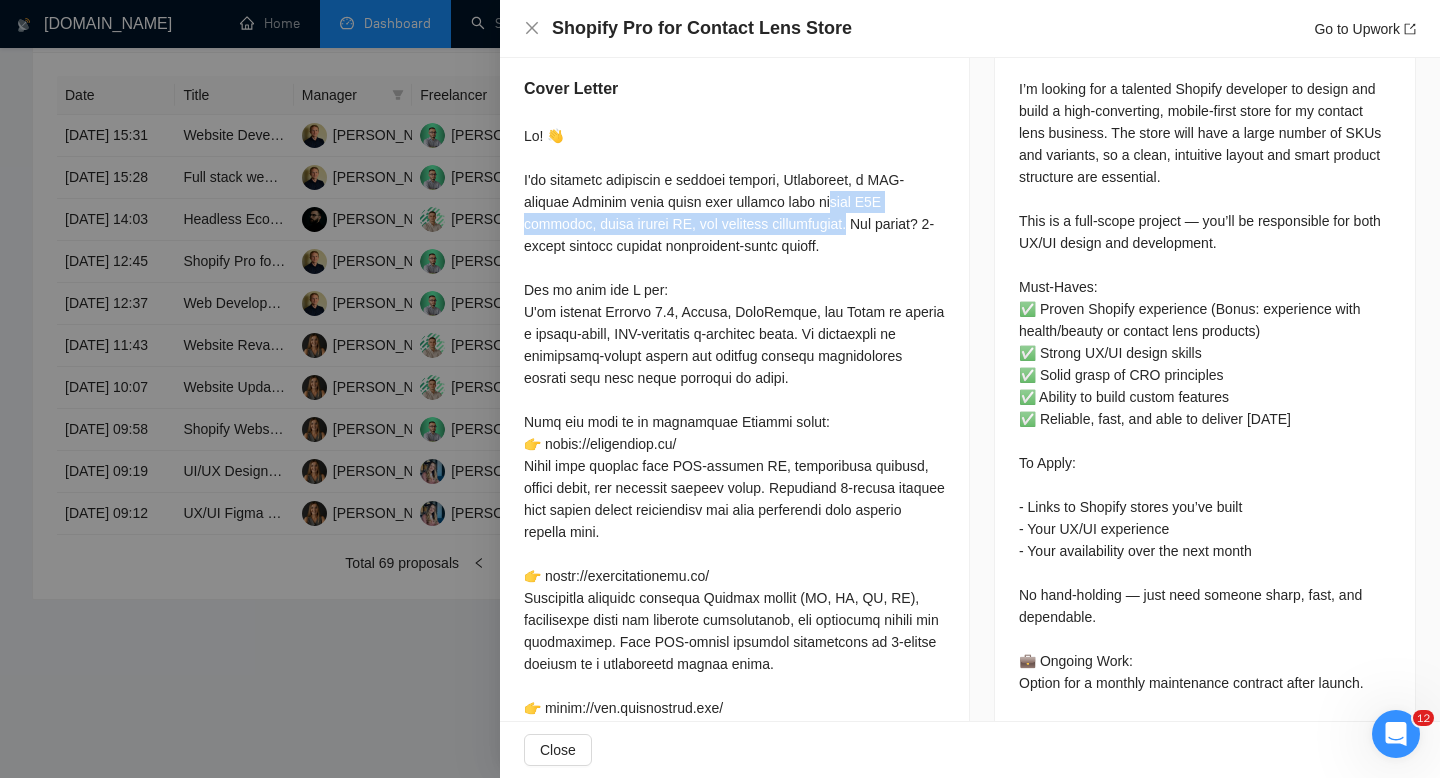 drag, startPoint x: 857, startPoint y: 199, endPoint x: 819, endPoint y: 174, distance: 45.486263 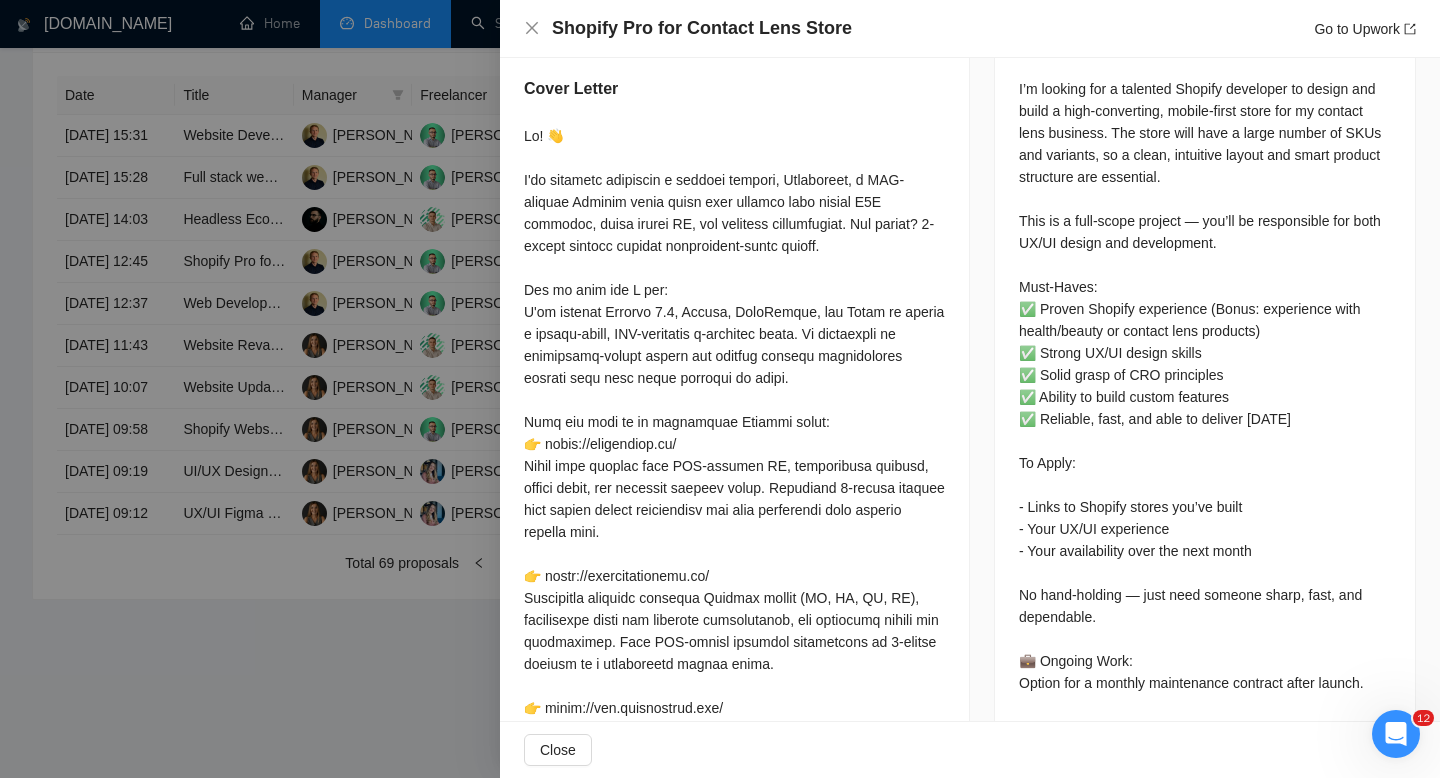 click at bounding box center [720, 389] 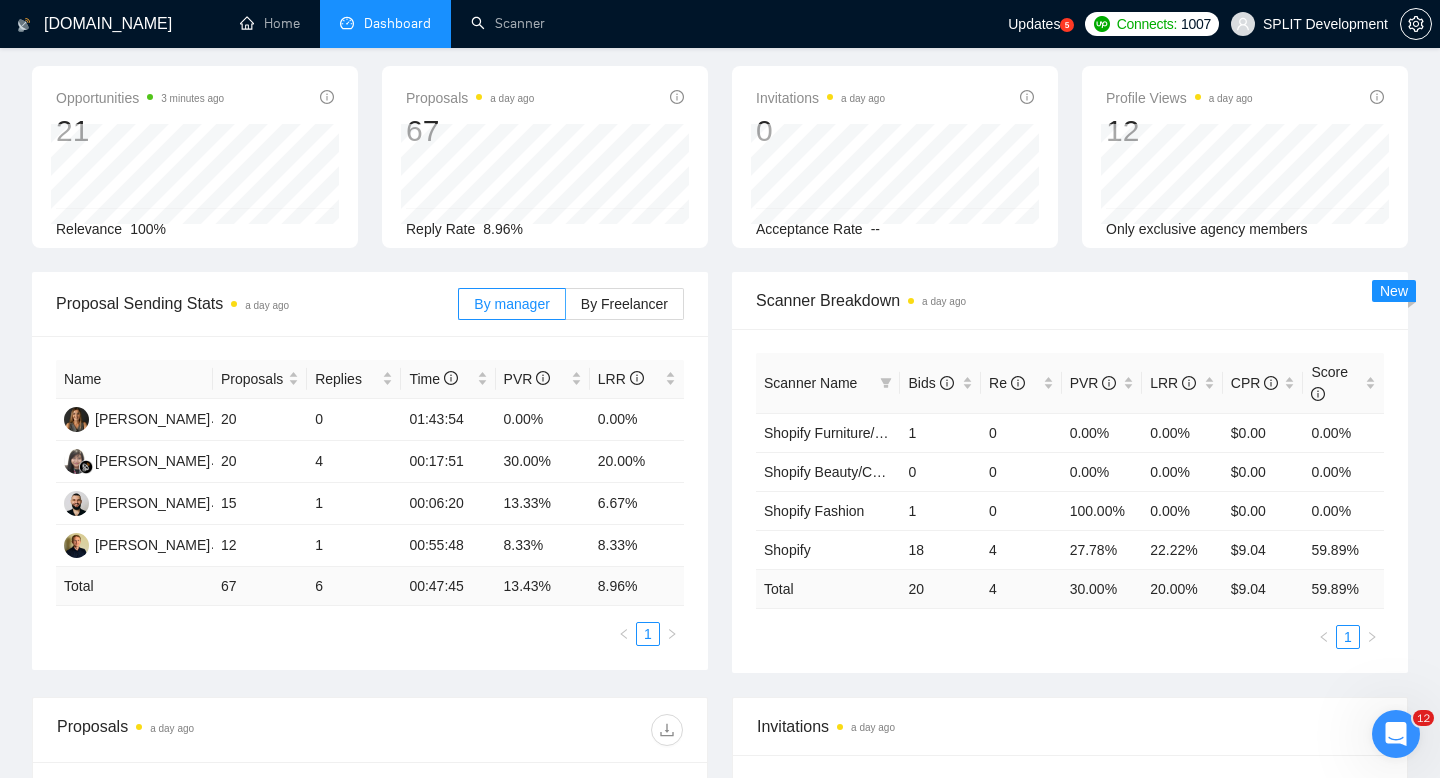 scroll, scrollTop: 0, scrollLeft: 0, axis: both 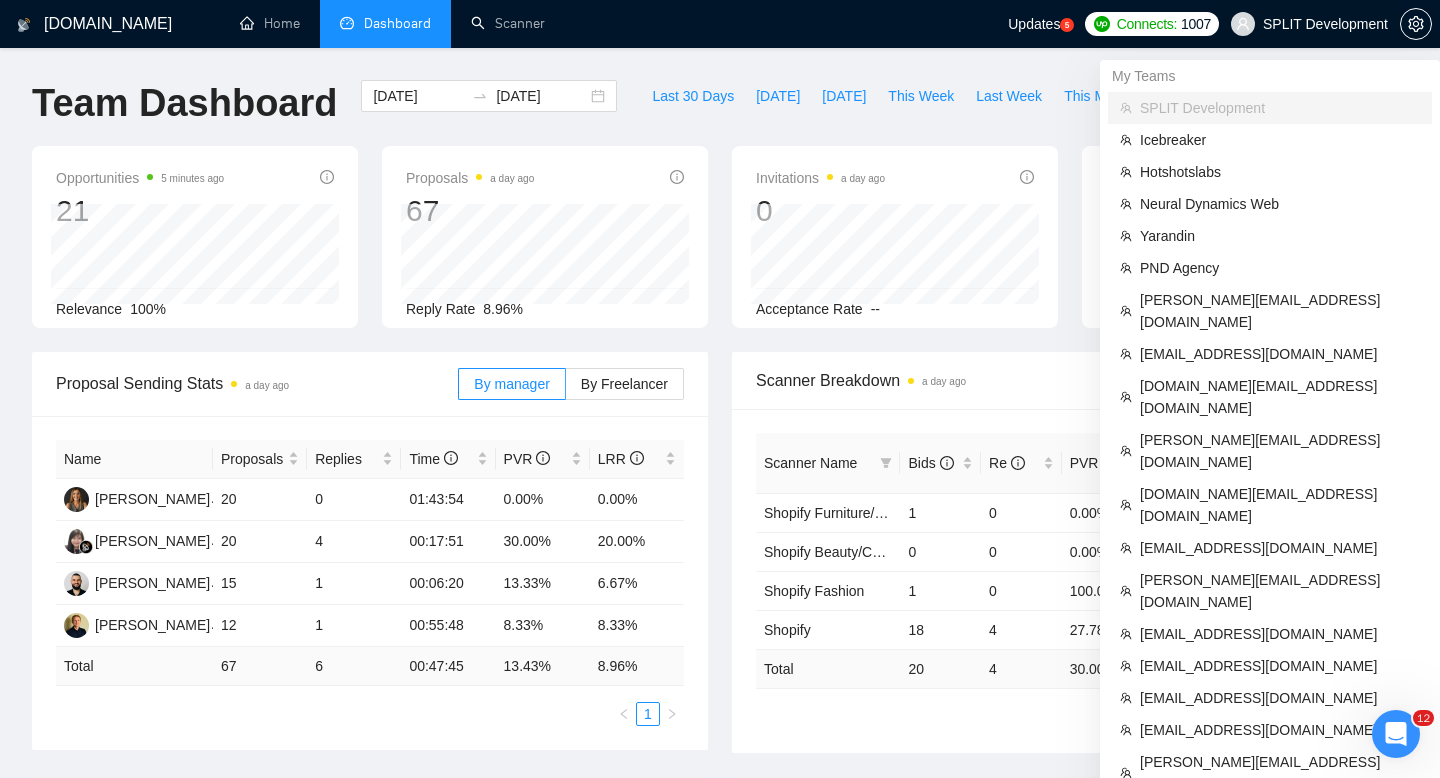 click on "SPLIT Development" at bounding box center [1325, 24] 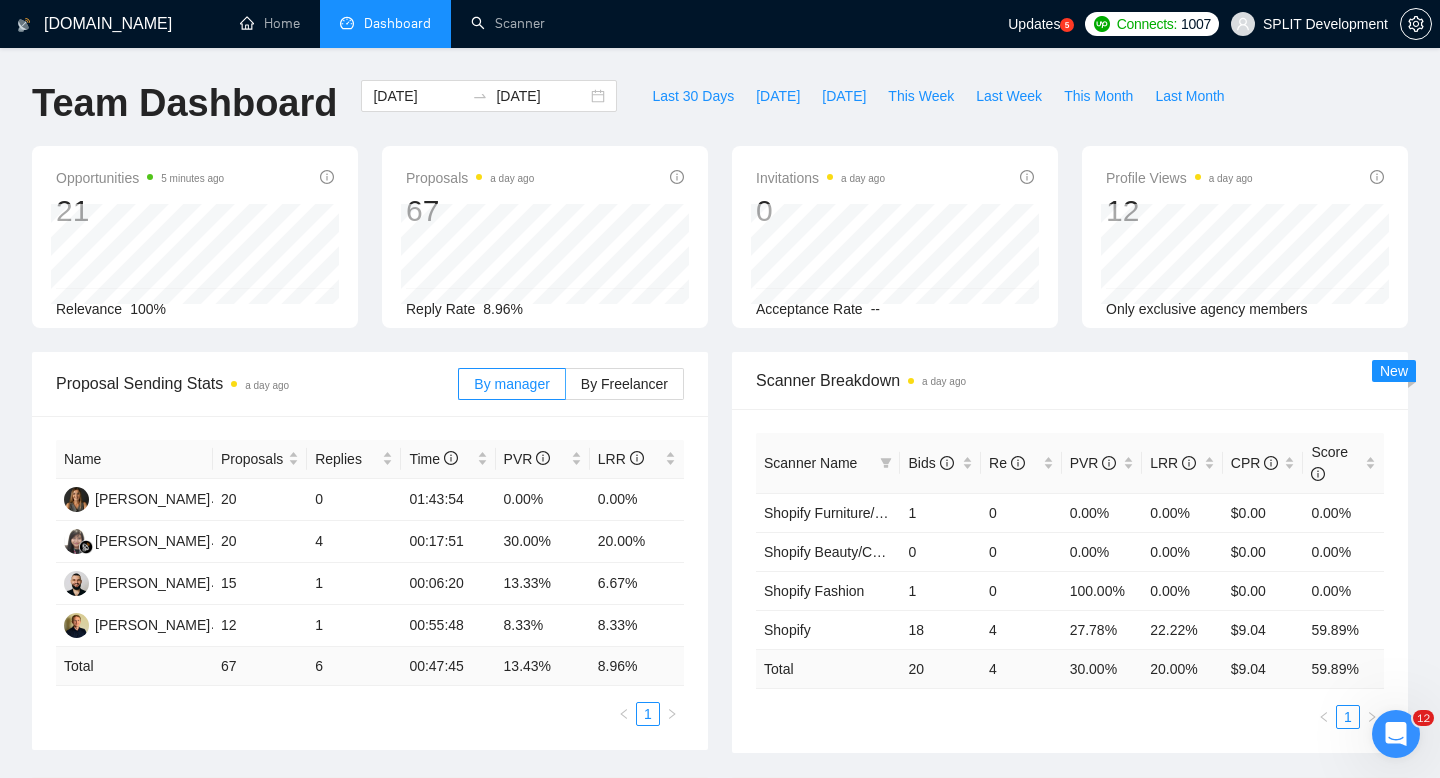 click on "Invitations a day ago 0   [DATE]
[DATE] 0 Acceptance Rate --" at bounding box center (895, 237) 